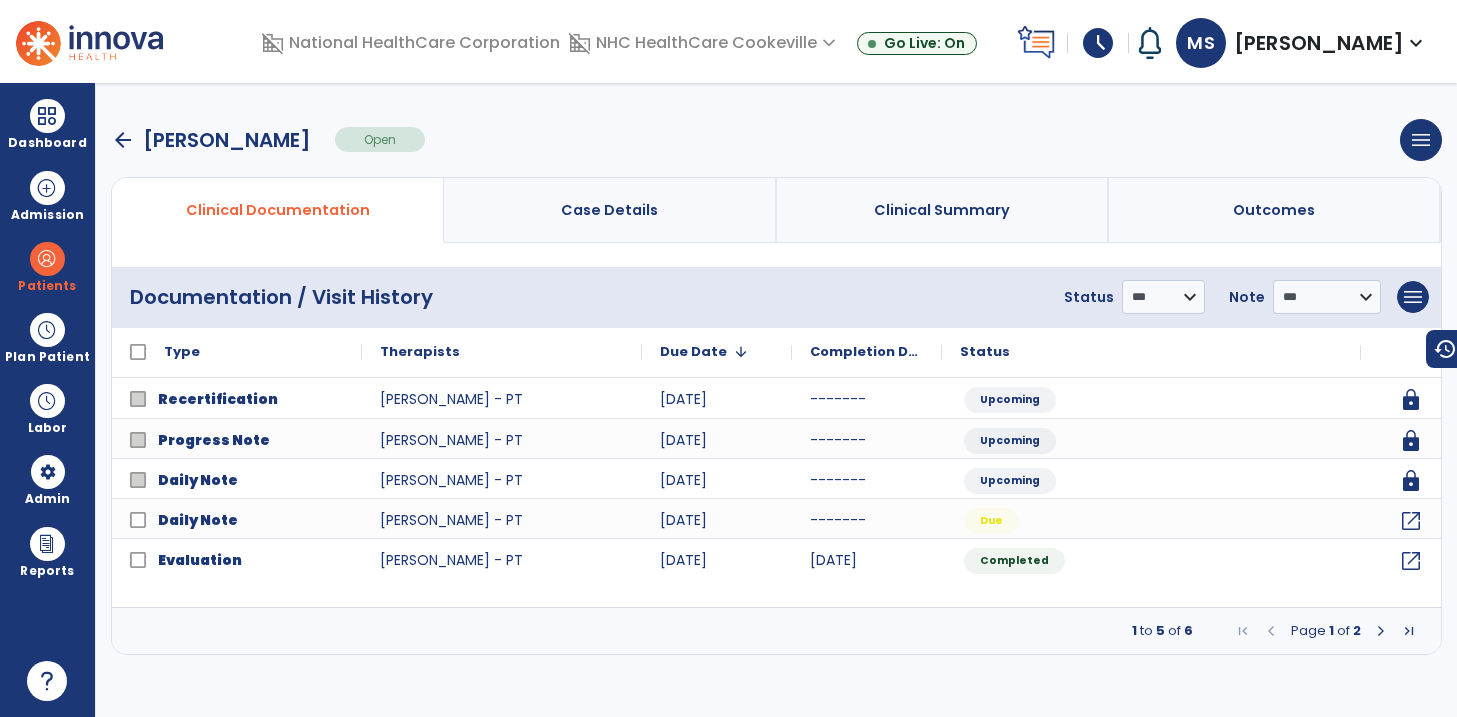 scroll, scrollTop: 0, scrollLeft: 0, axis: both 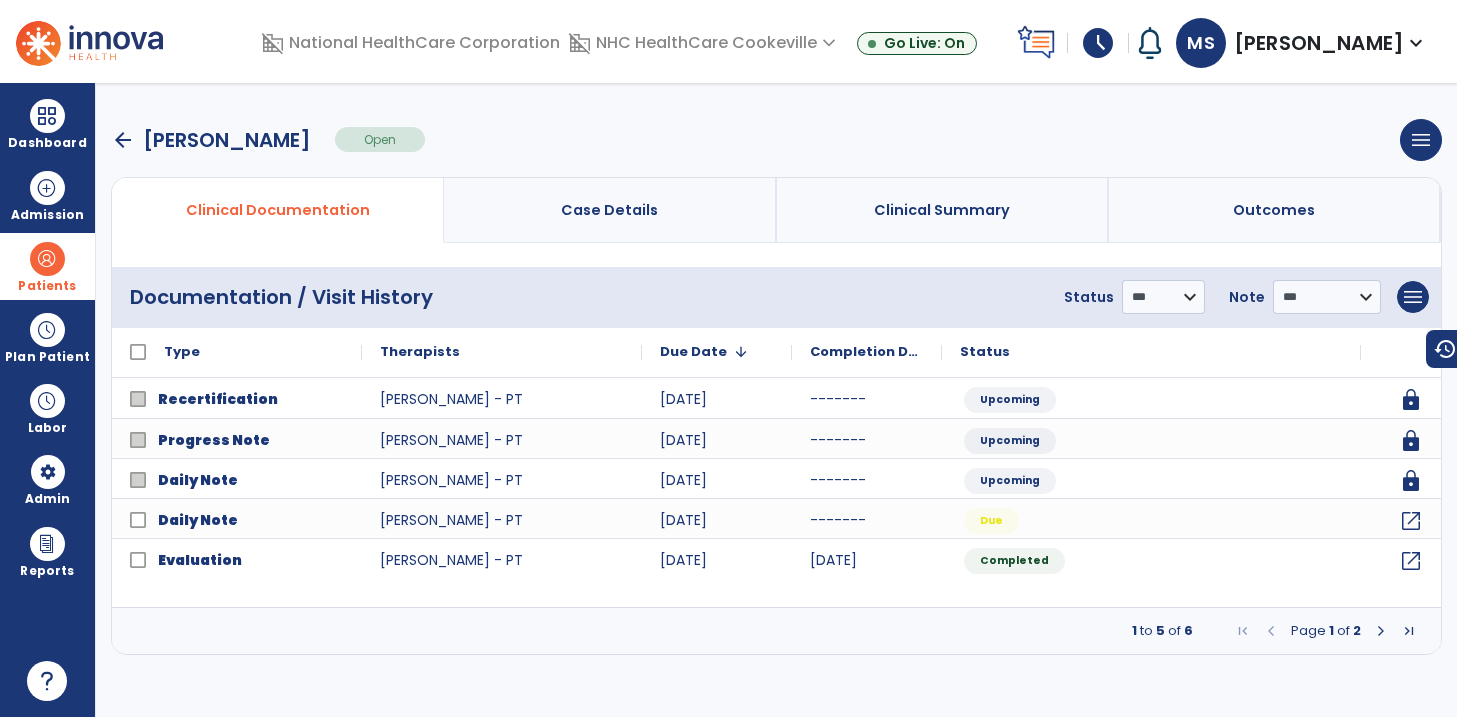 click at bounding box center (47, 259) 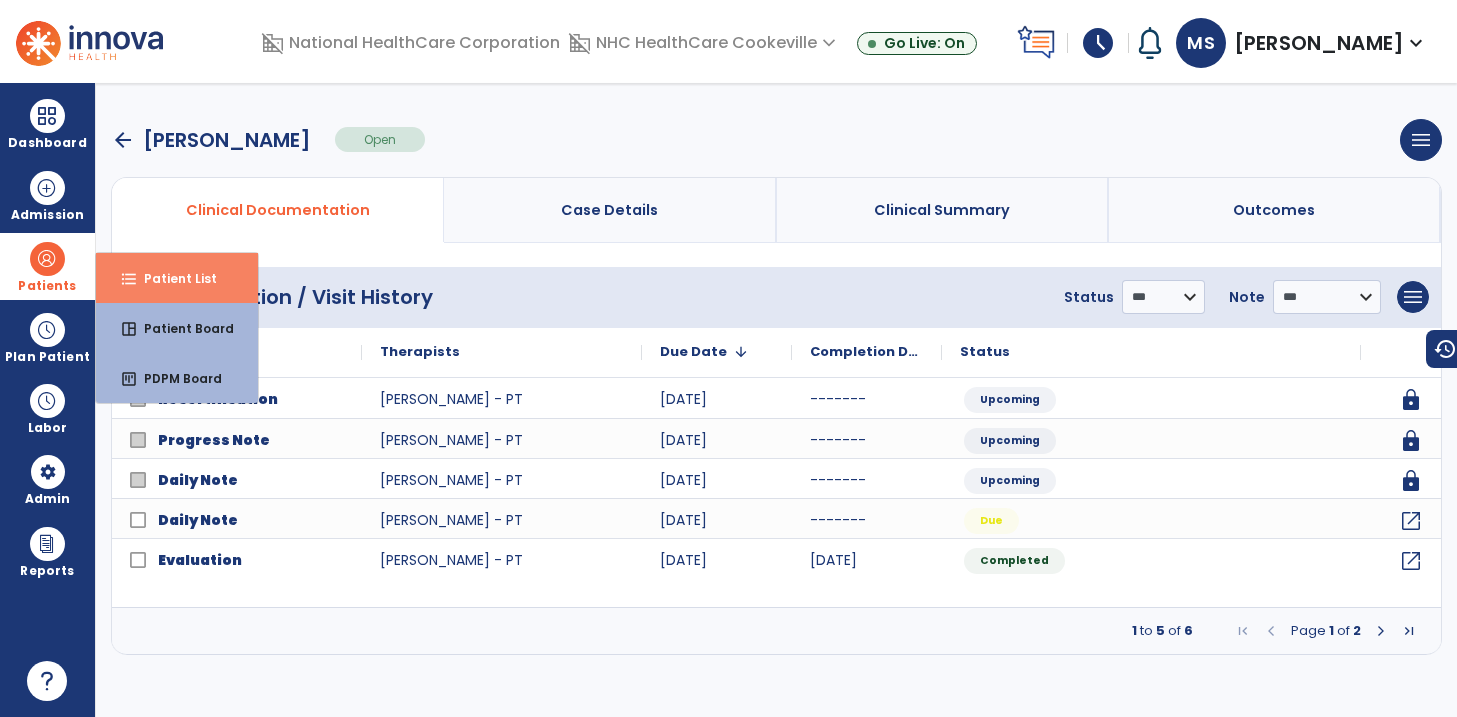 click on "format_list_bulleted  Patient List" at bounding box center (177, 278) 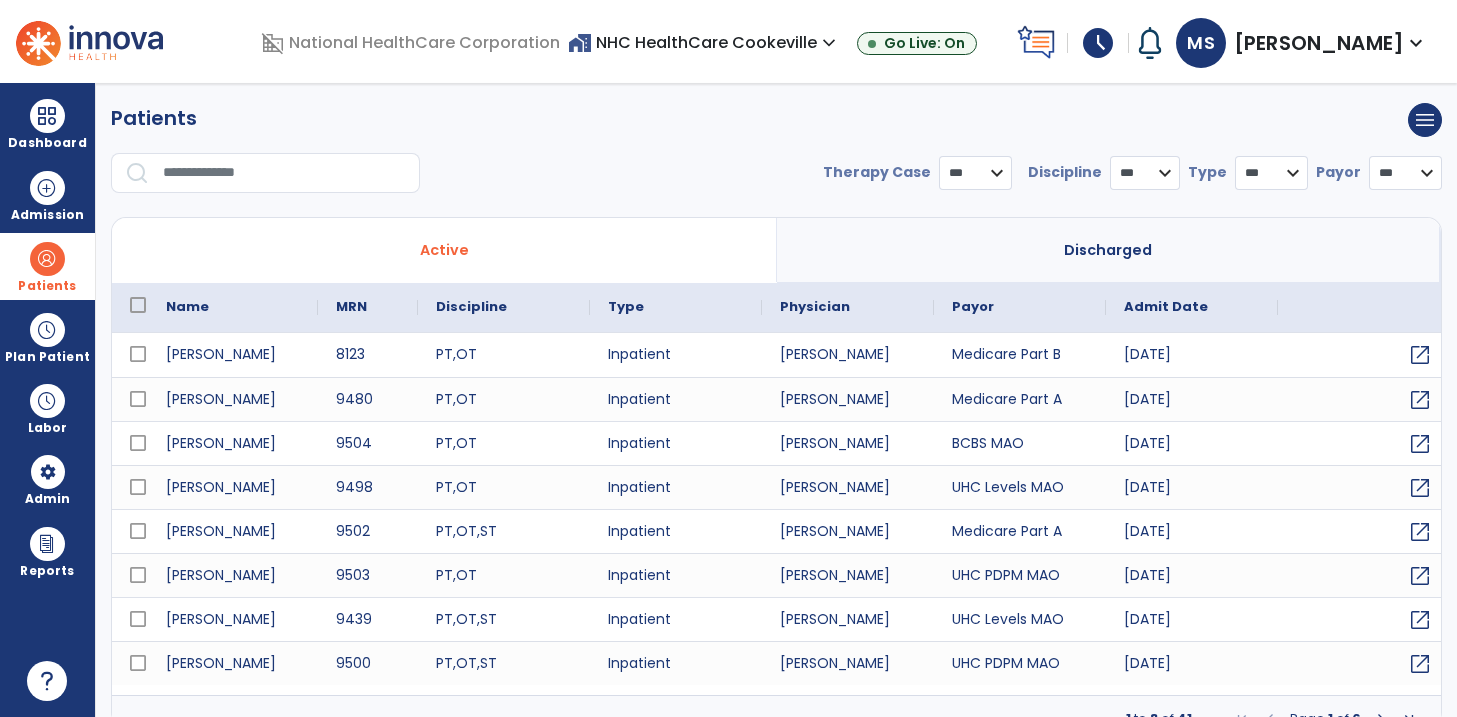 select on "***" 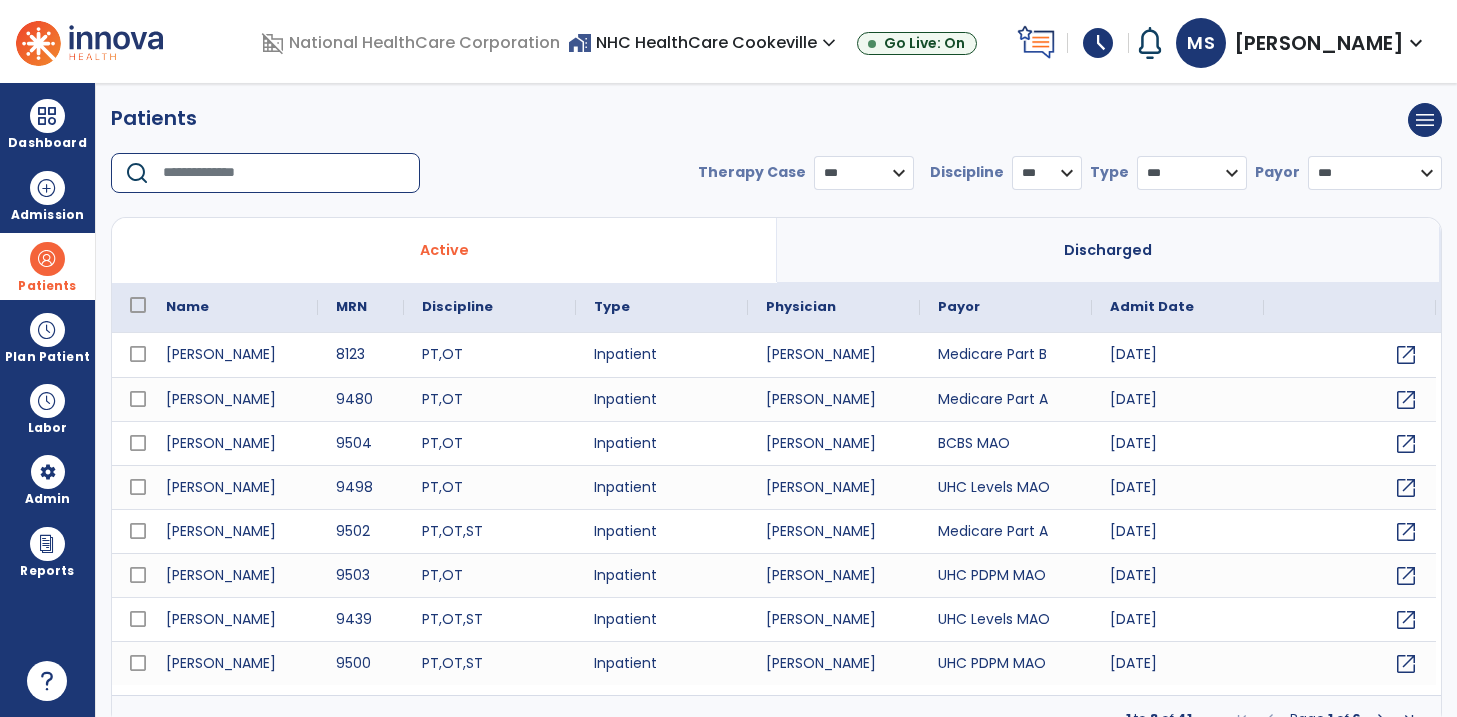 click at bounding box center (284, 173) 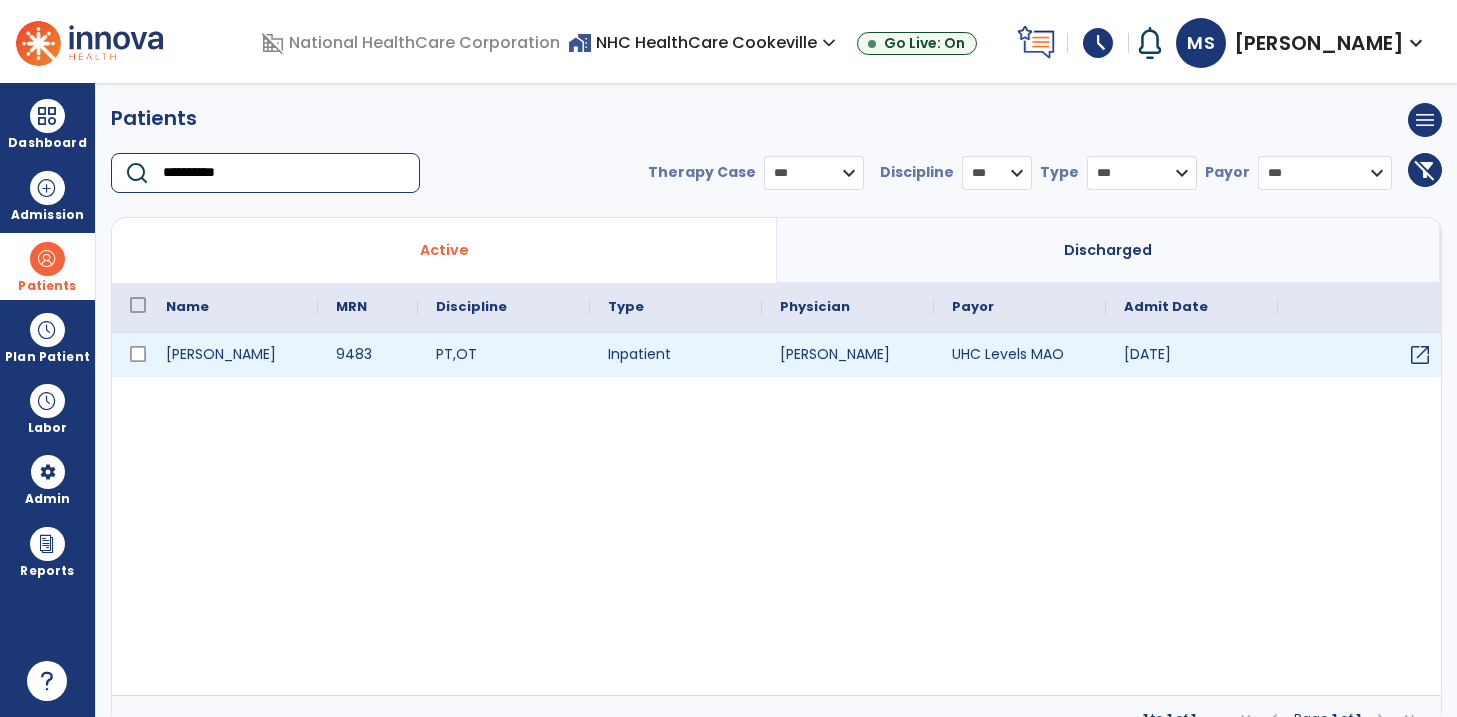 type on "**********" 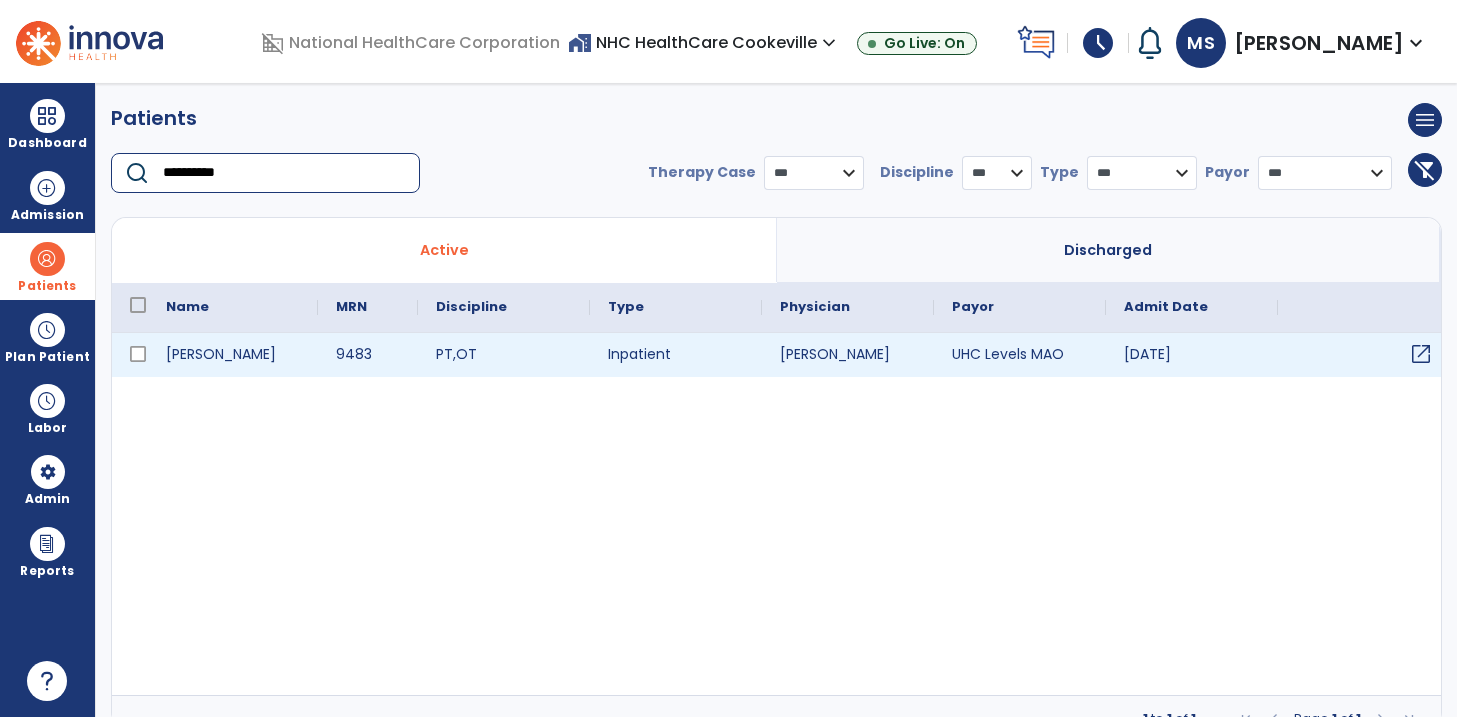 click on "open_in_new" at bounding box center [1421, 354] 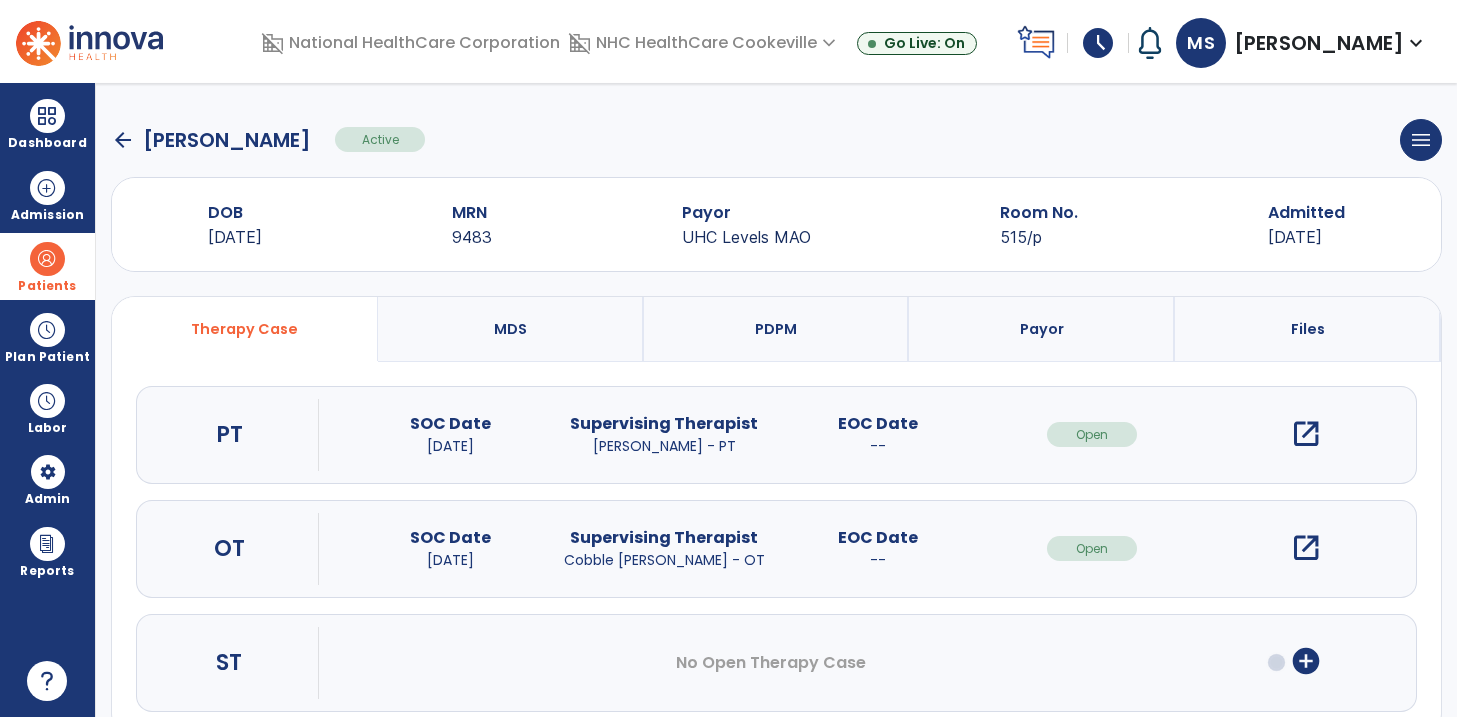 click on "open_in_new" at bounding box center [1306, 434] 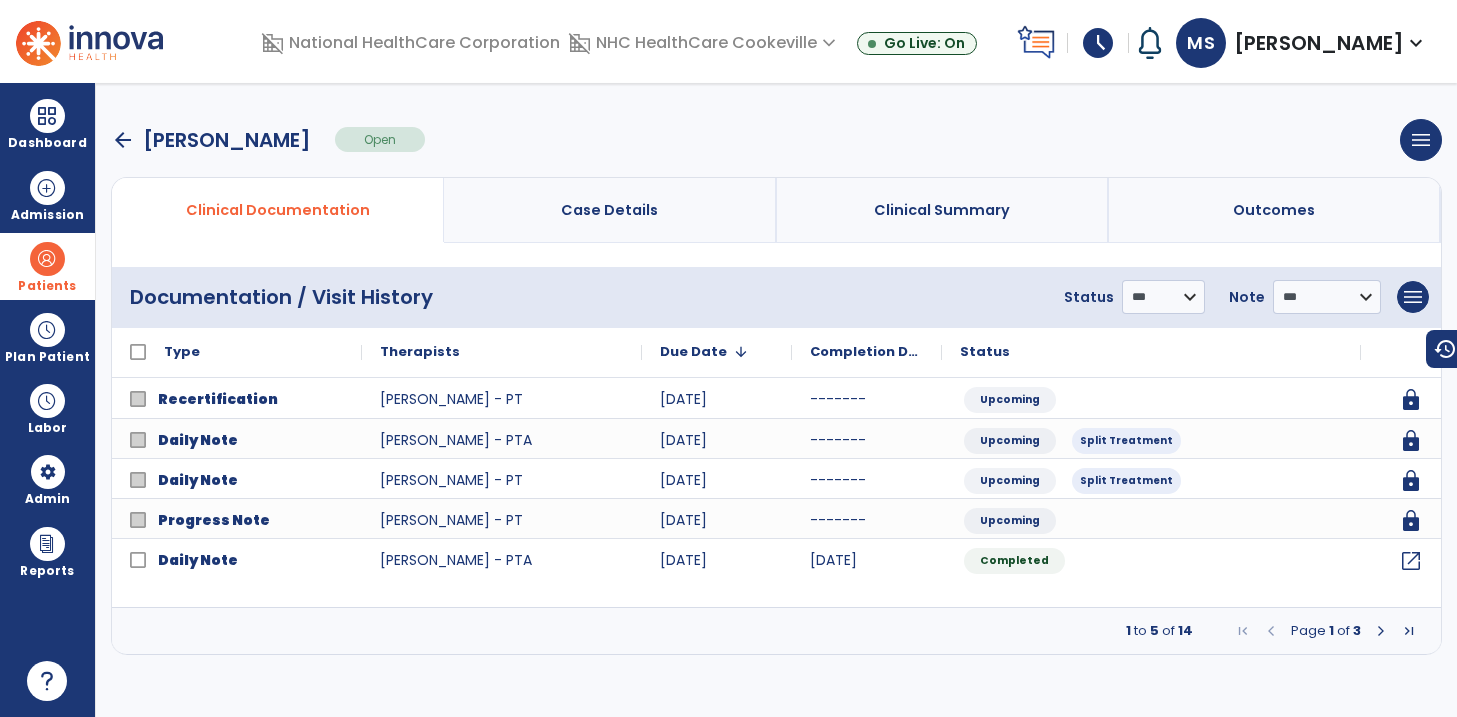 click at bounding box center (1381, 631) 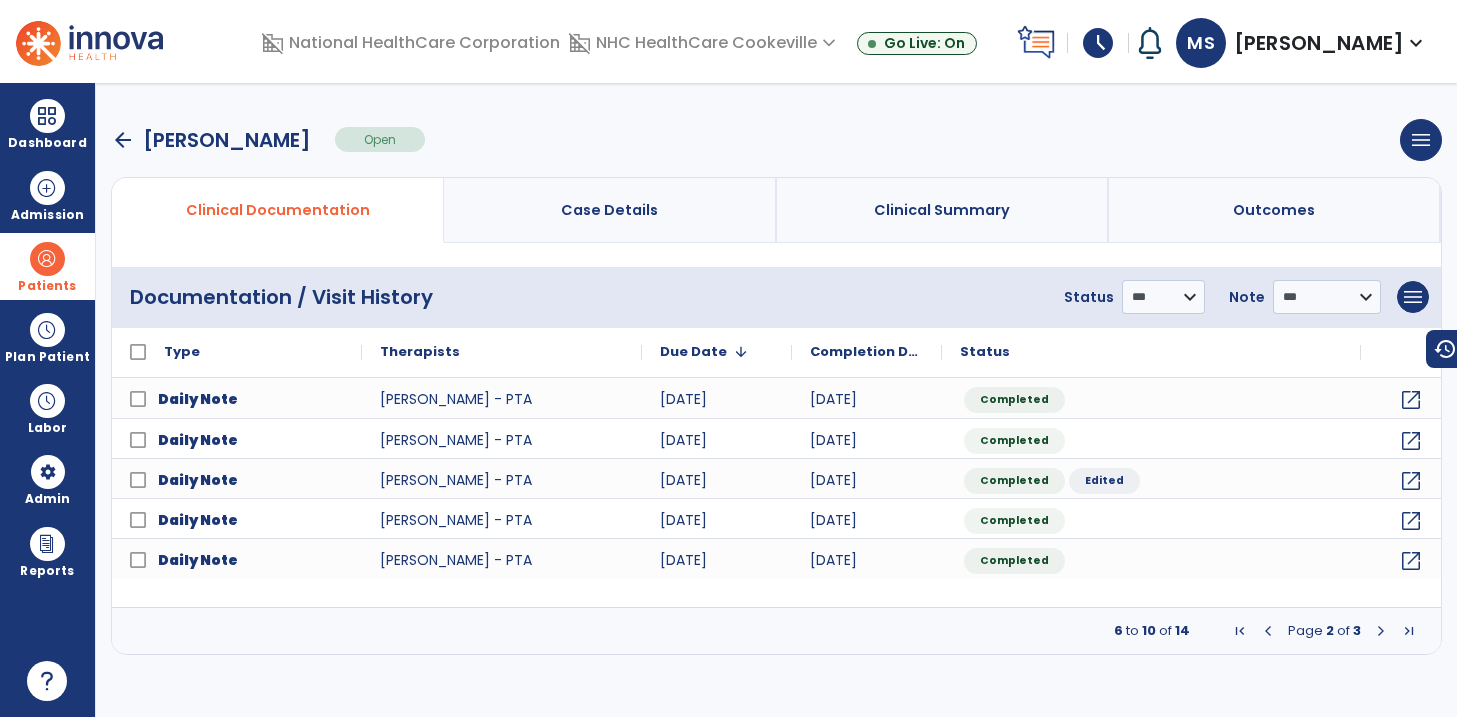 click at bounding box center (1268, 631) 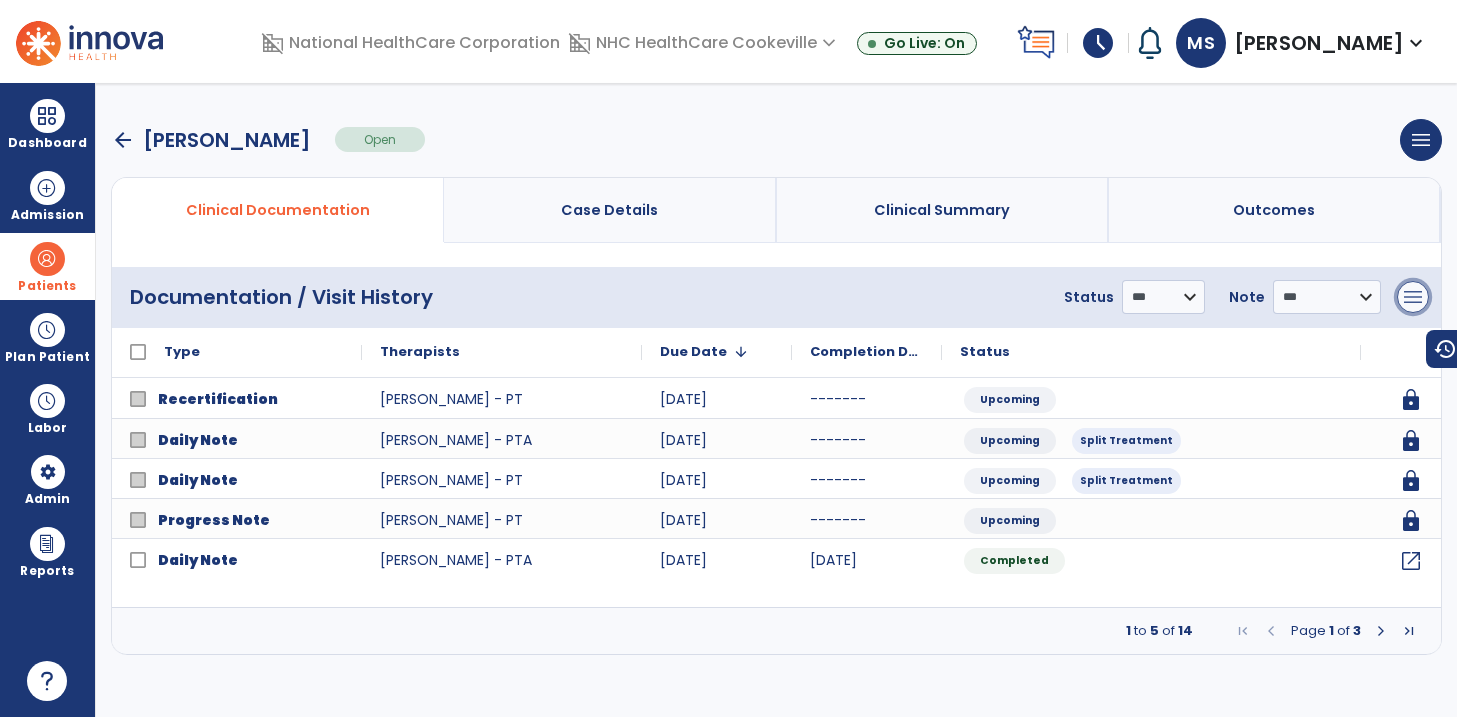 click on "menu" at bounding box center [1413, 297] 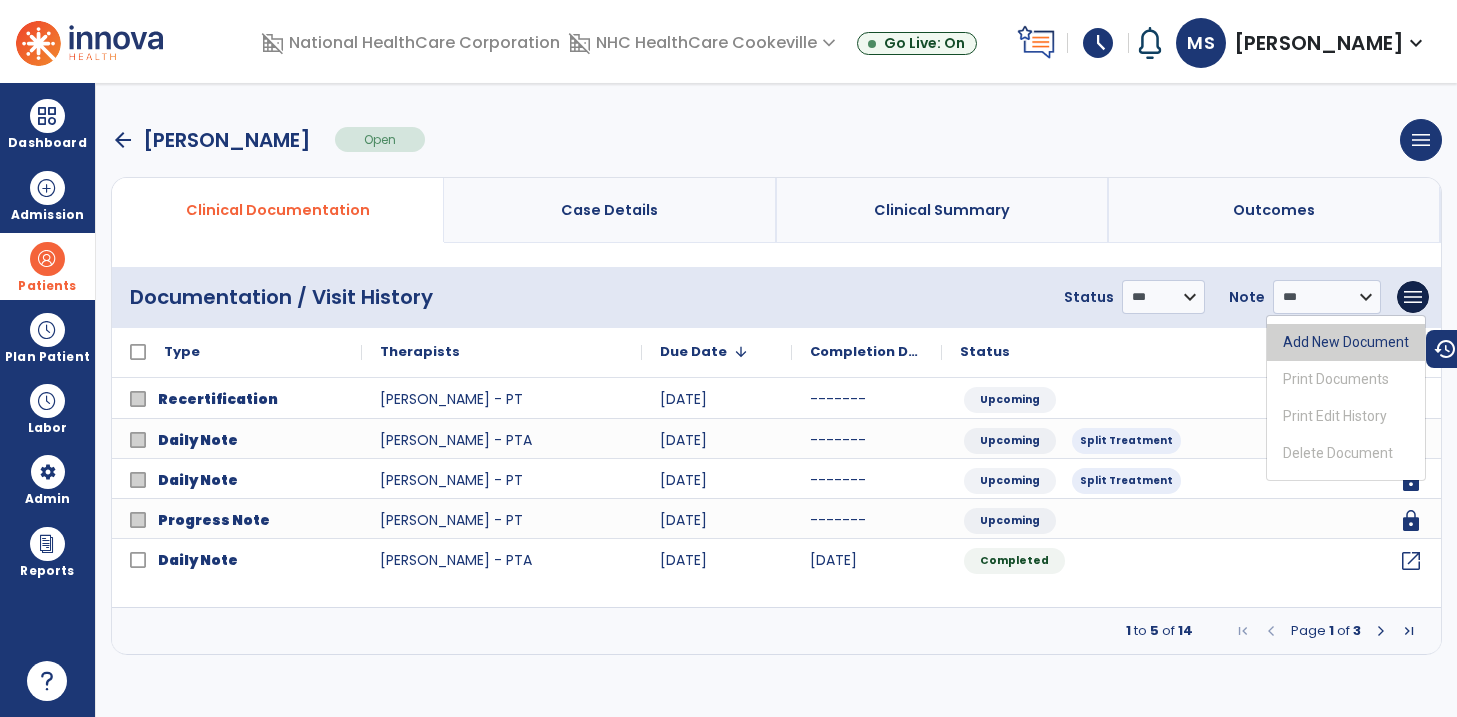 click on "Add New Document" at bounding box center (1346, 342) 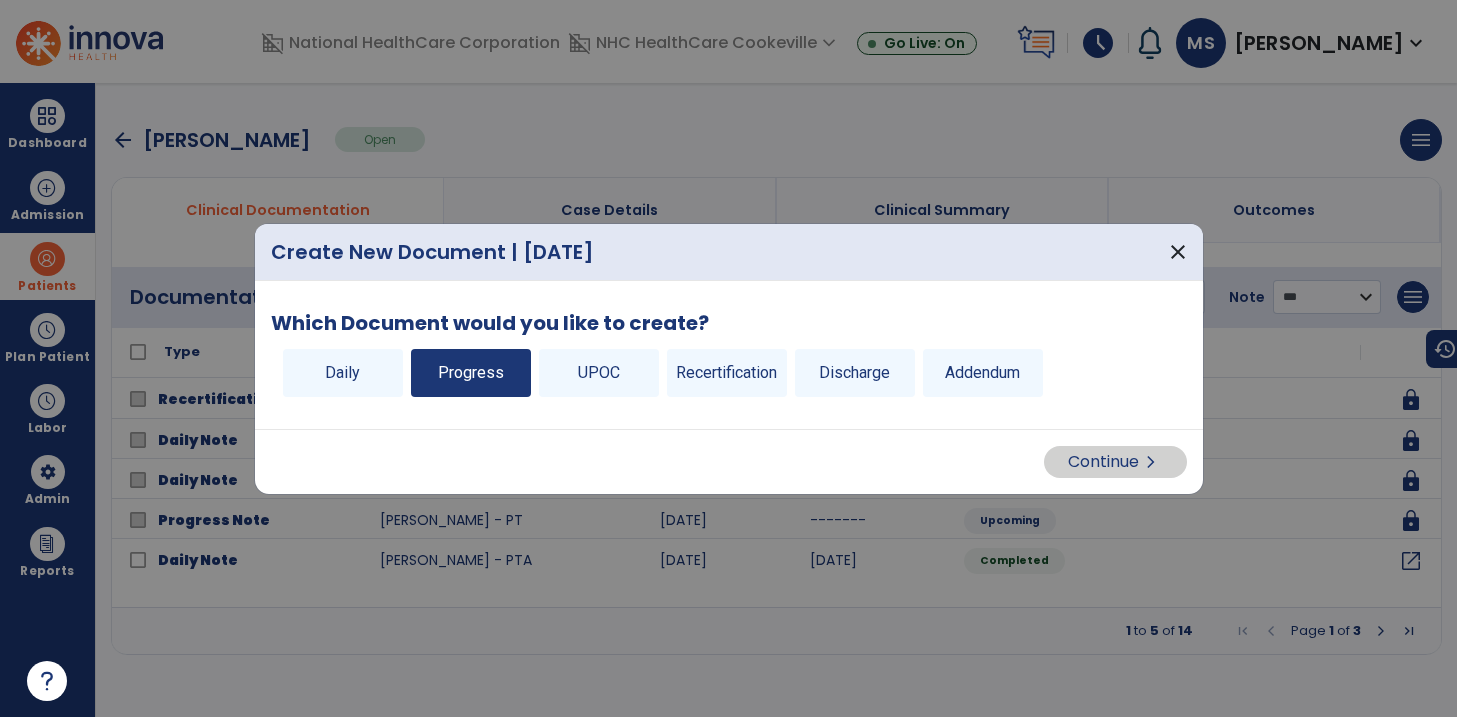 click on "Progress" at bounding box center [471, 373] 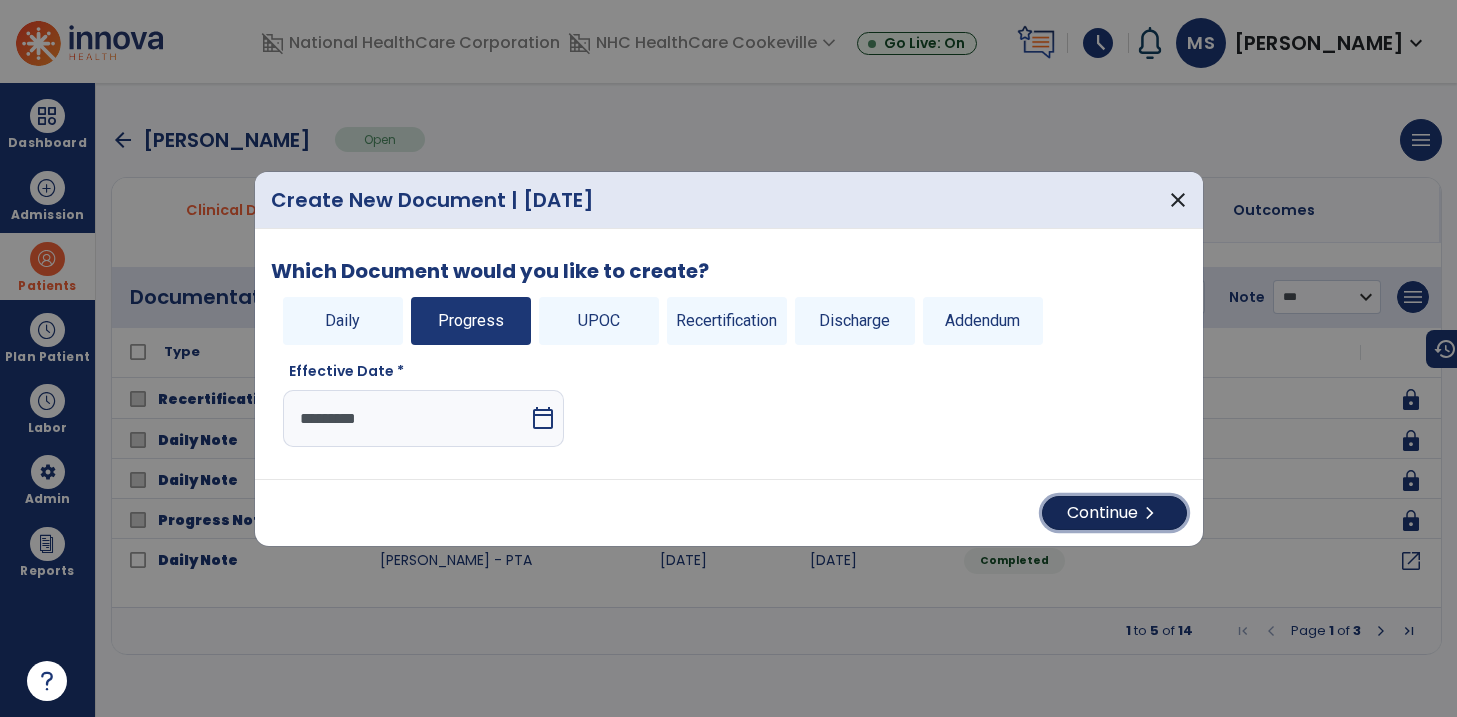 click on "Continue   chevron_right" at bounding box center (1114, 513) 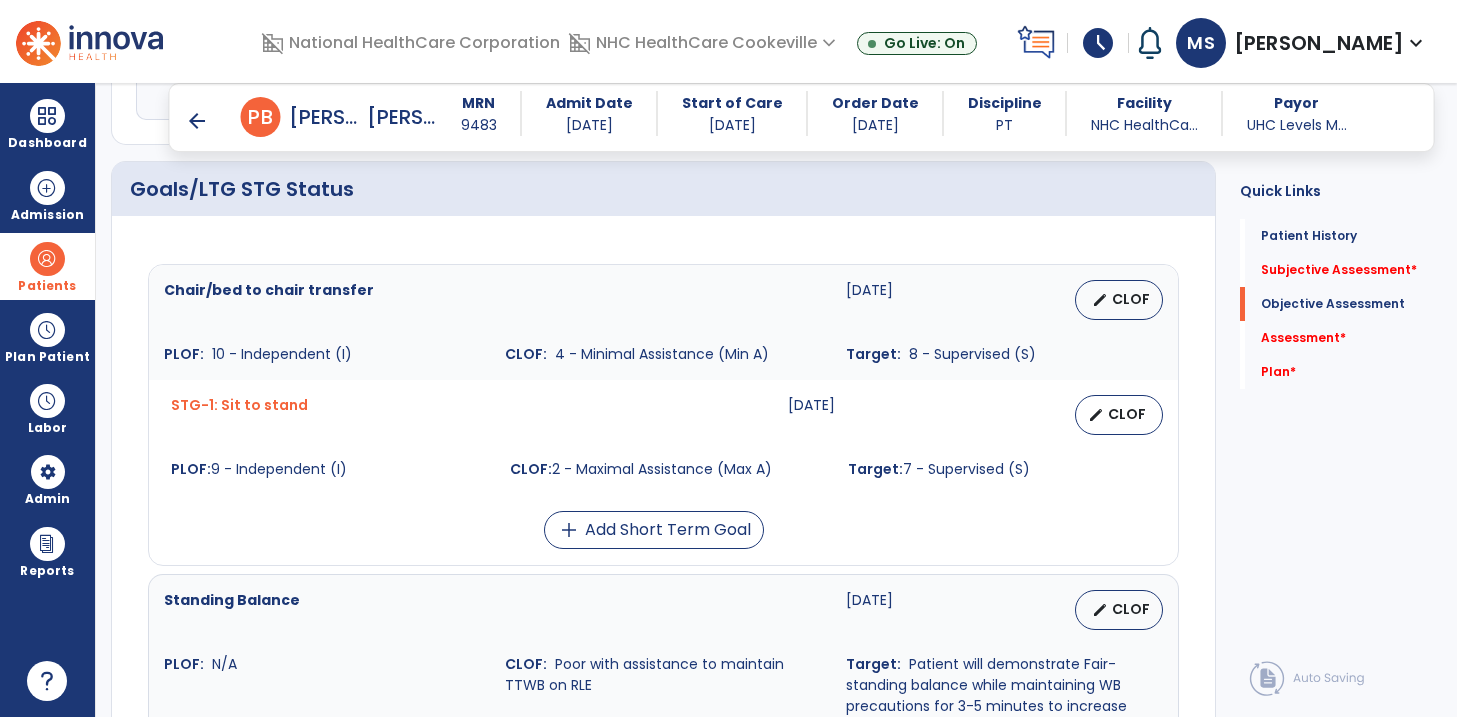 scroll, scrollTop: 667, scrollLeft: 0, axis: vertical 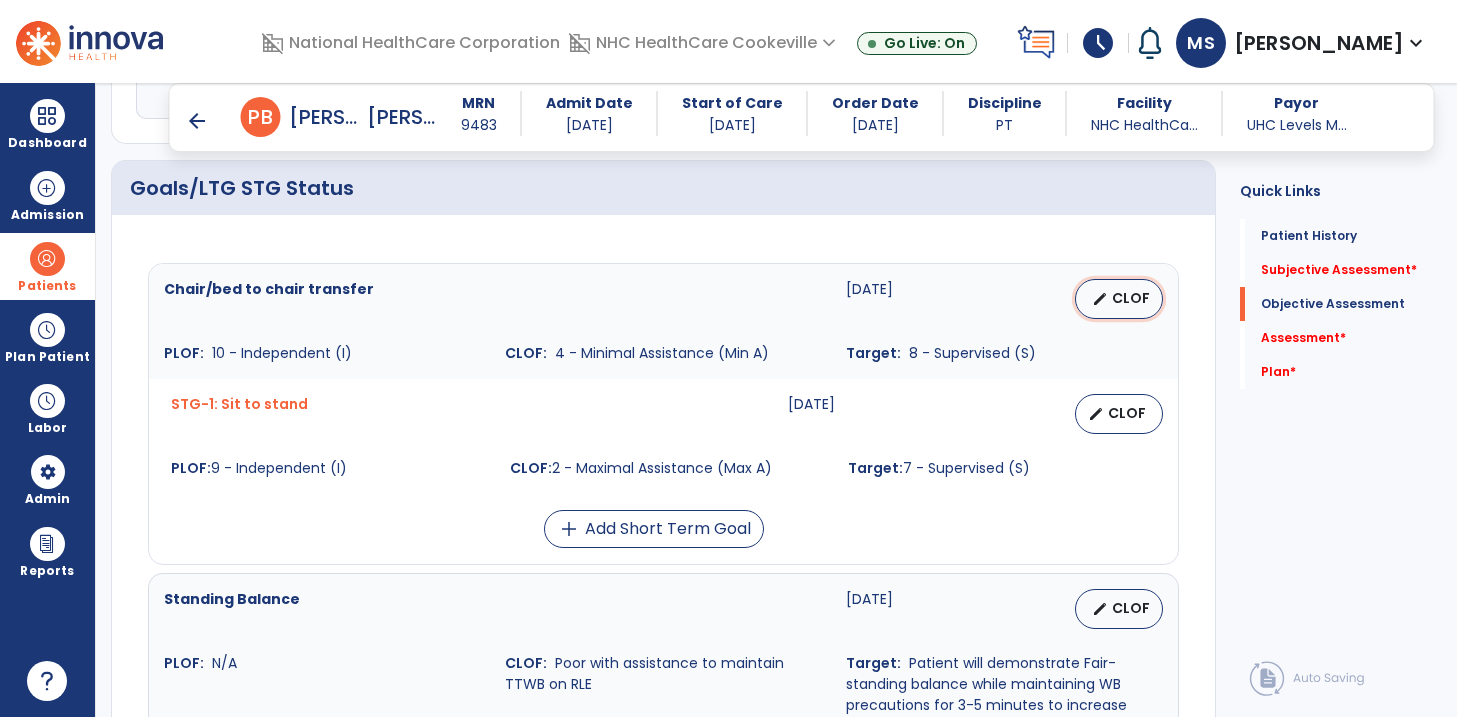 click on "edit   CLOF" at bounding box center [1119, 299] 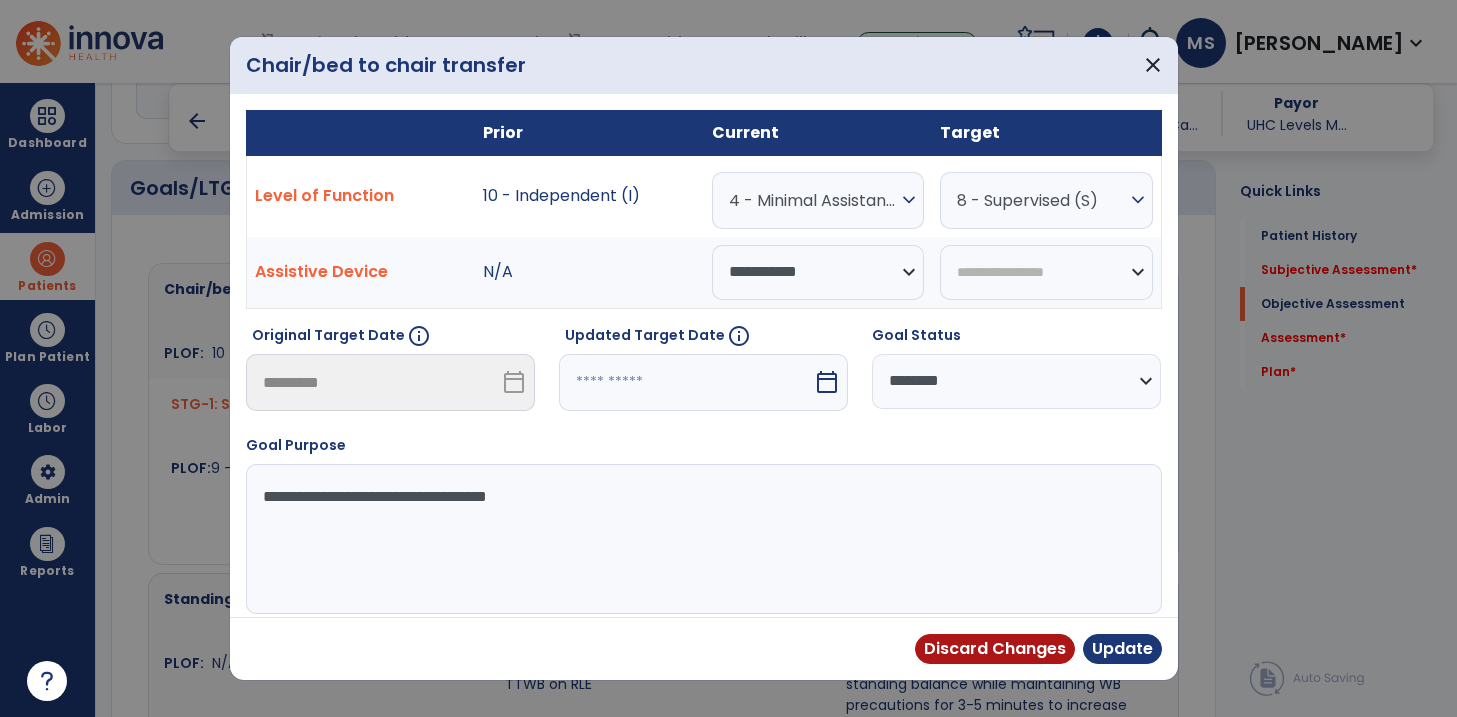 scroll, scrollTop: 12, scrollLeft: 0, axis: vertical 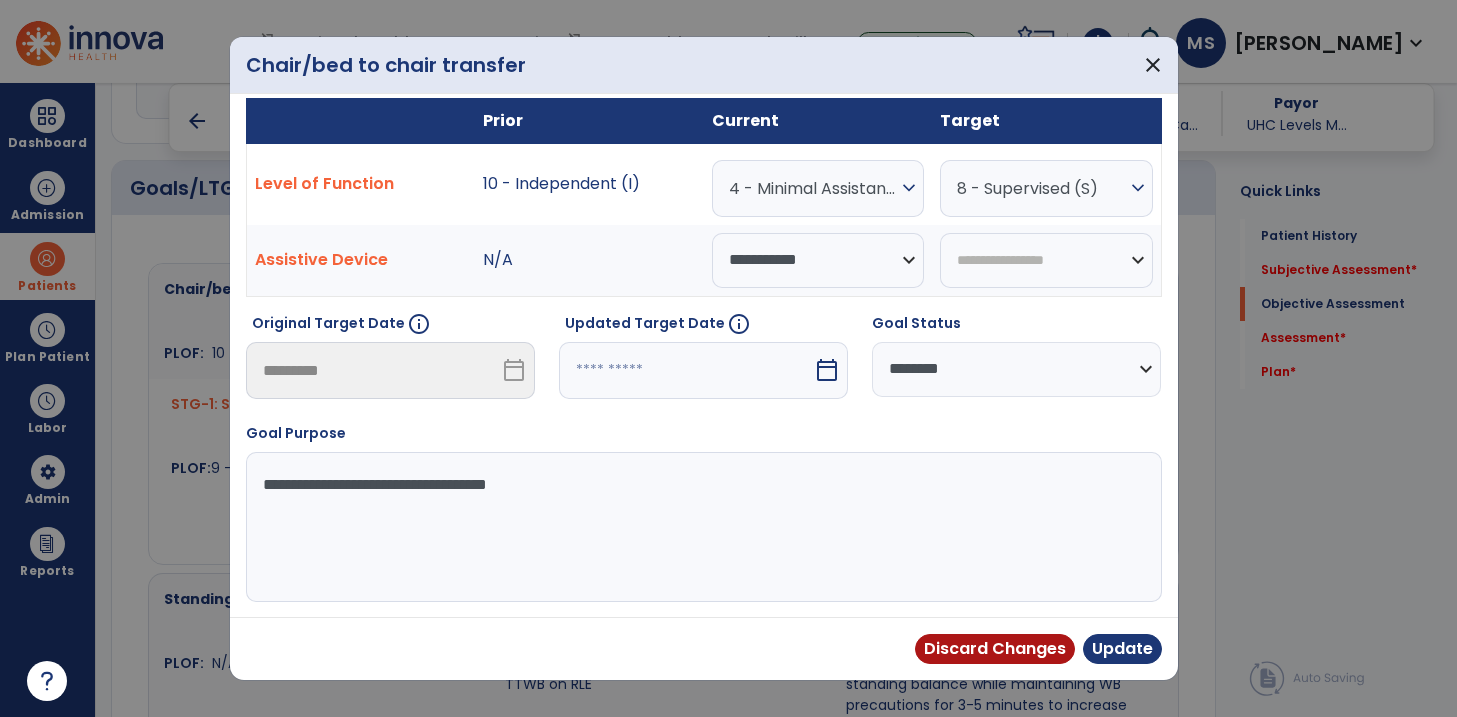 click at bounding box center [686, 370] 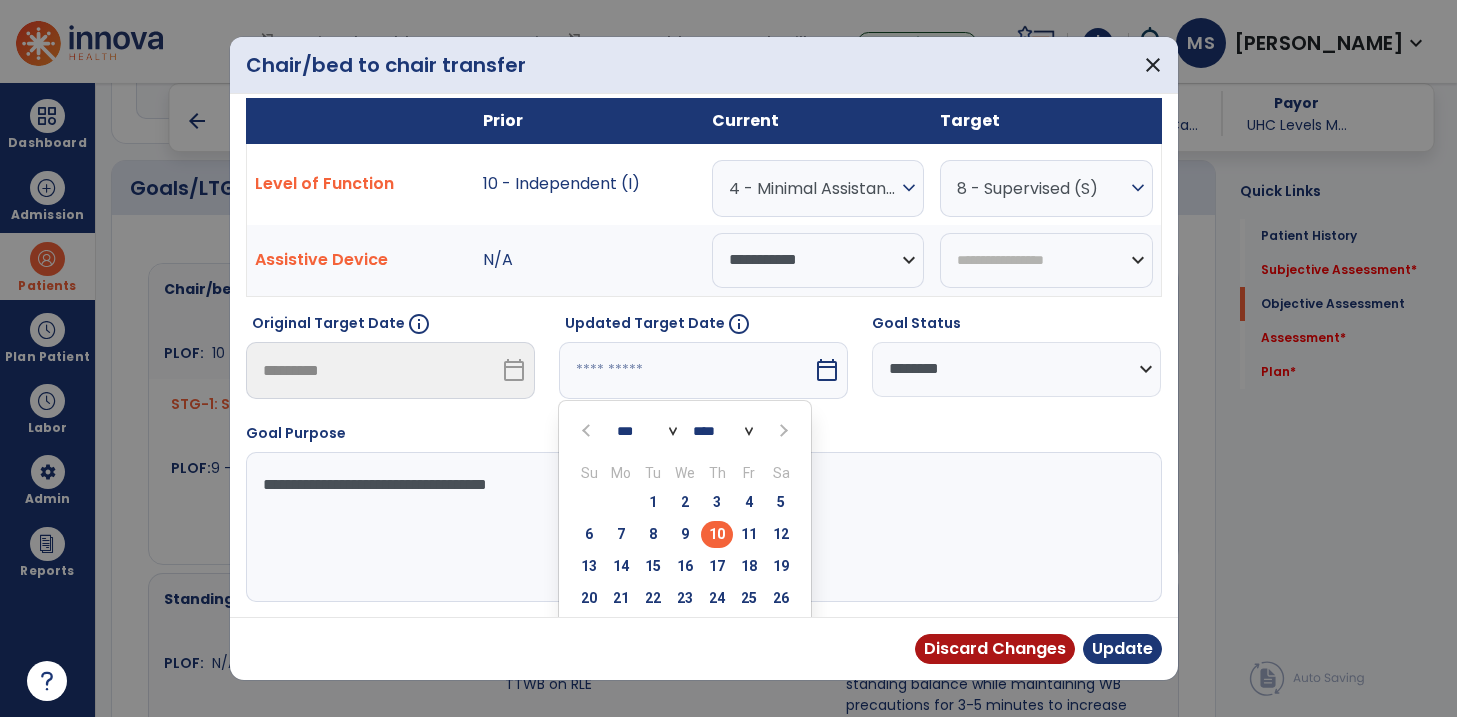 scroll, scrollTop: 90, scrollLeft: 0, axis: vertical 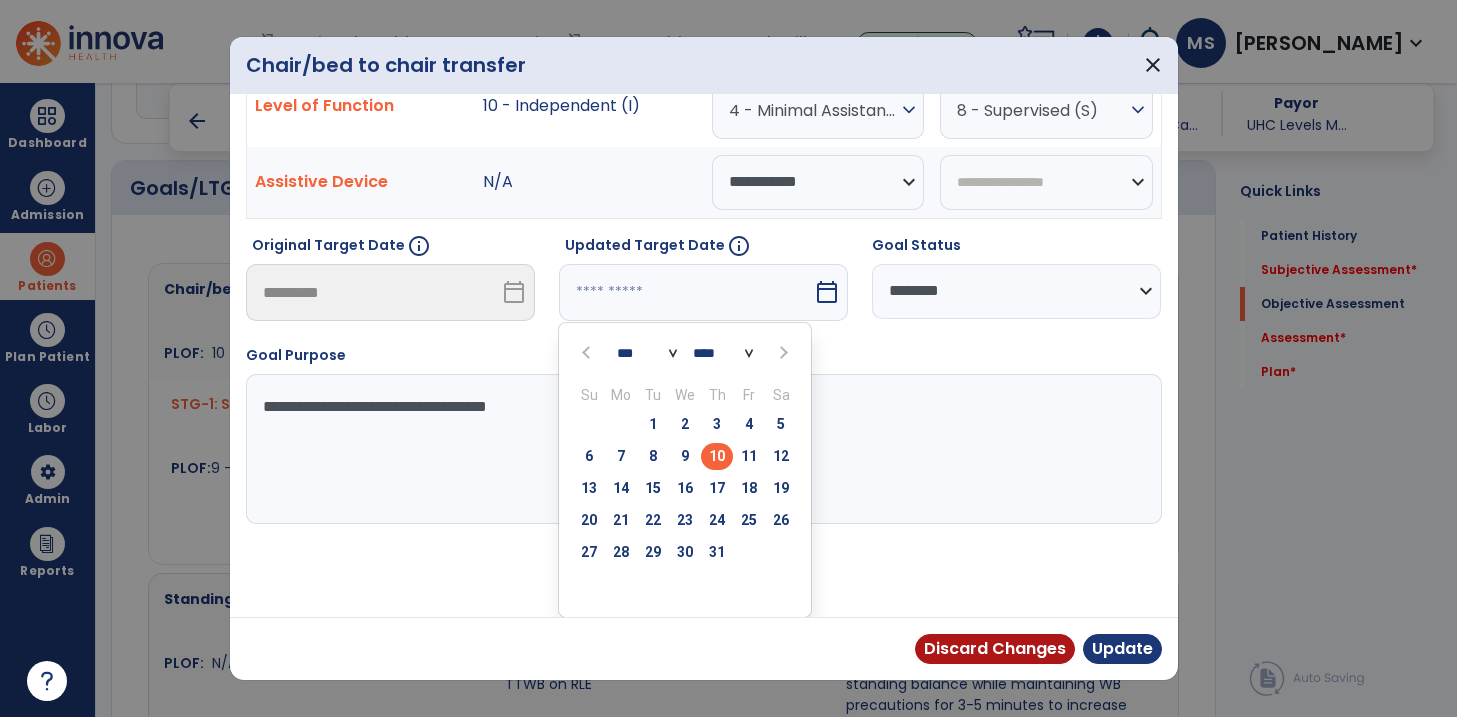 click at bounding box center (781, 352) 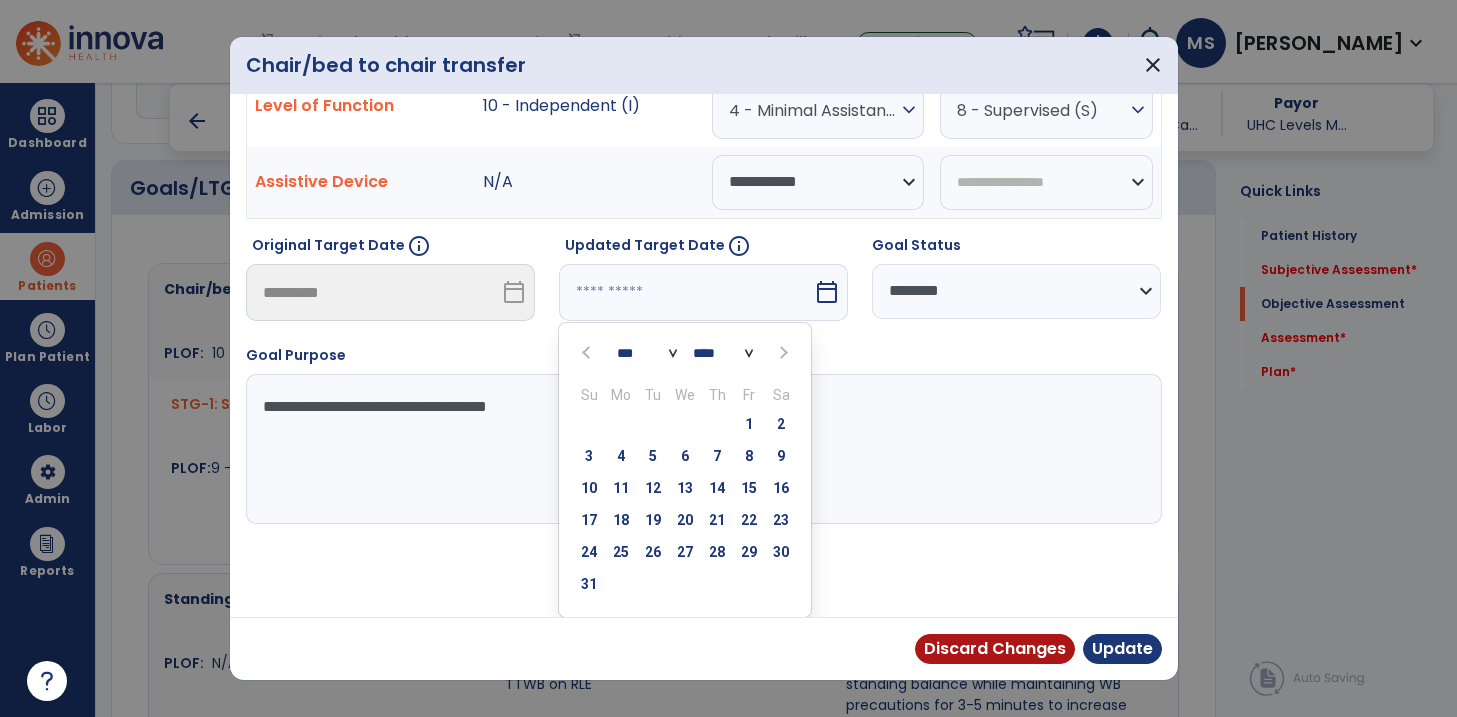 click at bounding box center (782, 353) 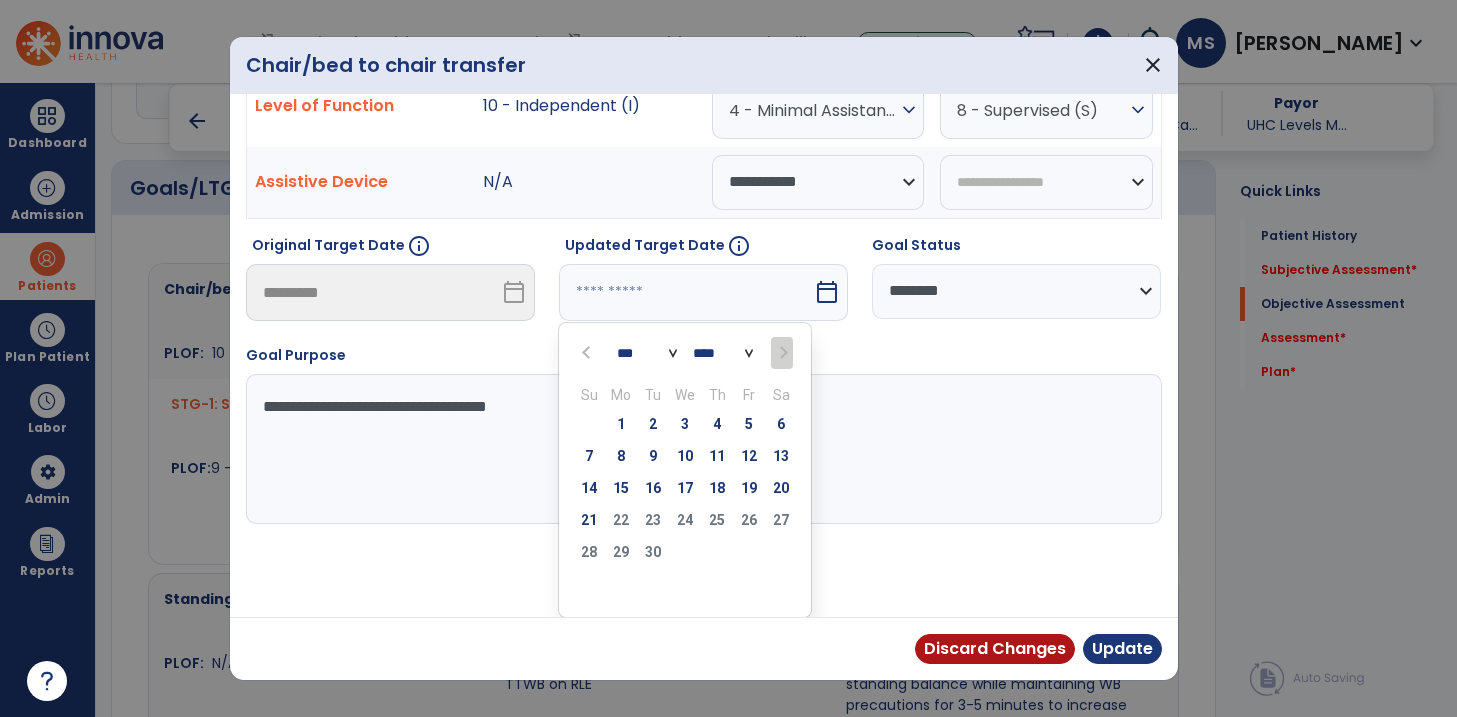 click at bounding box center (588, 352) 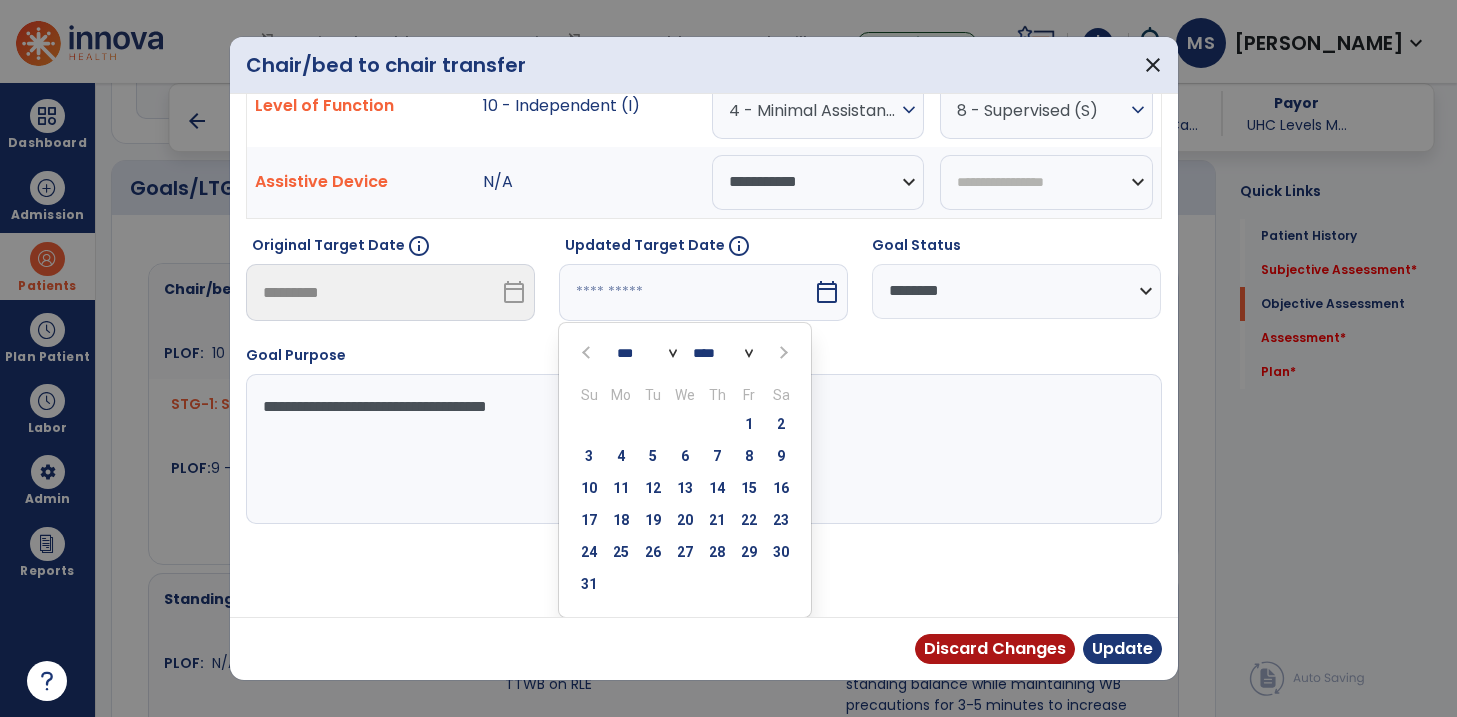 click at bounding box center (782, 353) 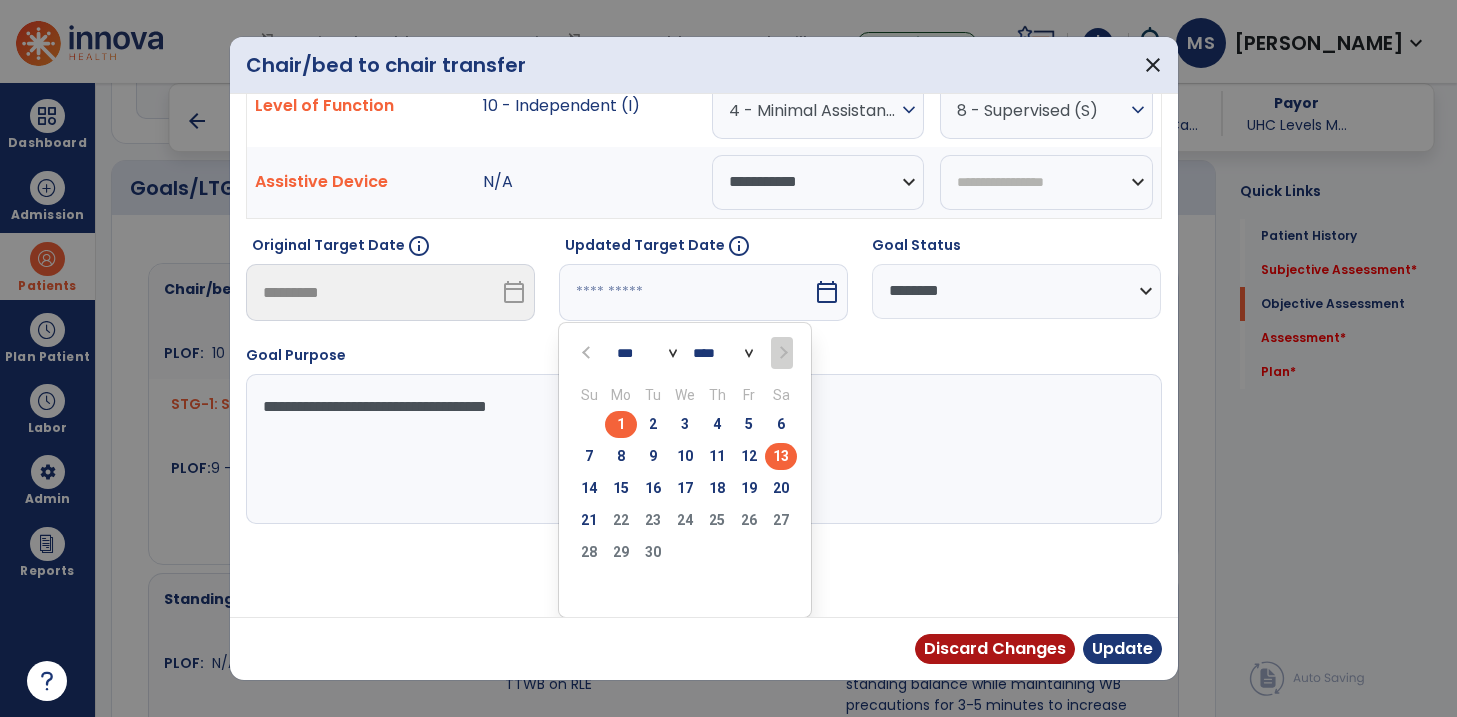click on "13" at bounding box center [781, 456] 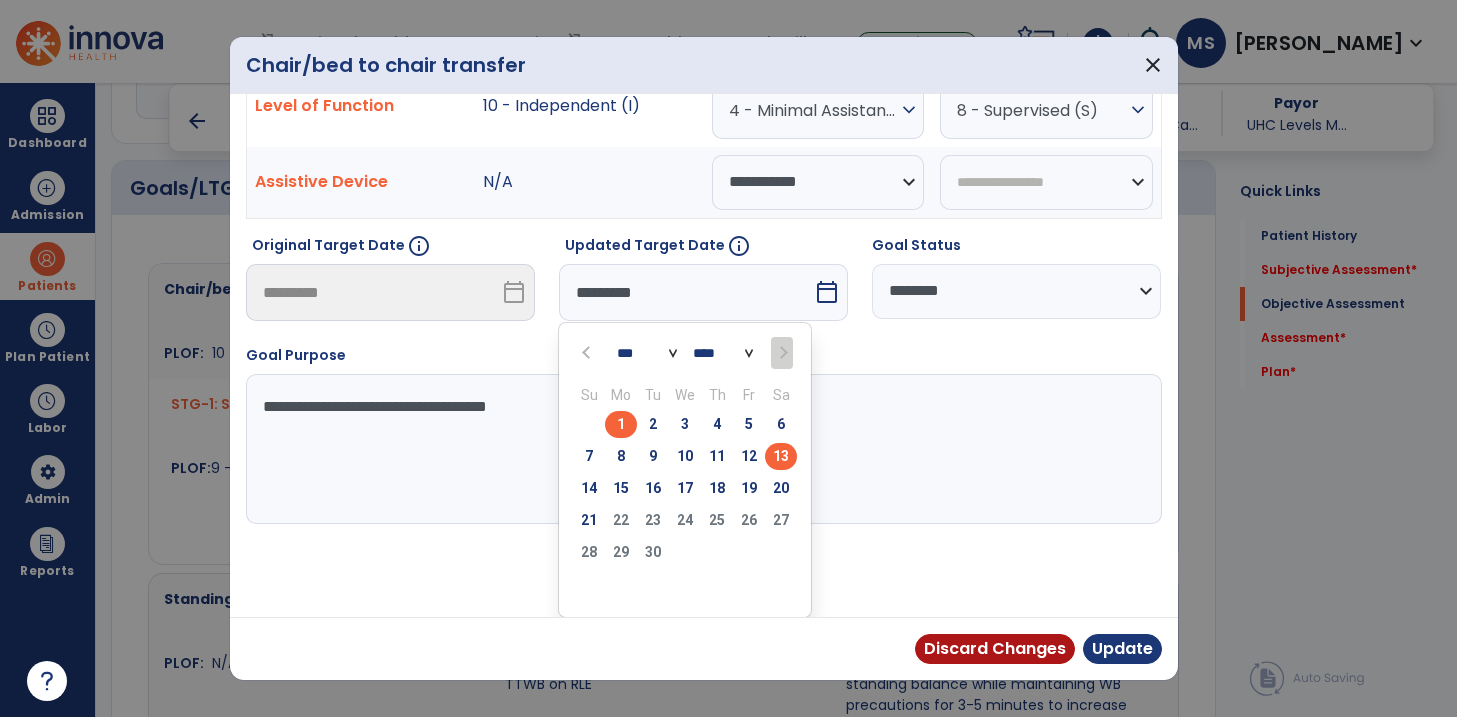 scroll, scrollTop: 12, scrollLeft: 0, axis: vertical 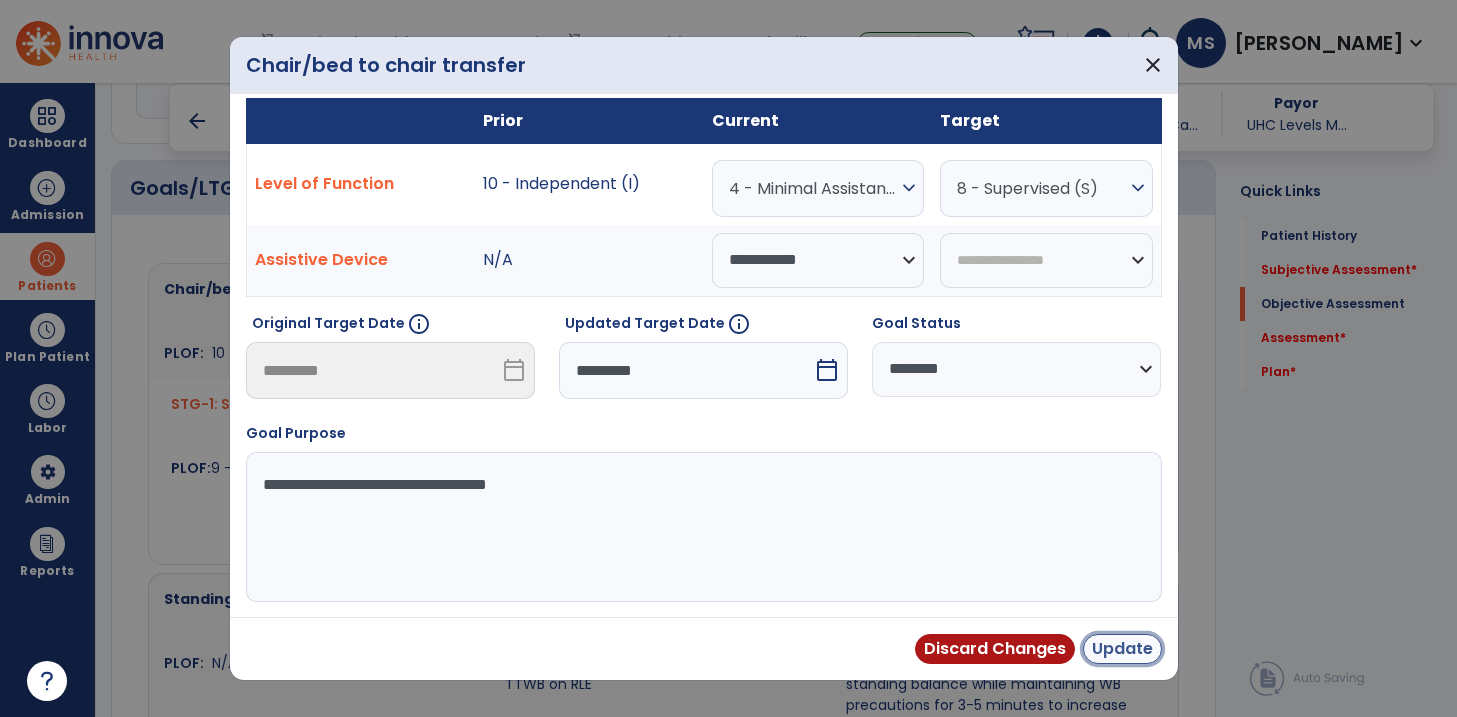 click on "Update" at bounding box center (1122, 649) 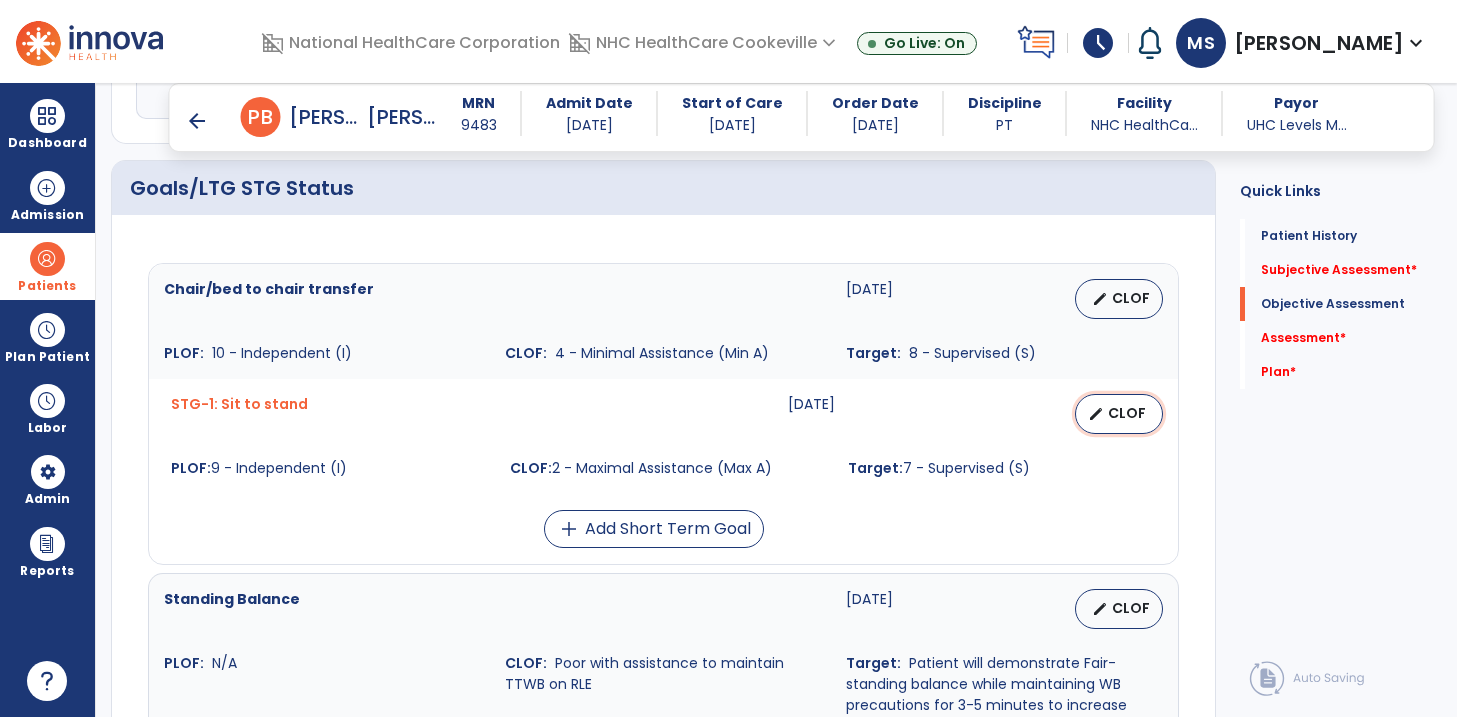 click on "edit   CLOF" at bounding box center (1119, 414) 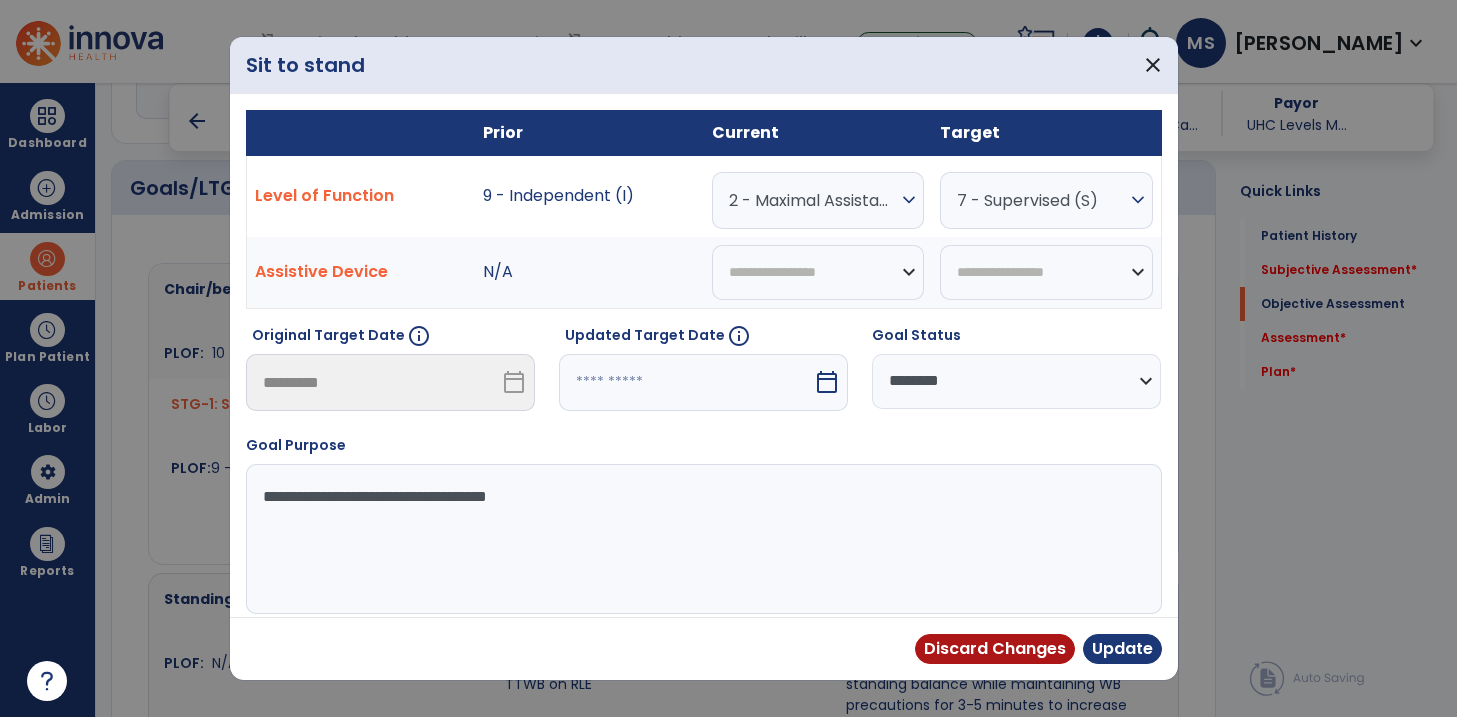 click at bounding box center [686, 382] 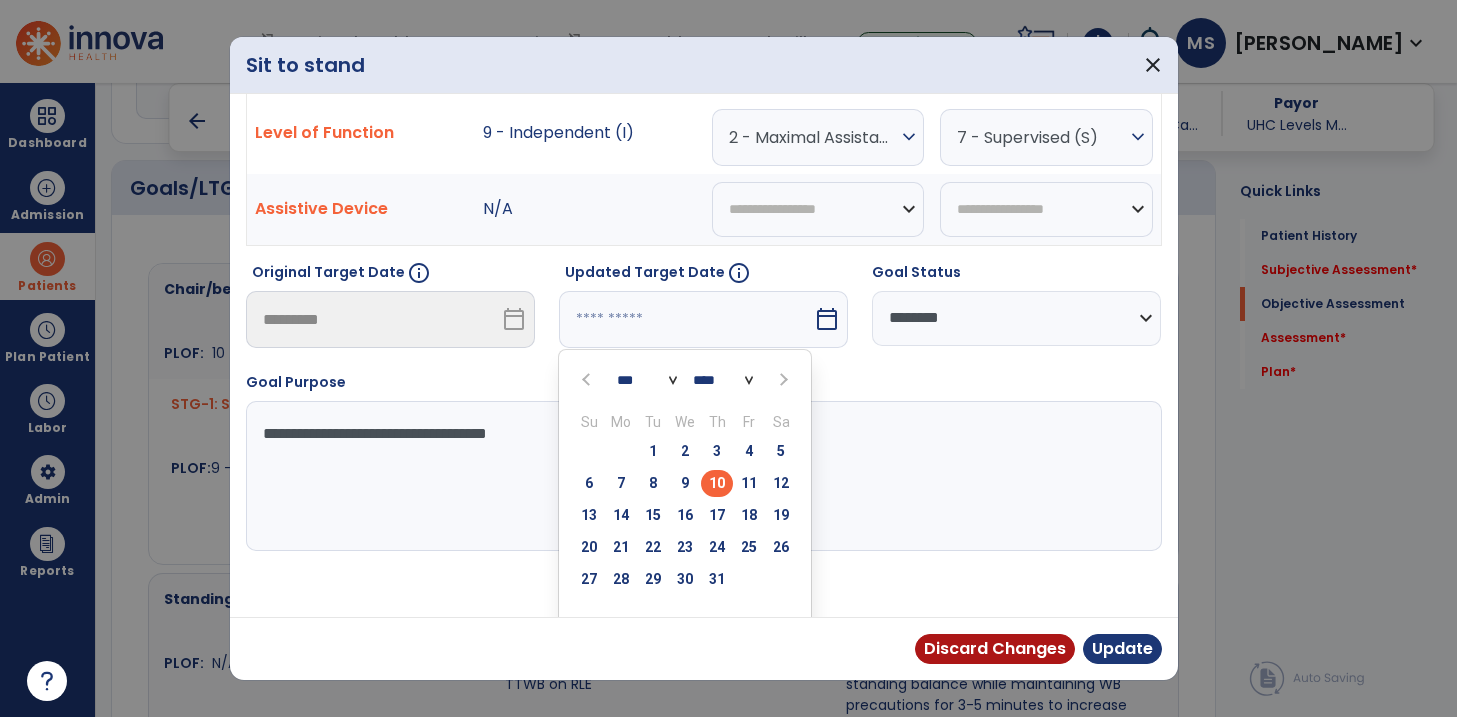 scroll, scrollTop: 90, scrollLeft: 0, axis: vertical 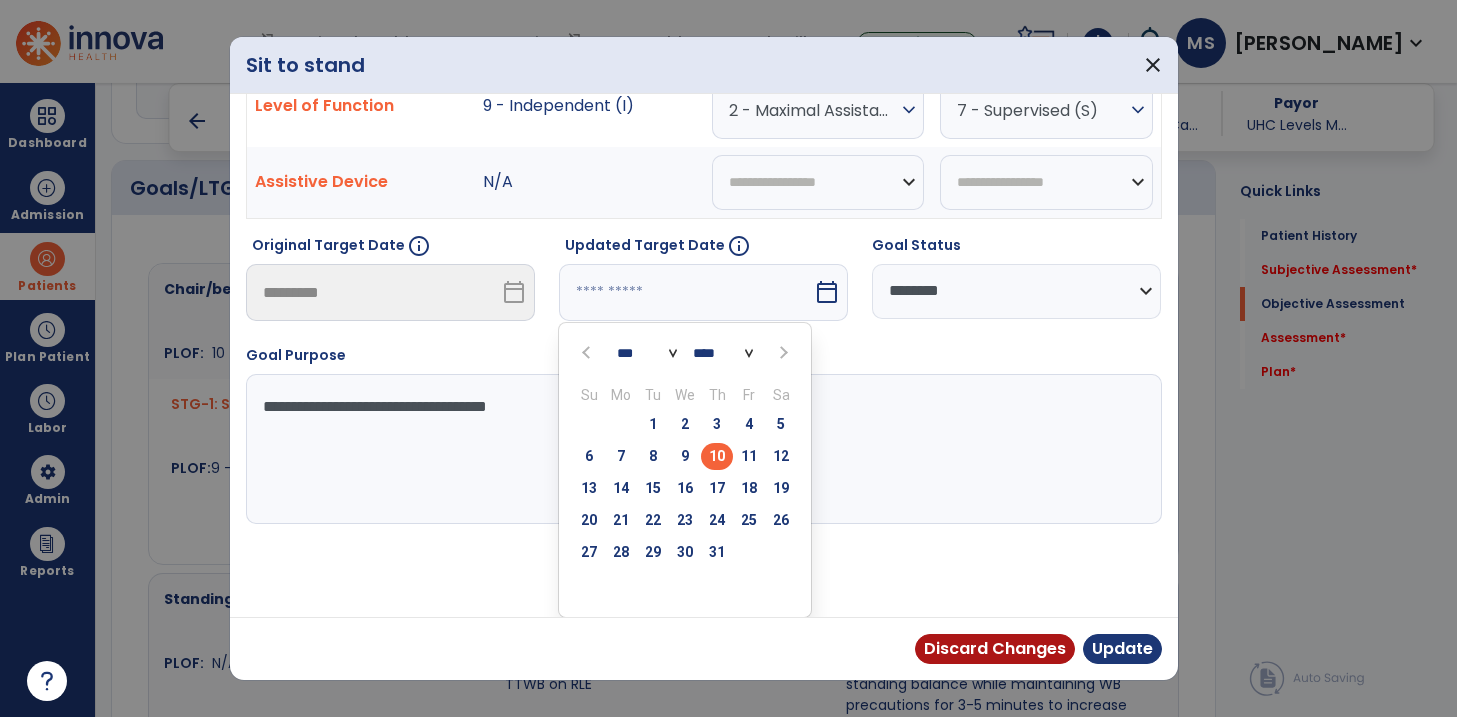 click at bounding box center (782, 353) 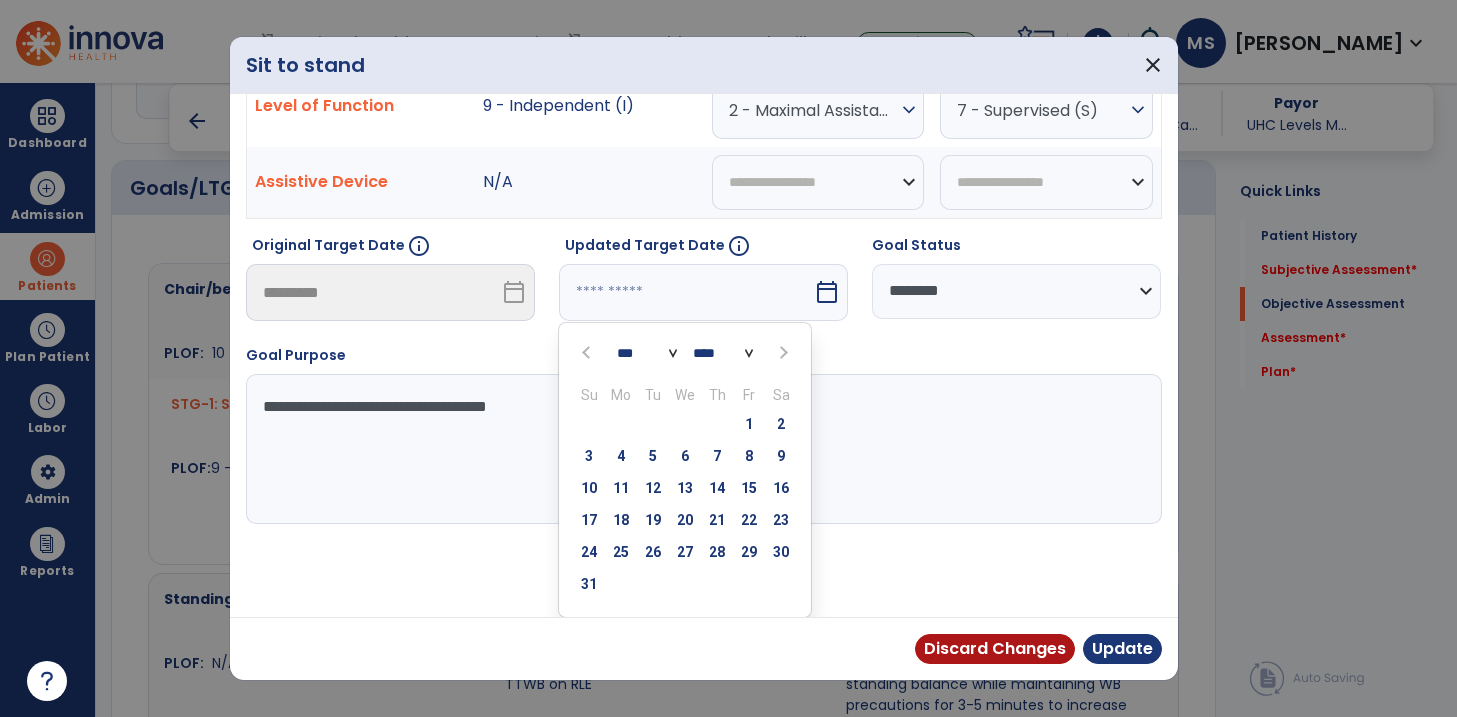 click at bounding box center (782, 353) 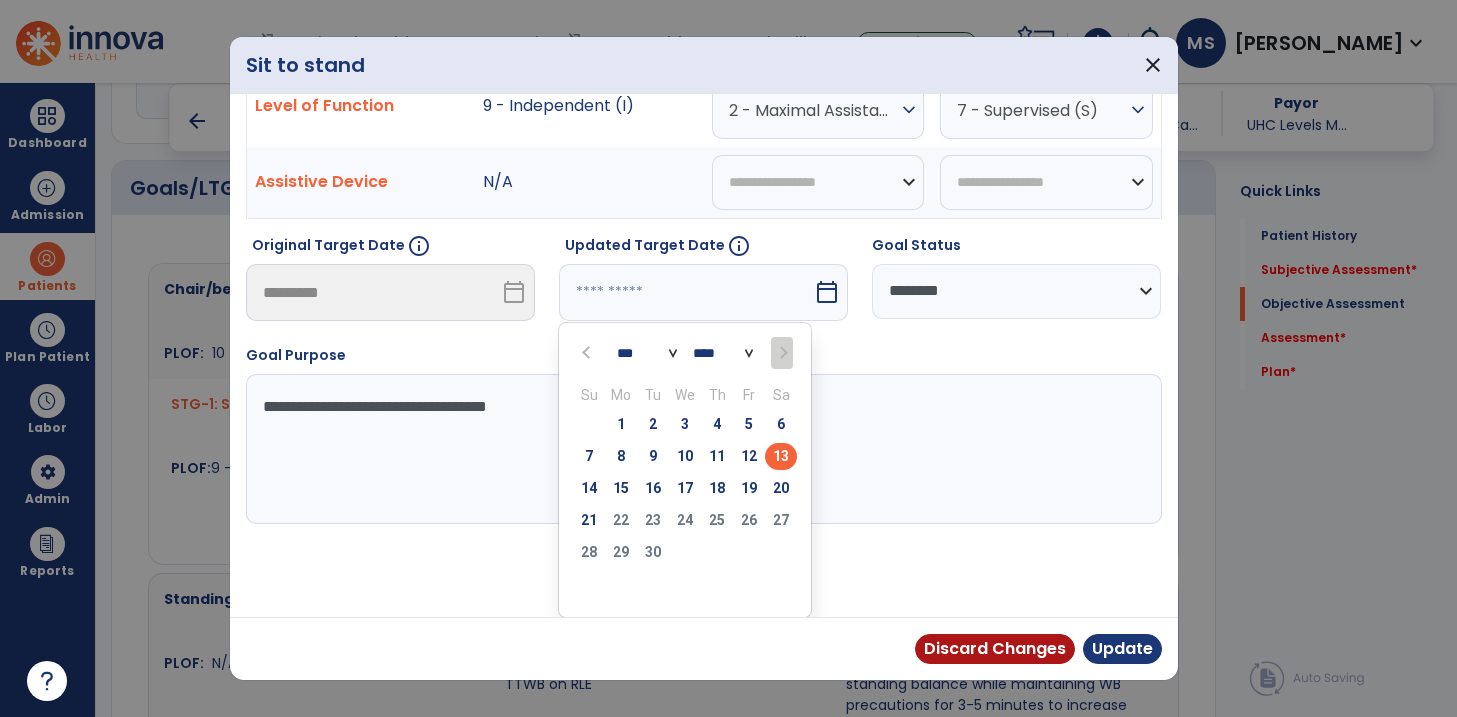 click on "13" at bounding box center (781, 456) 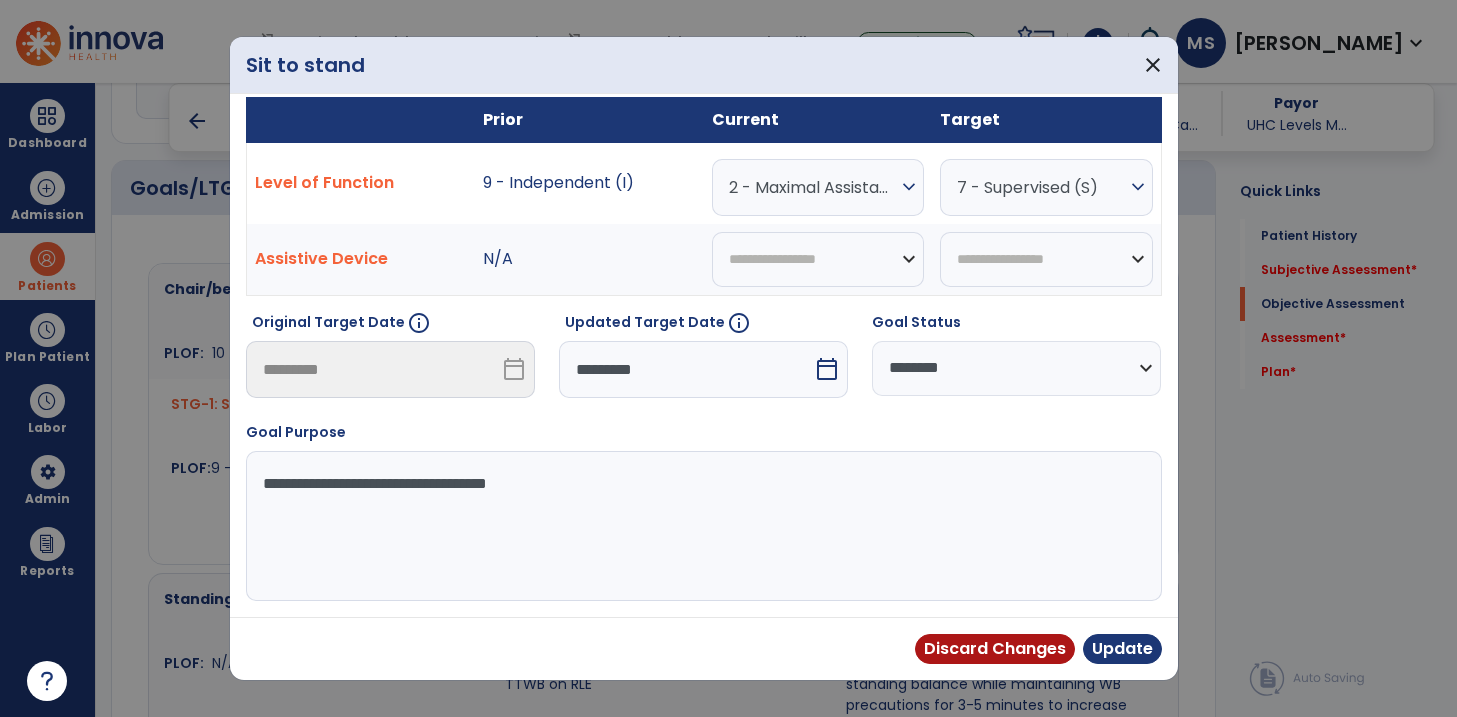 scroll, scrollTop: 12, scrollLeft: 0, axis: vertical 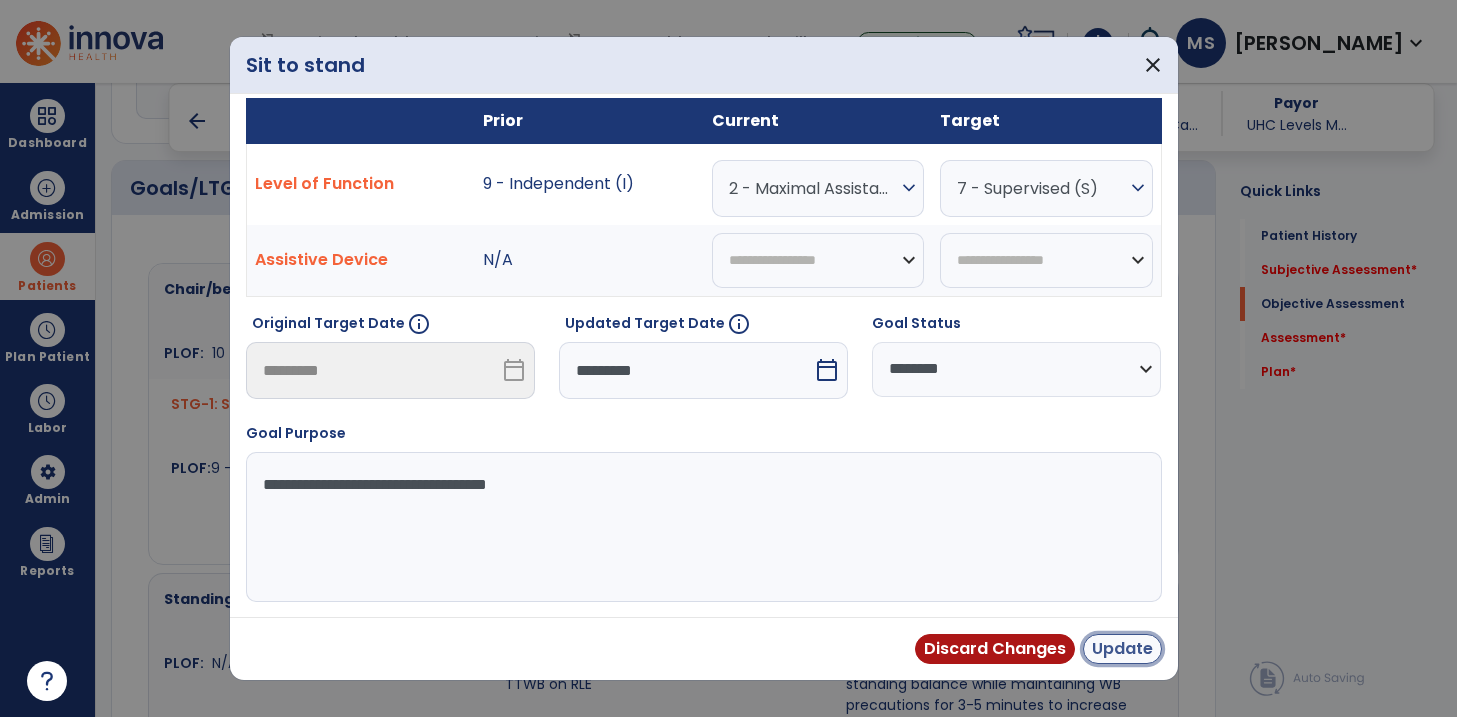 click on "Update" at bounding box center [1122, 649] 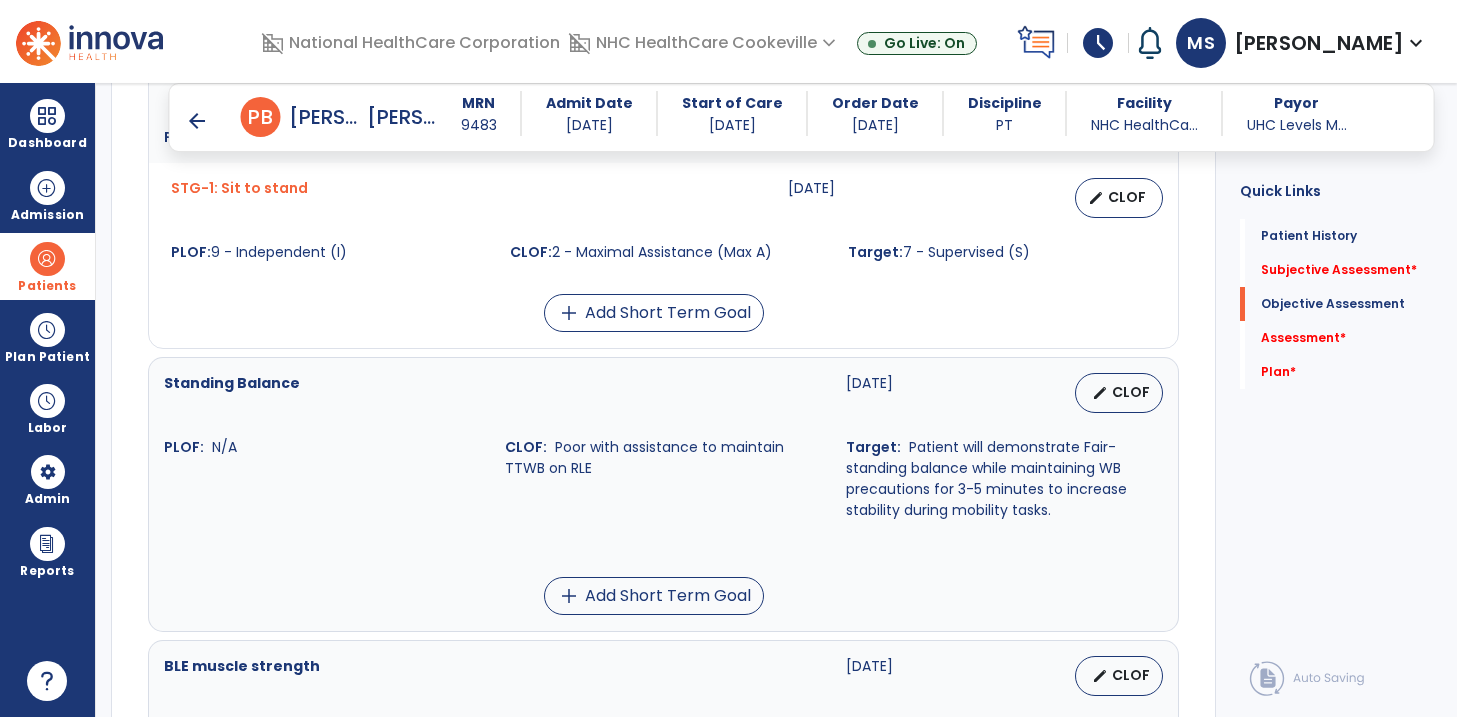 scroll, scrollTop: 890, scrollLeft: 0, axis: vertical 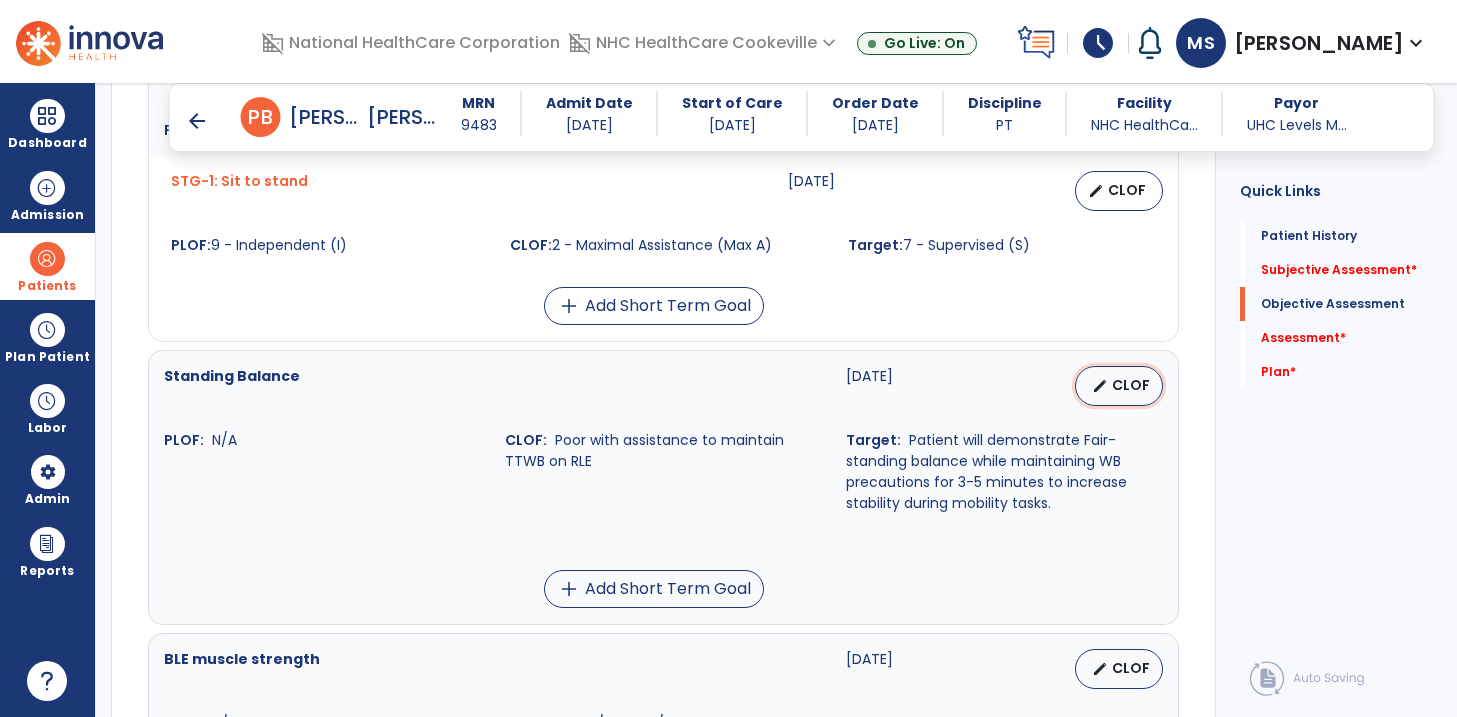 click on "CLOF" at bounding box center [1131, 385] 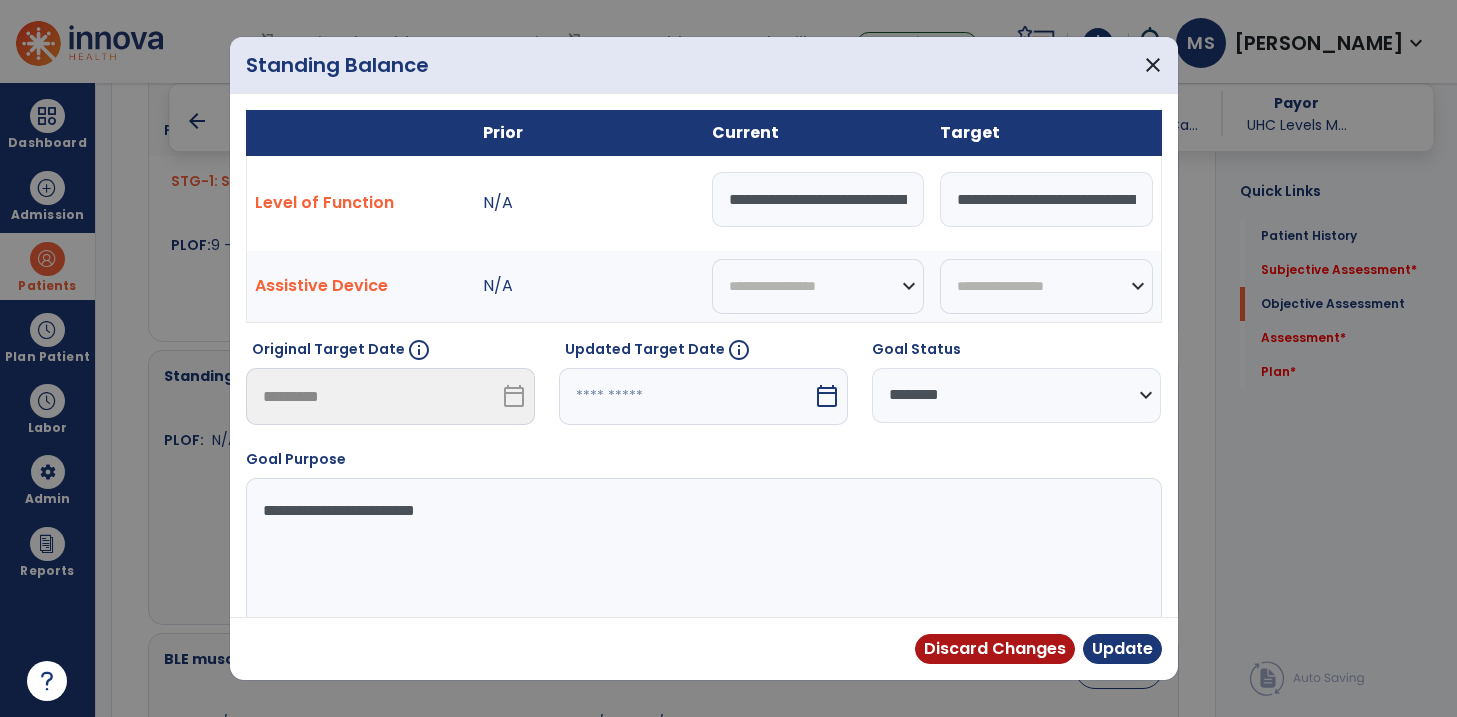 click at bounding box center [686, 396] 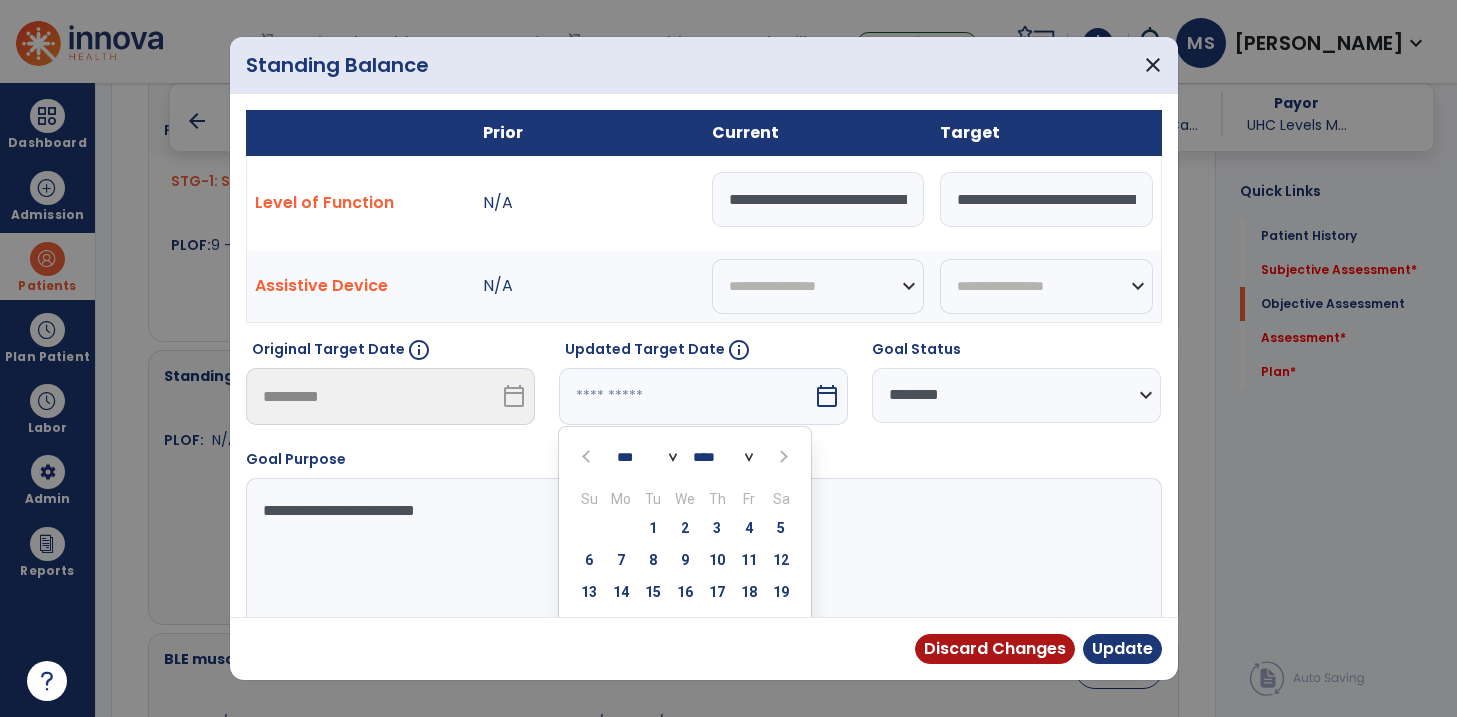 click at bounding box center (781, 456) 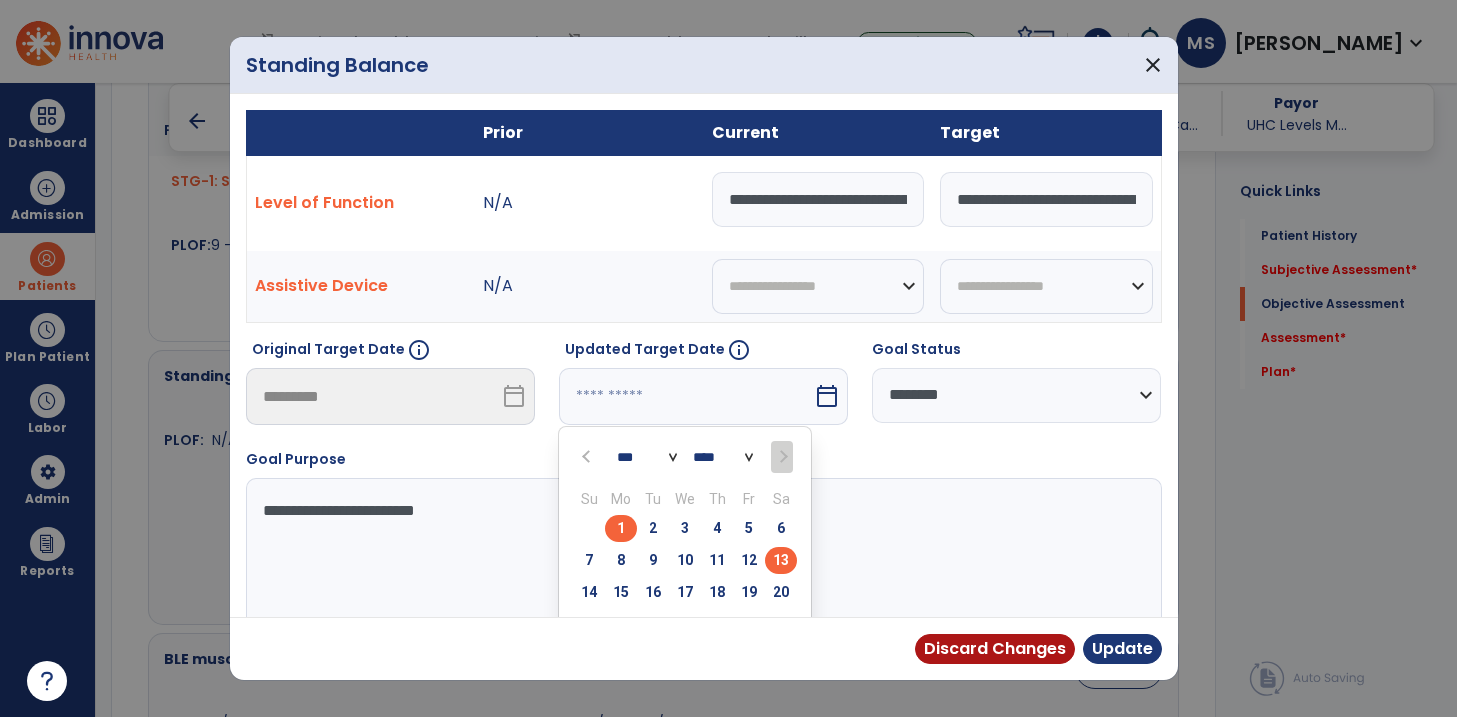 click on "13" at bounding box center (781, 560) 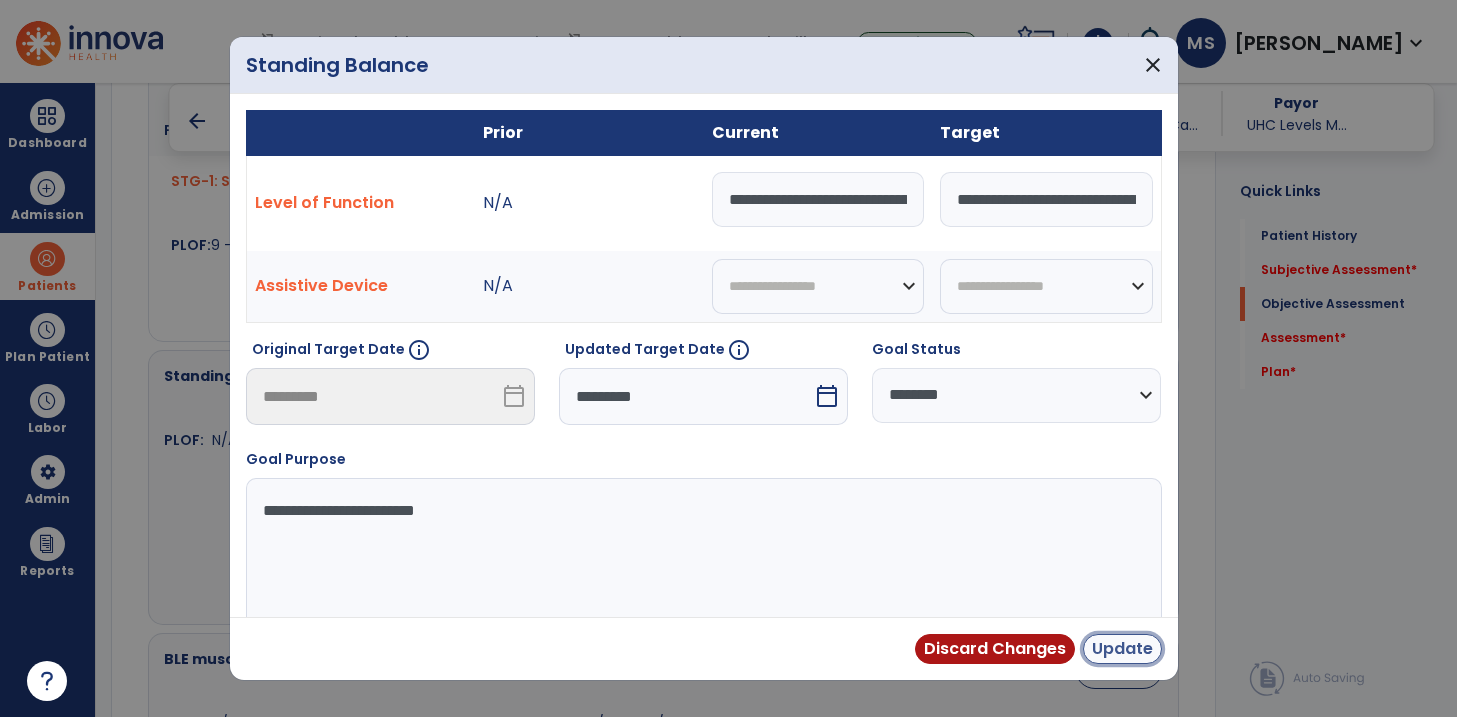 click on "Update" at bounding box center [1122, 649] 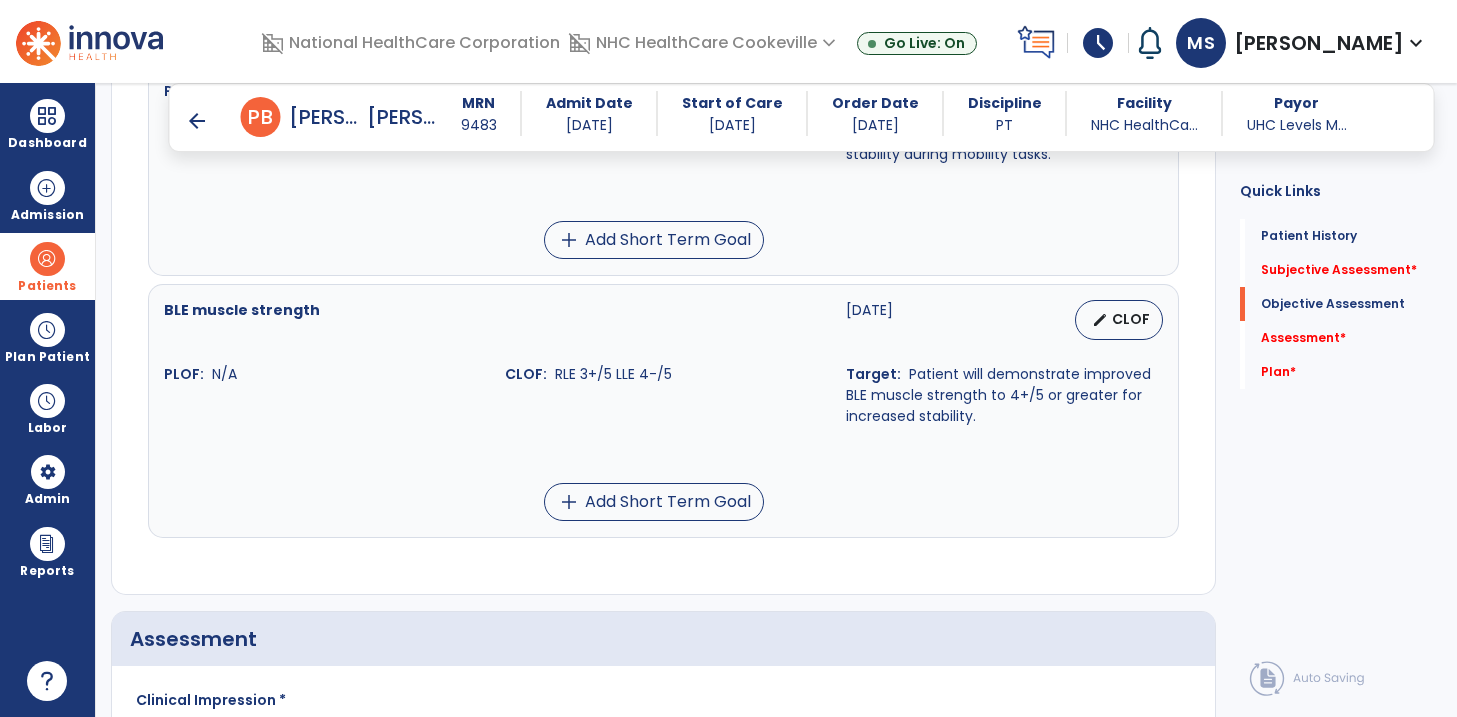 scroll, scrollTop: 1246, scrollLeft: 0, axis: vertical 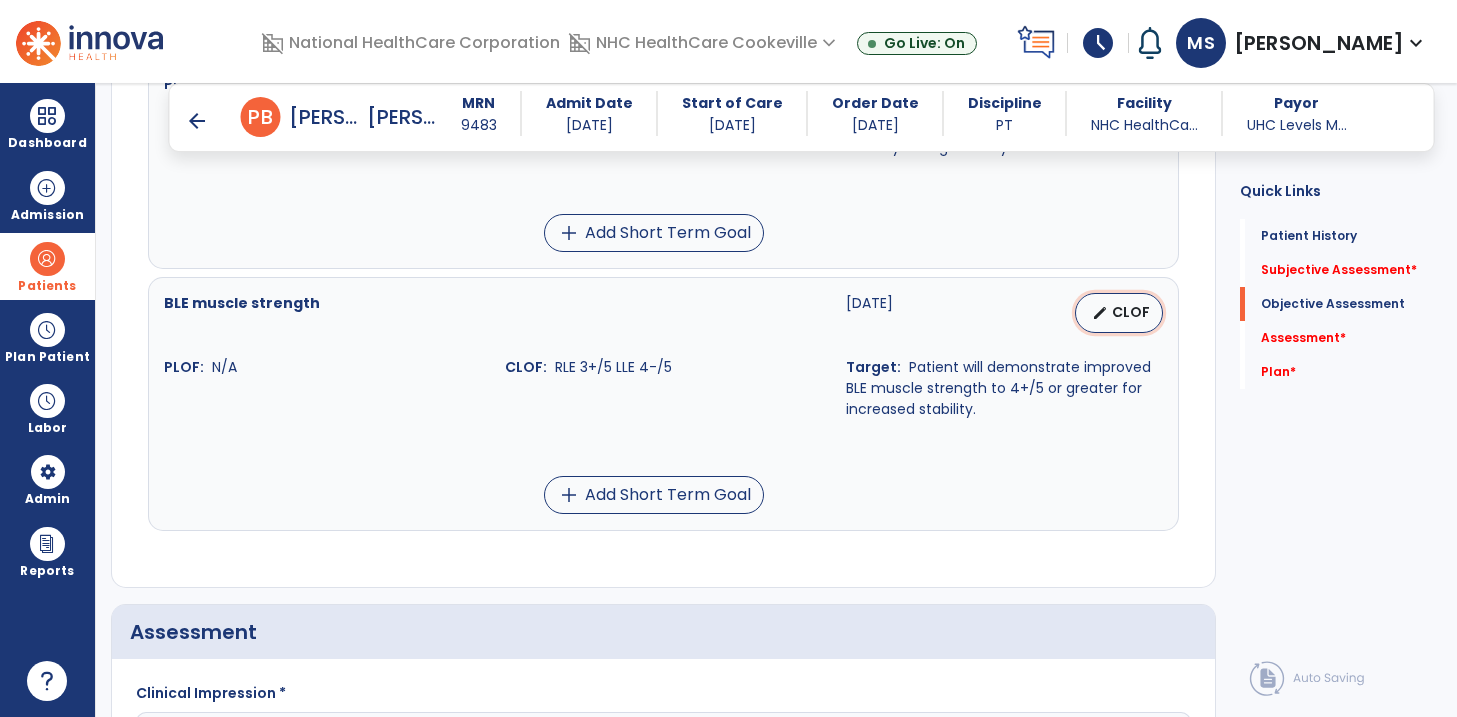 click on "CLOF" at bounding box center (1131, 312) 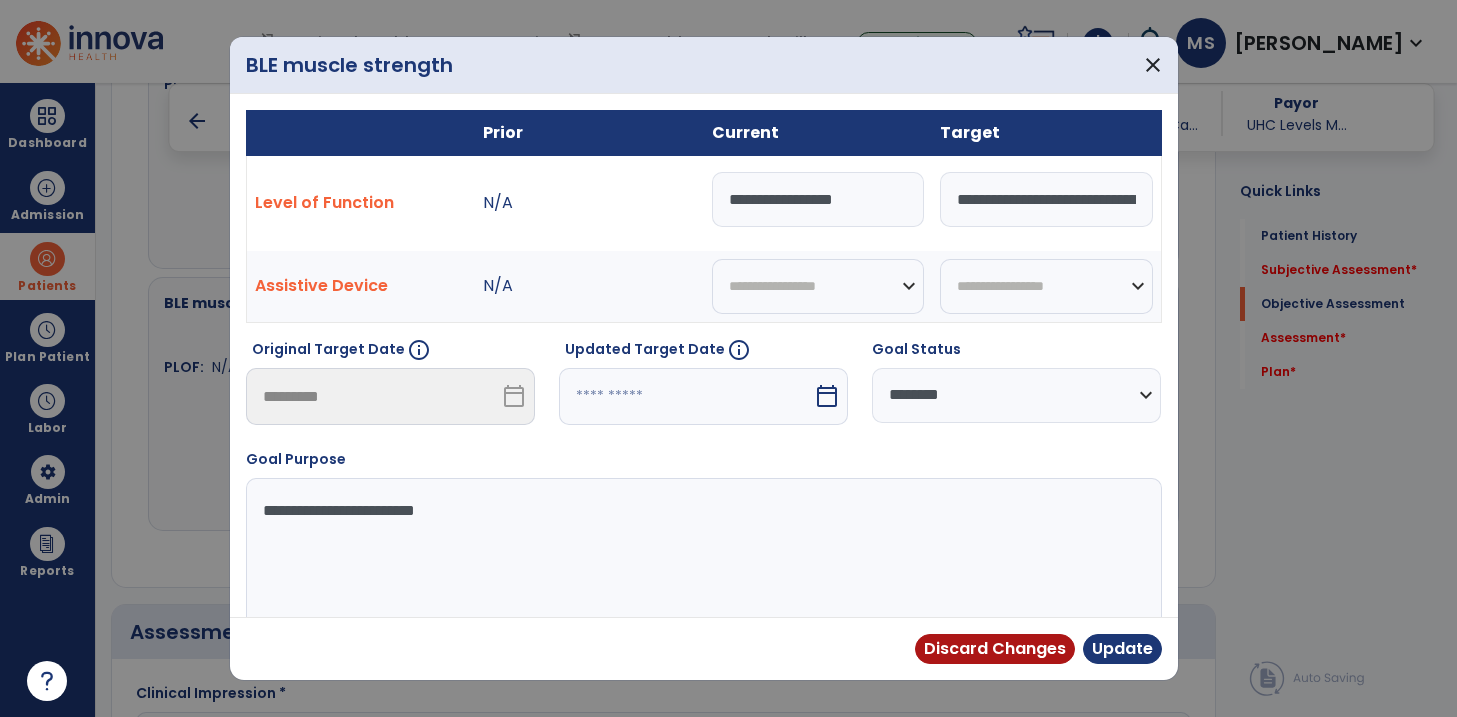 click at bounding box center [686, 396] 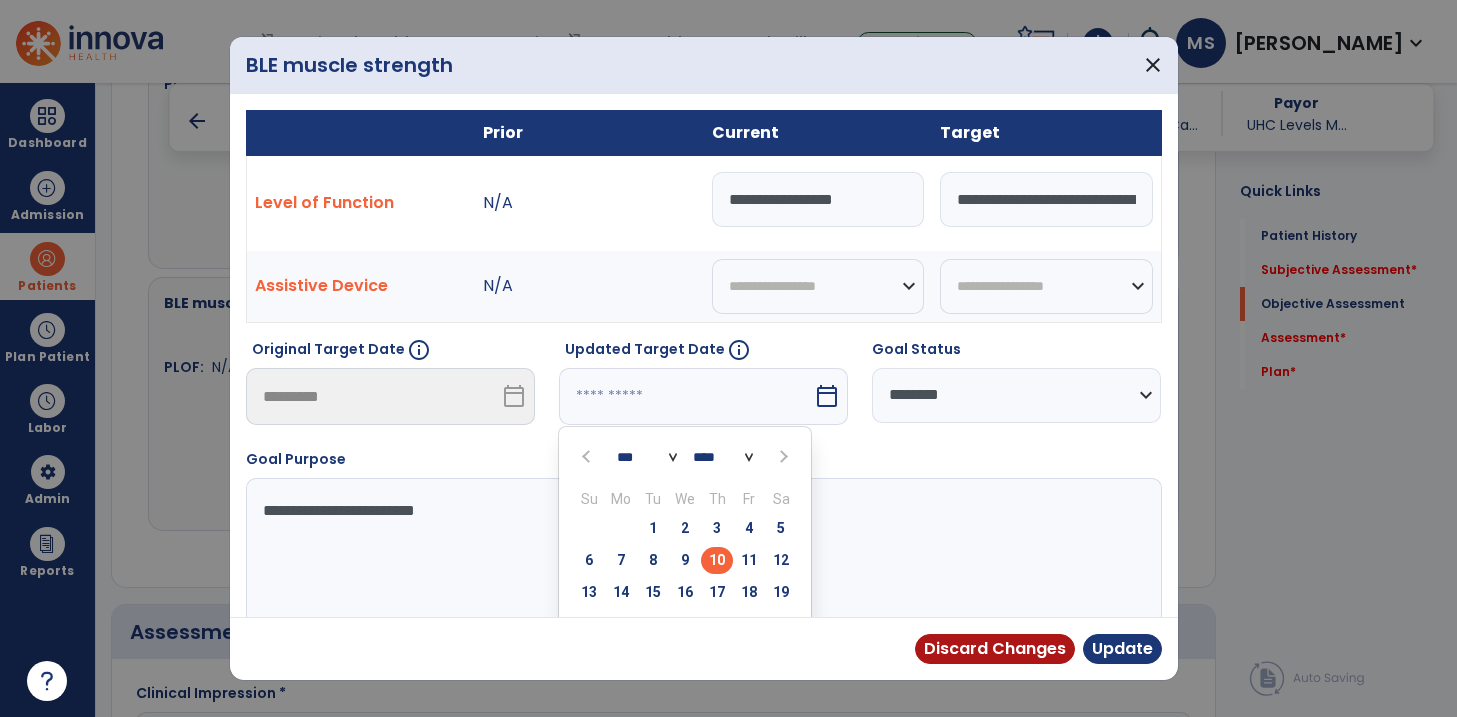 click at bounding box center [782, 457] 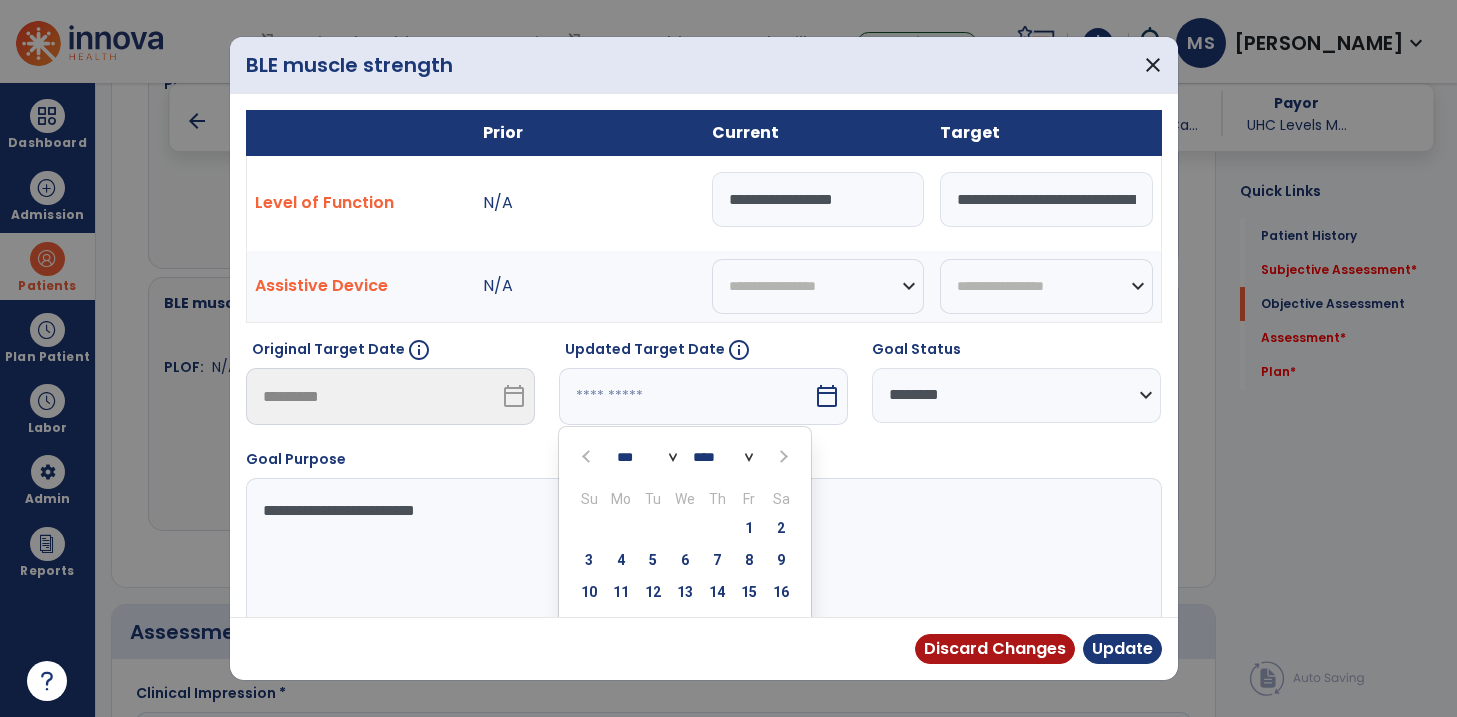 click at bounding box center [782, 457] 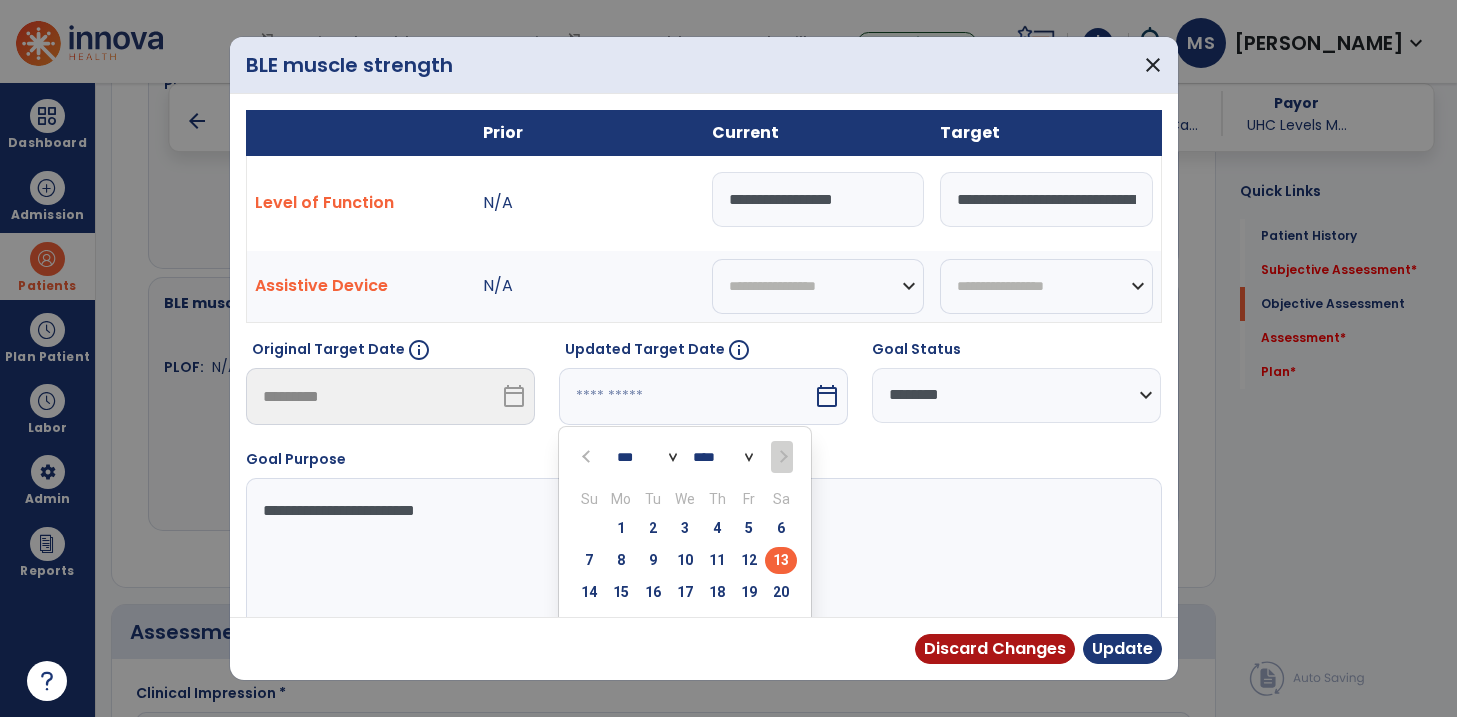 click on "13" at bounding box center [781, 560] 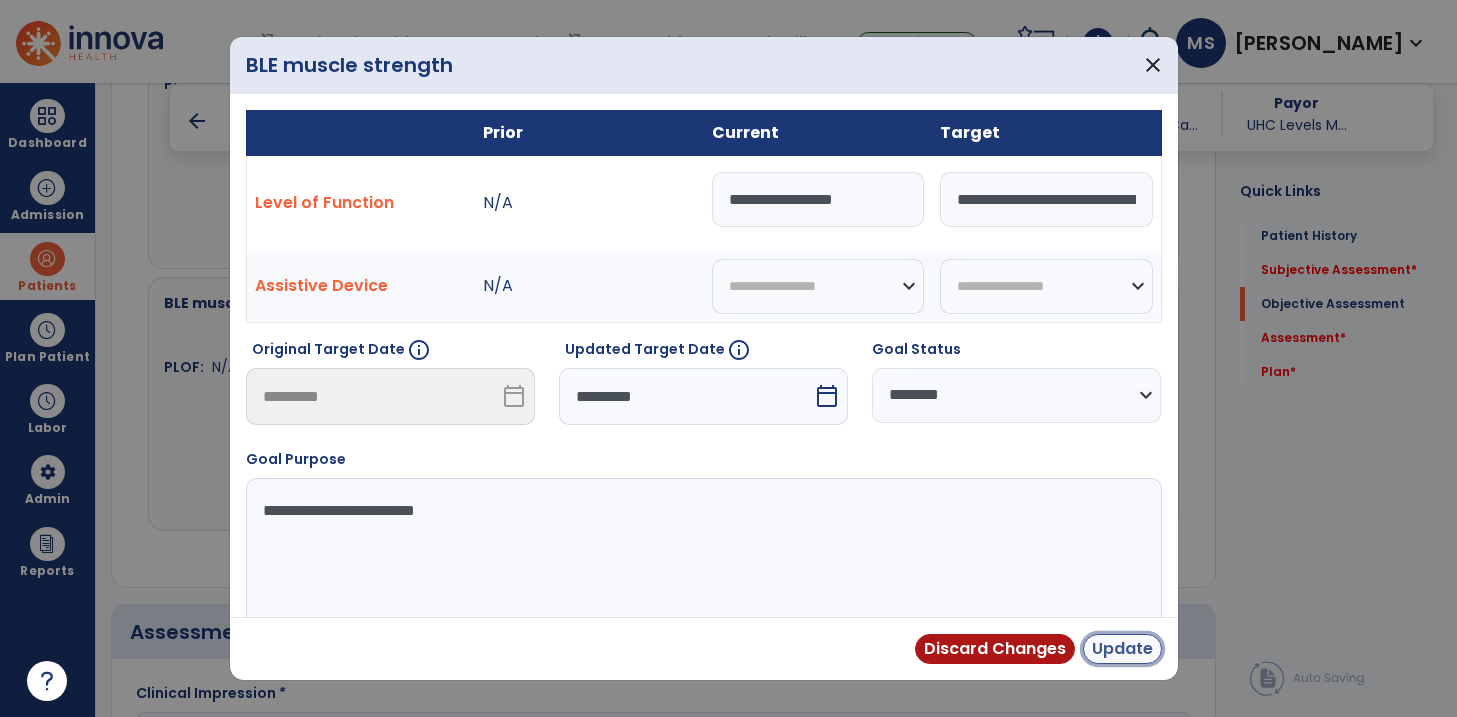 click on "Update" at bounding box center [1122, 649] 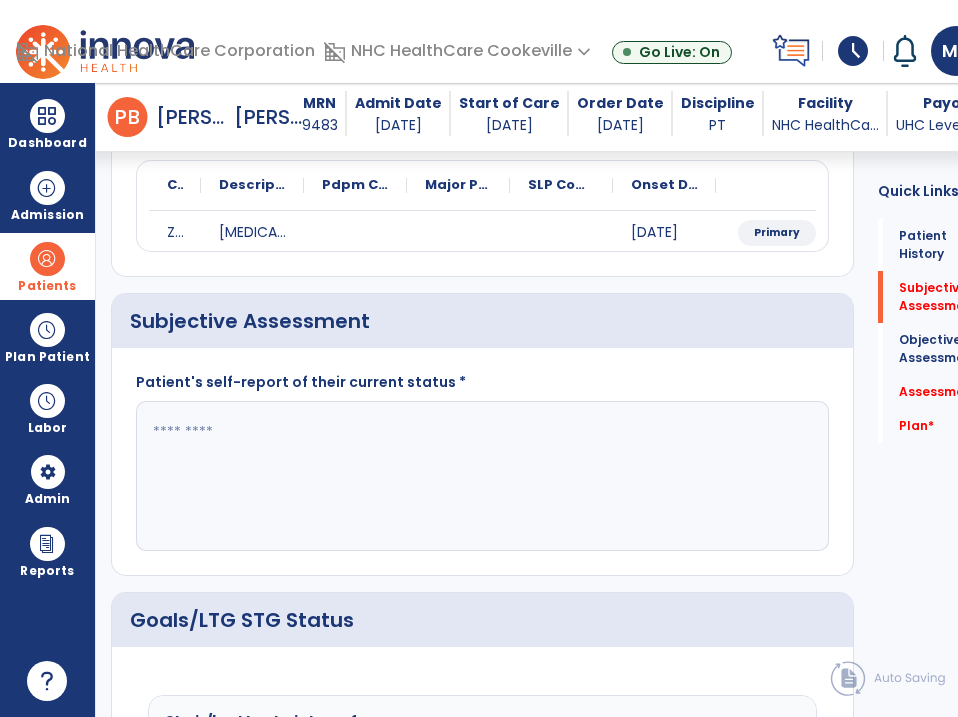 scroll, scrollTop: 226, scrollLeft: 0, axis: vertical 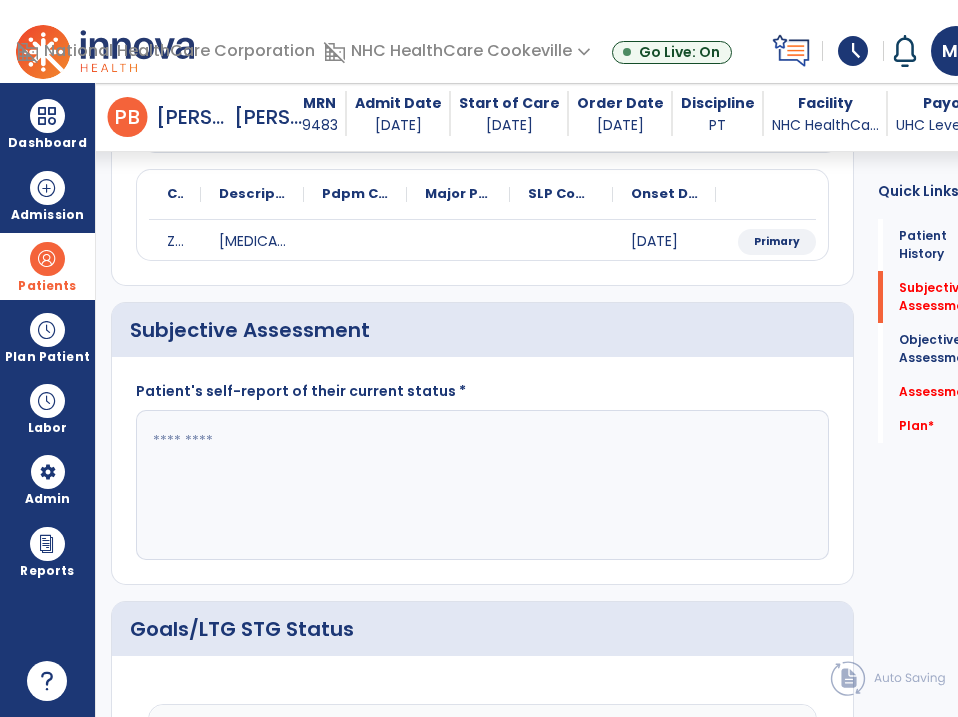 click 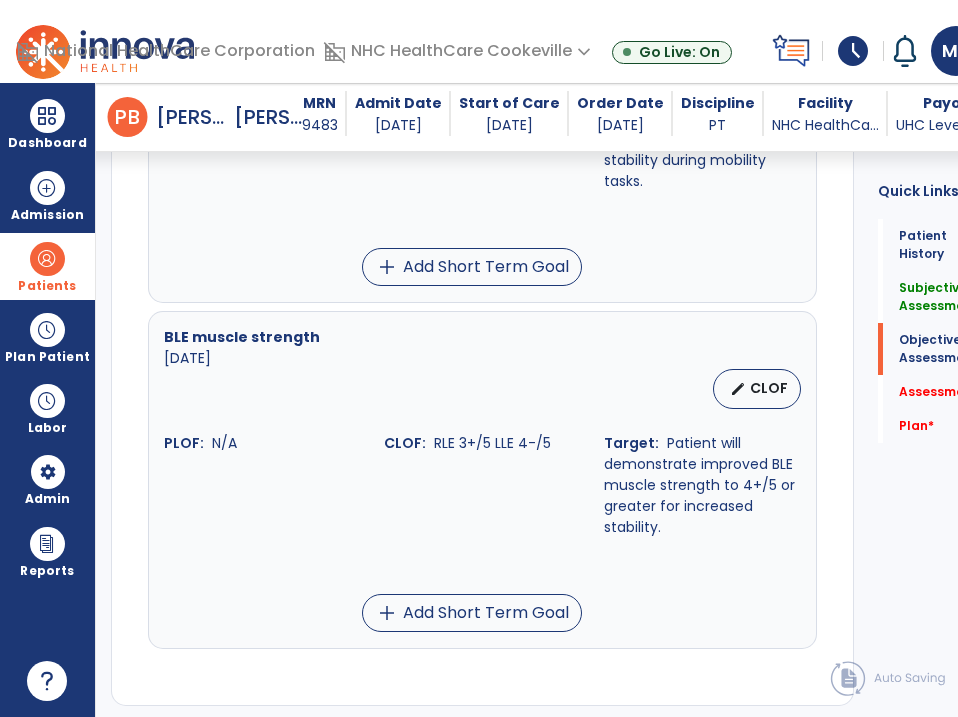 scroll, scrollTop: 1510, scrollLeft: 0, axis: vertical 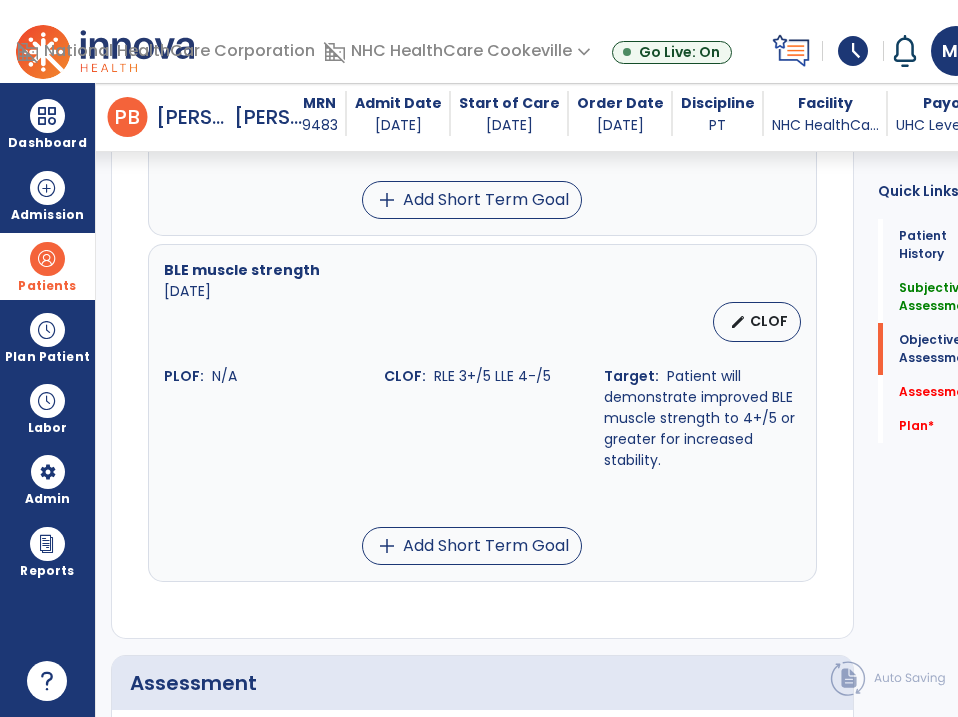 type on "**********" 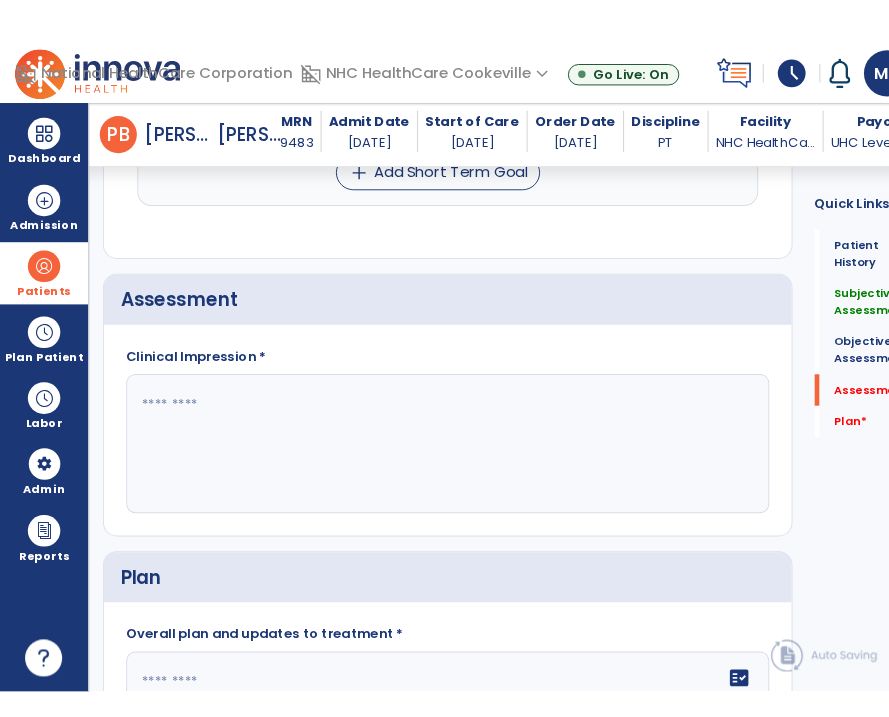 scroll, scrollTop: 1894, scrollLeft: 0, axis: vertical 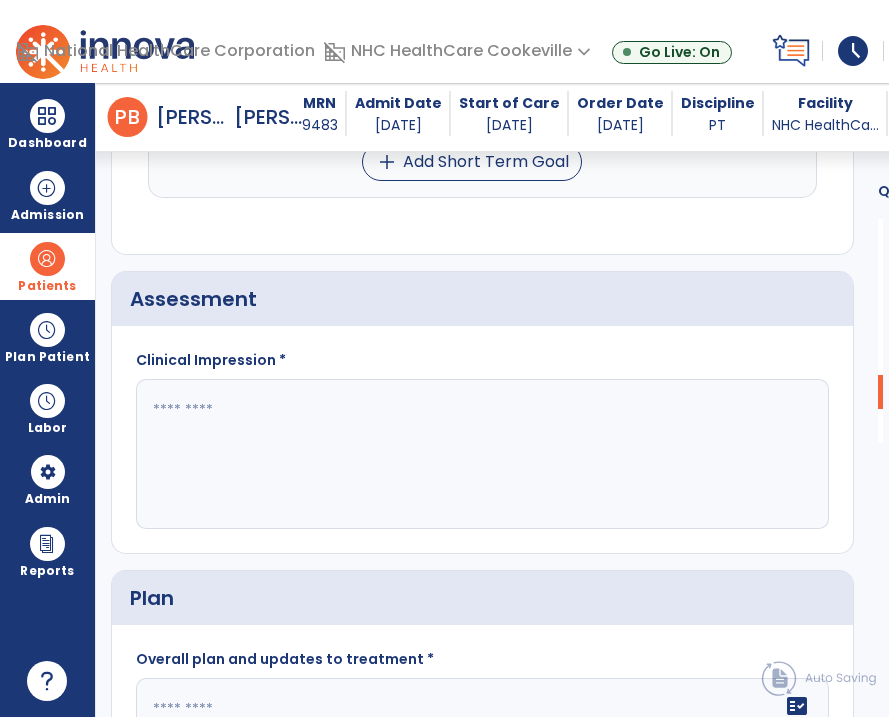 click 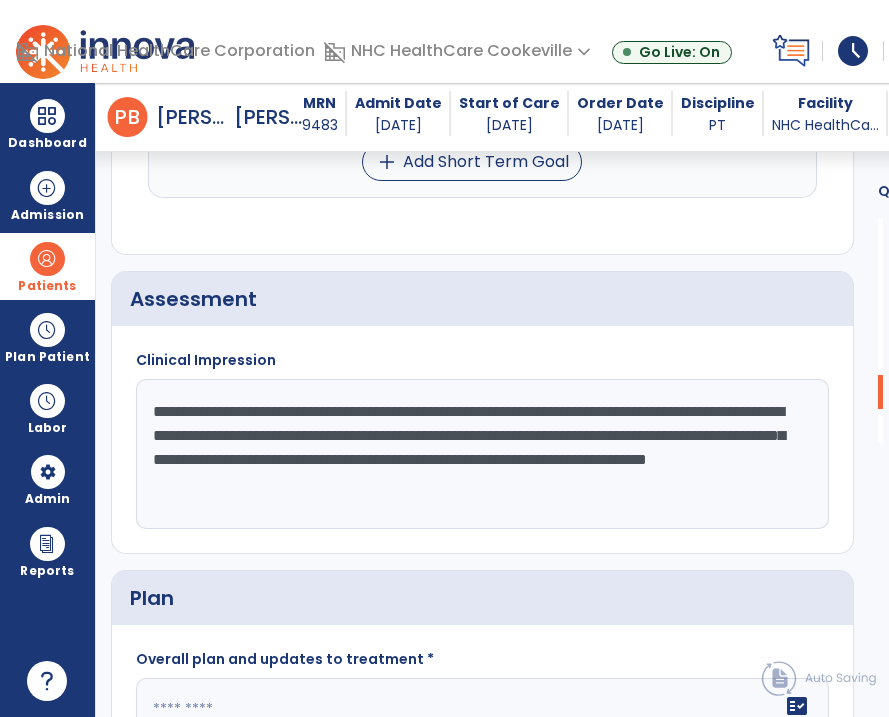 scroll, scrollTop: 2081, scrollLeft: 0, axis: vertical 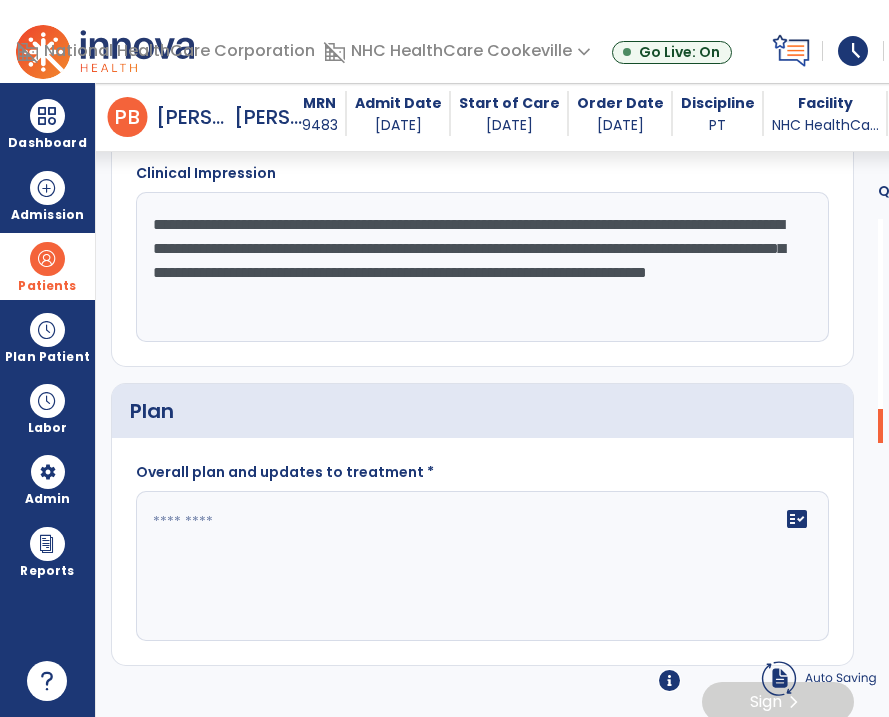 type on "**********" 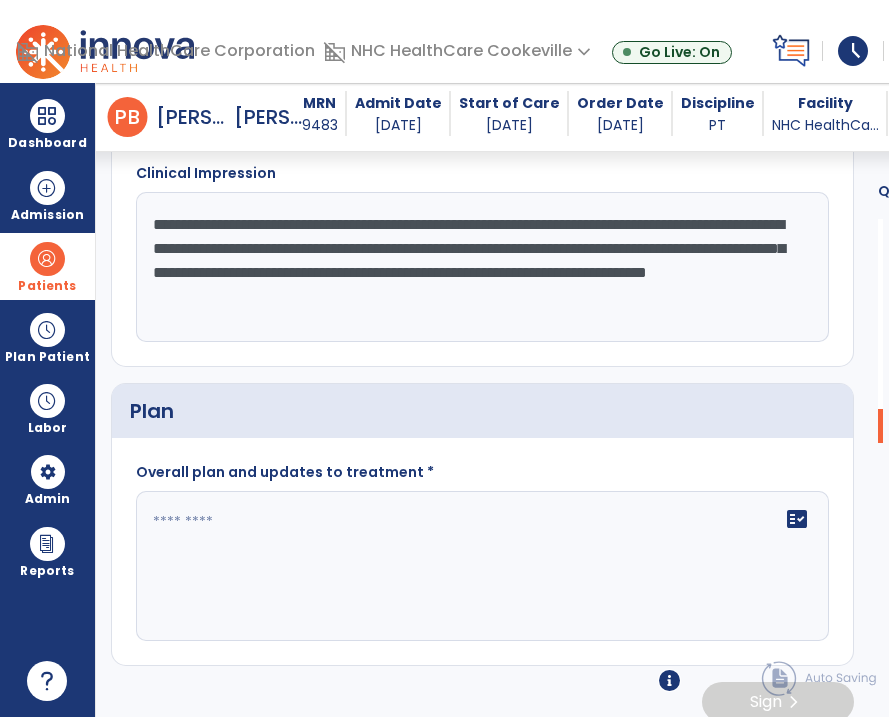 click 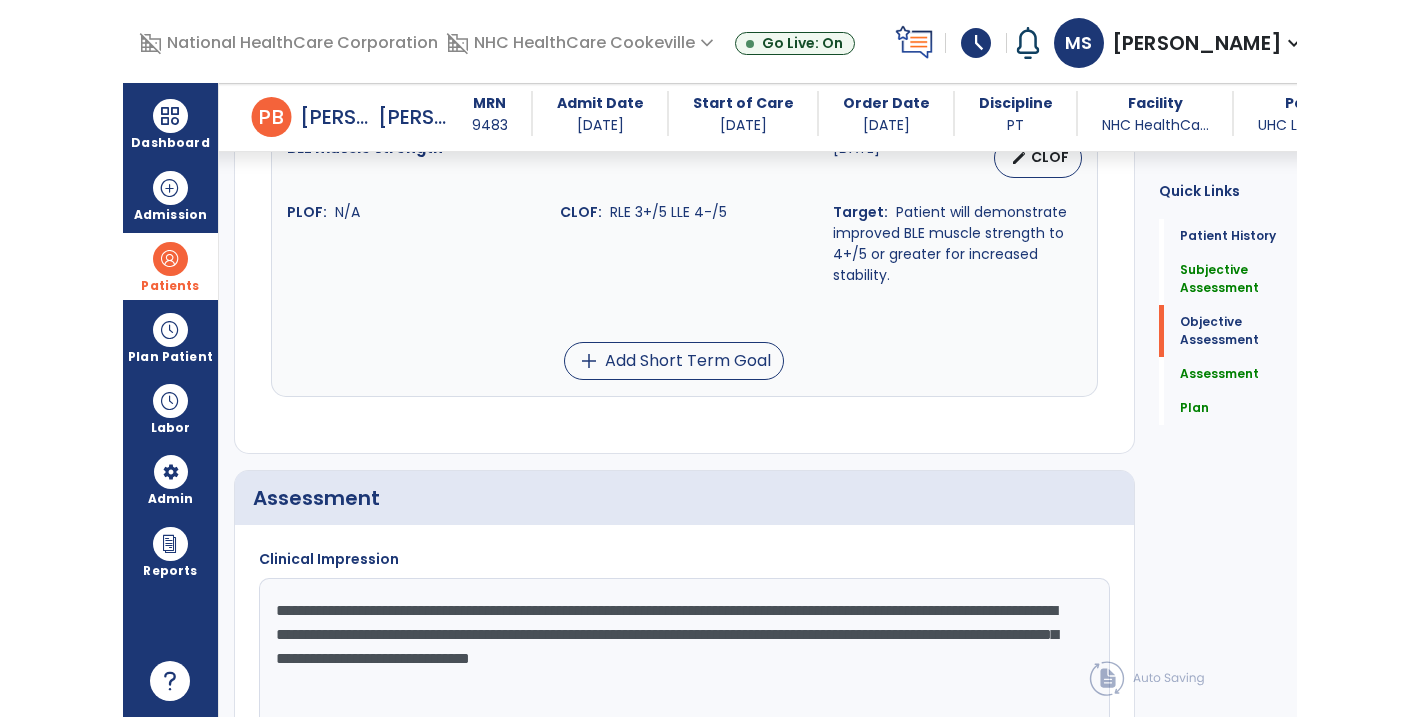 scroll, scrollTop: 1224, scrollLeft: 0, axis: vertical 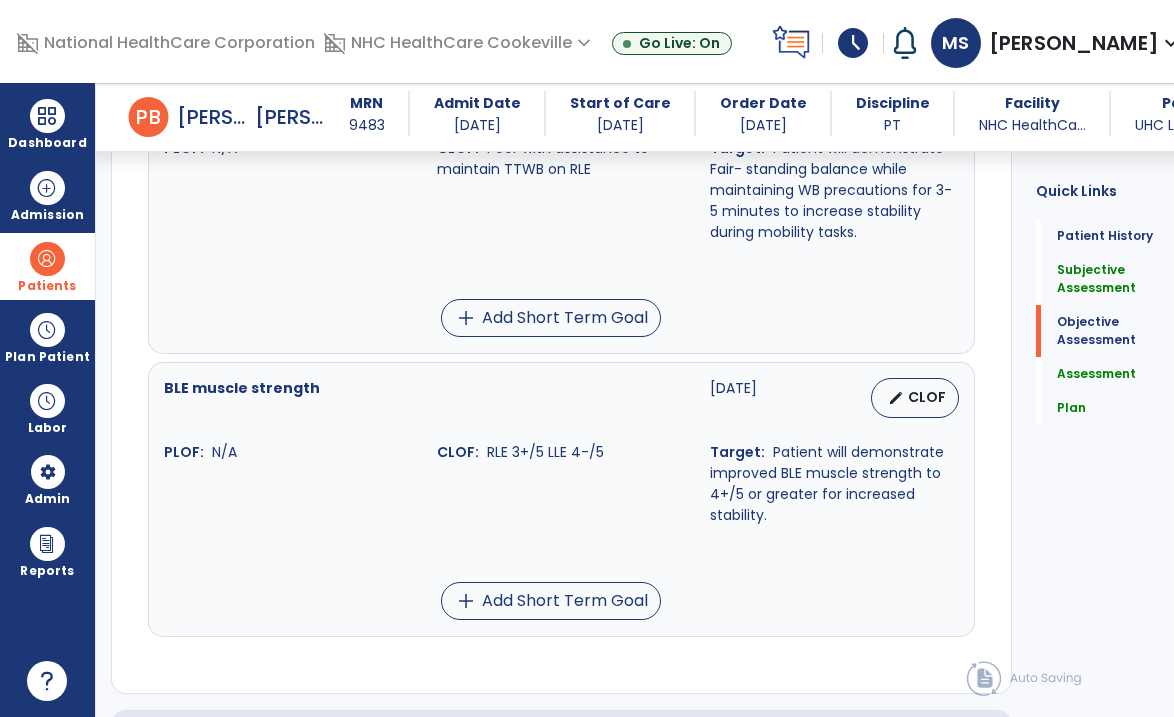 type on "**********" 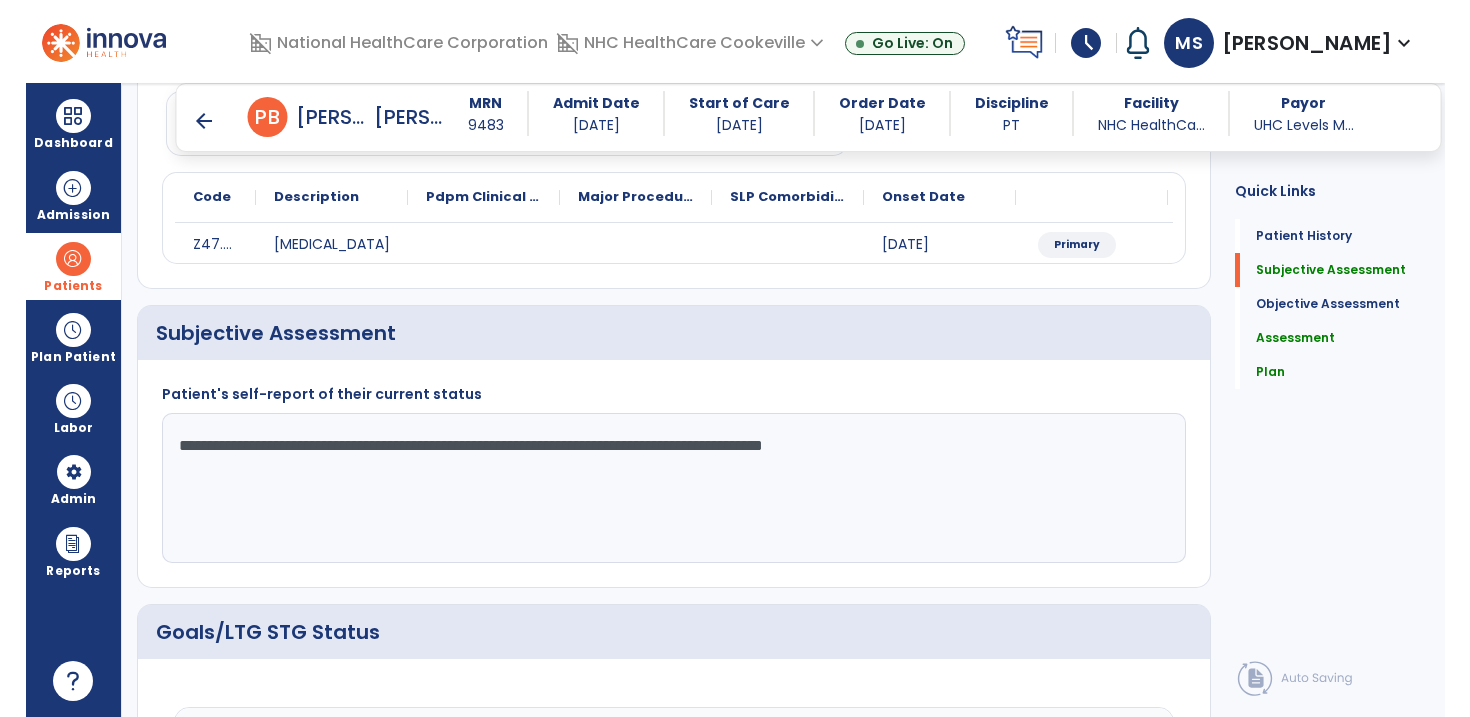 scroll, scrollTop: 237, scrollLeft: 0, axis: vertical 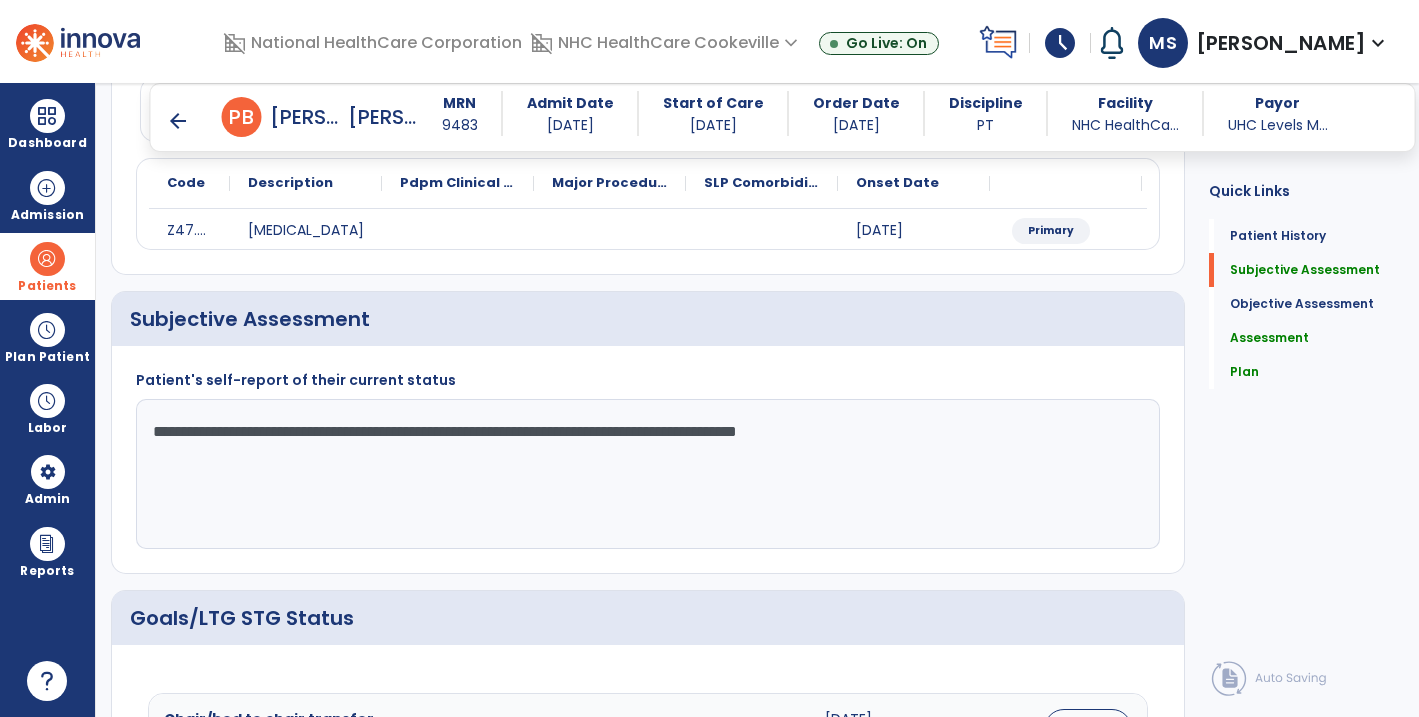 click on "**********" 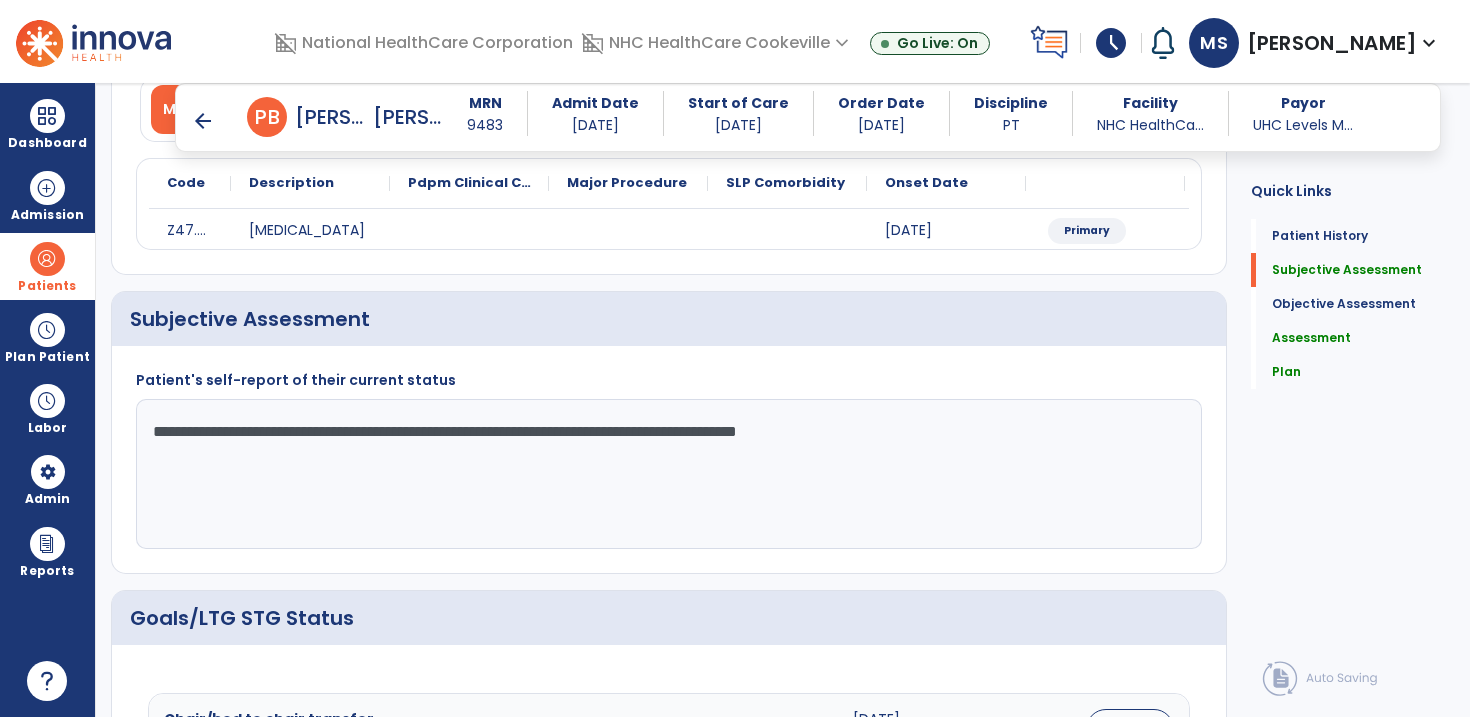click on "Patients" at bounding box center [47, 286] 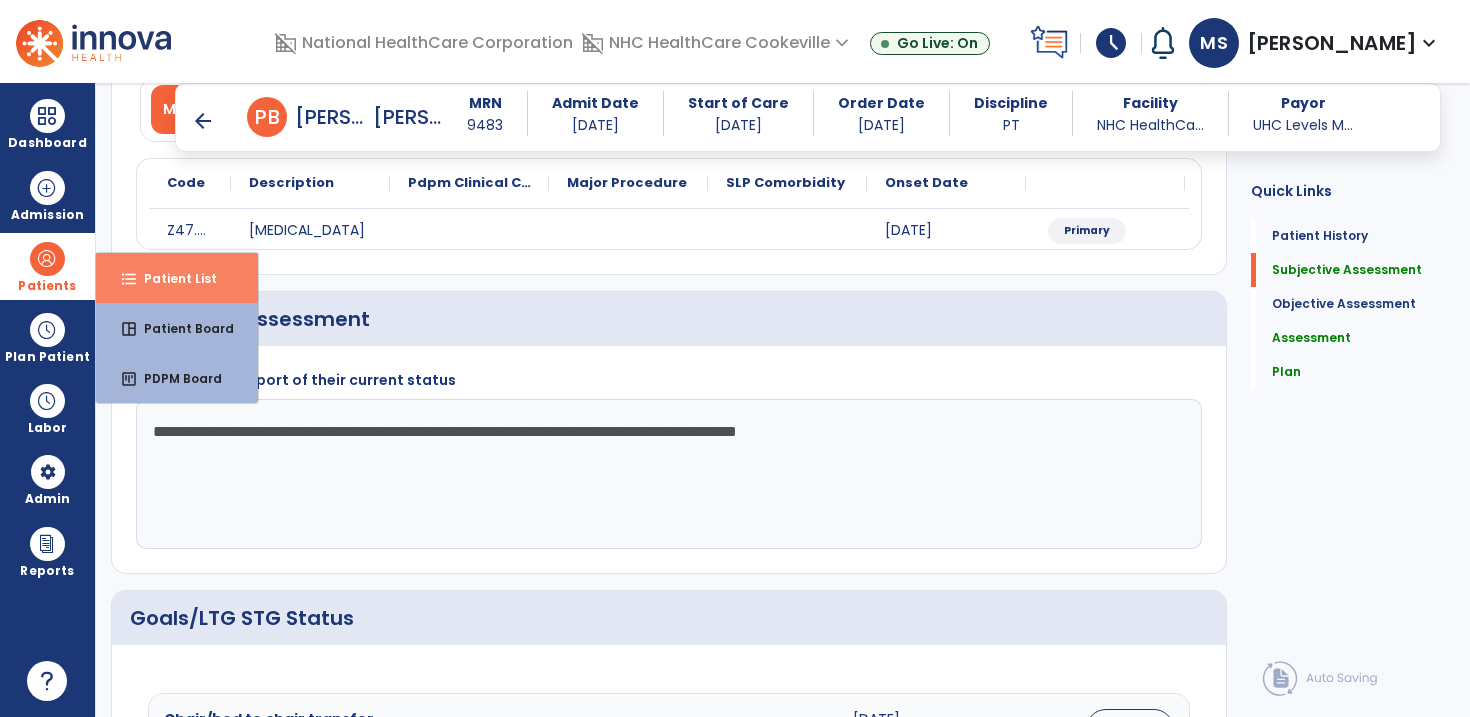 click on "format_list_bulleted  Patient List" at bounding box center (177, 278) 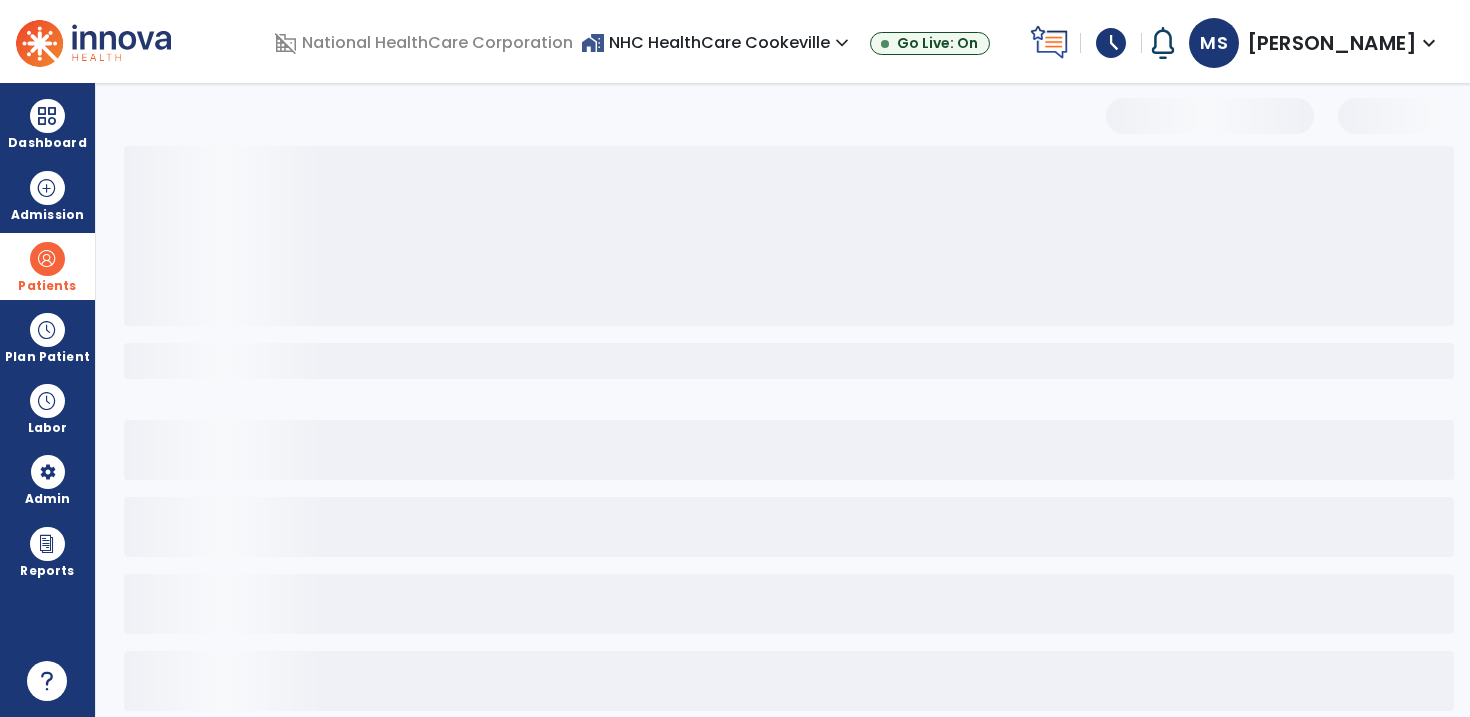 scroll, scrollTop: 26, scrollLeft: 0, axis: vertical 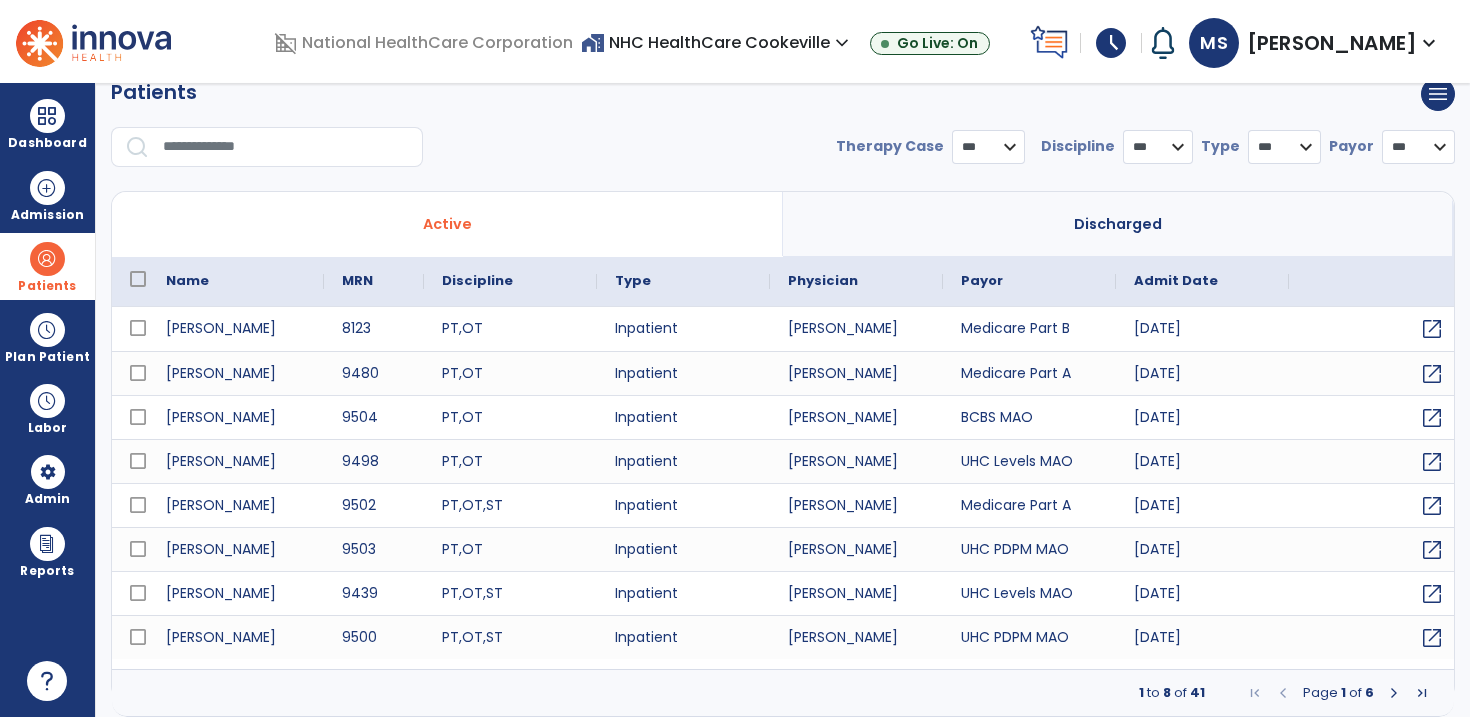 select on "***" 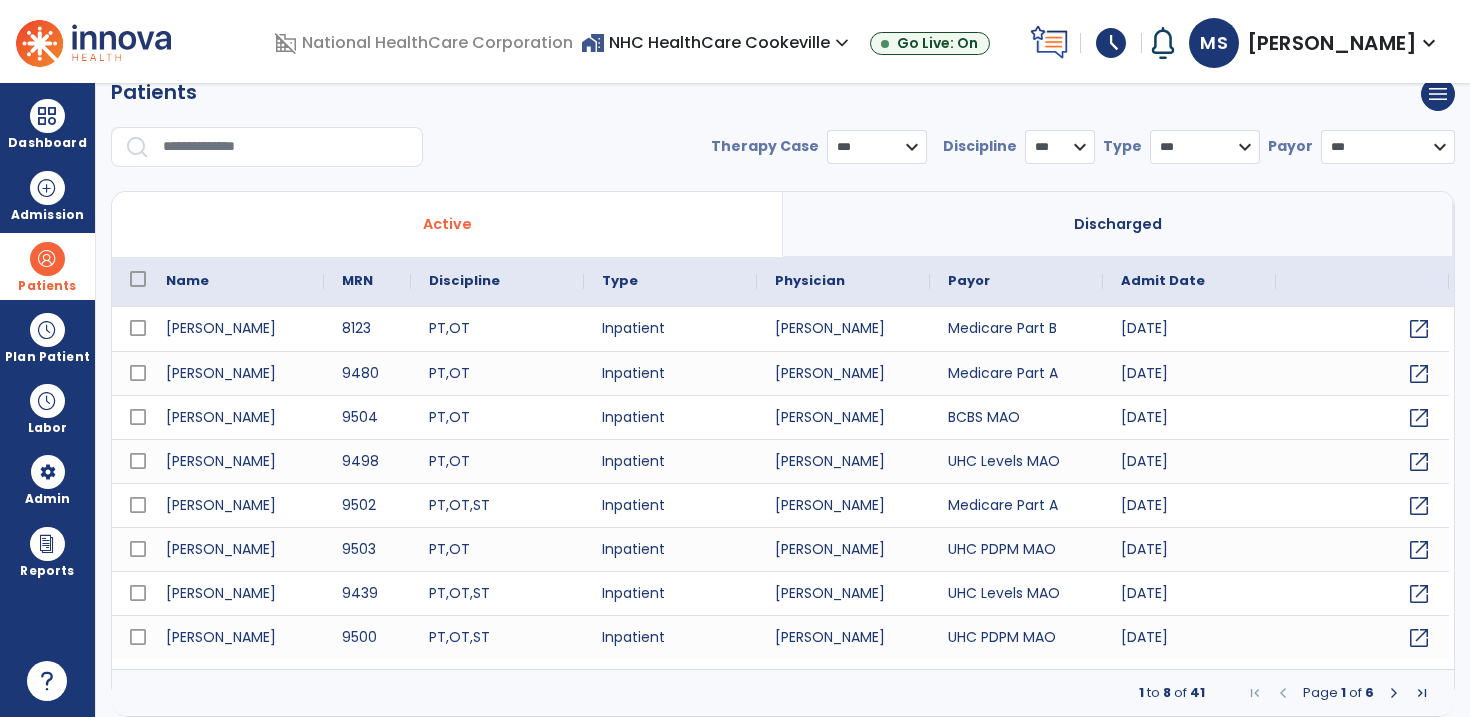 click at bounding box center [267, 147] 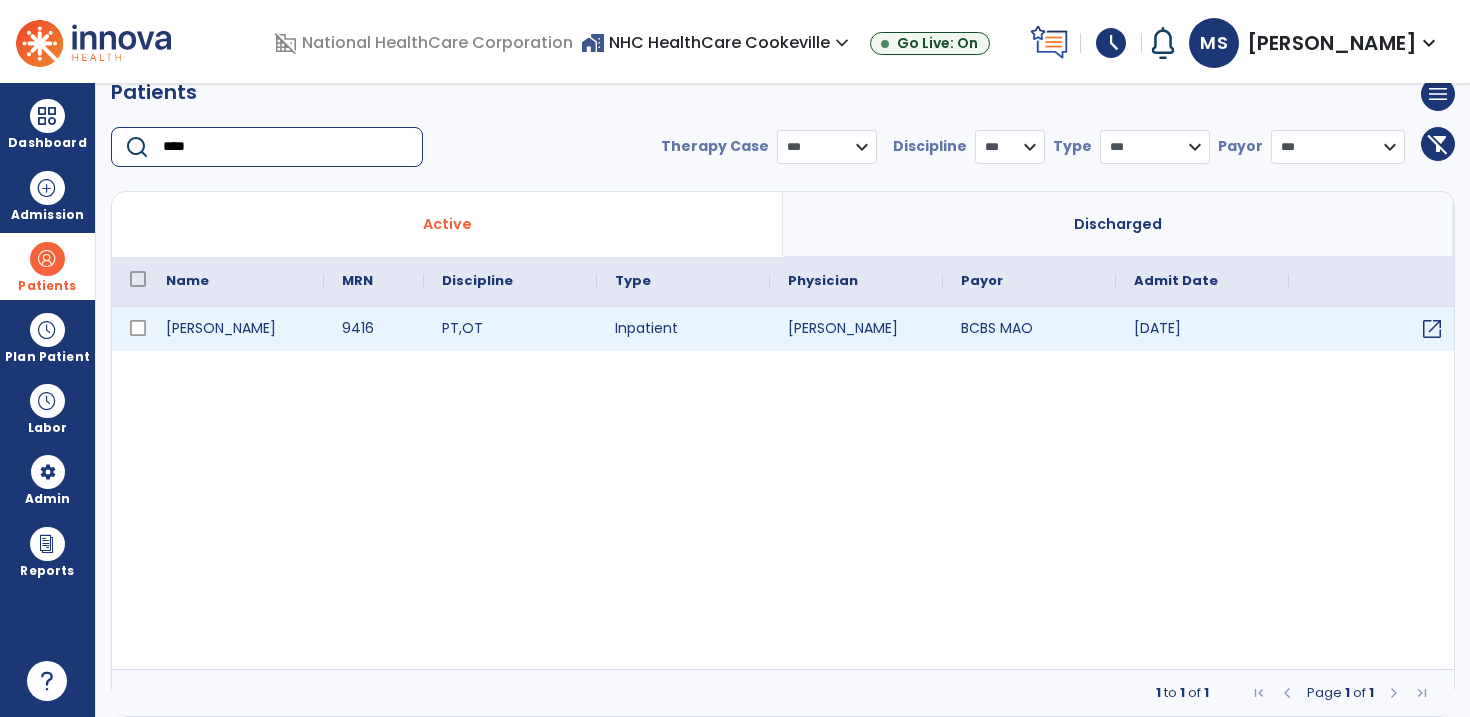 type on "****" 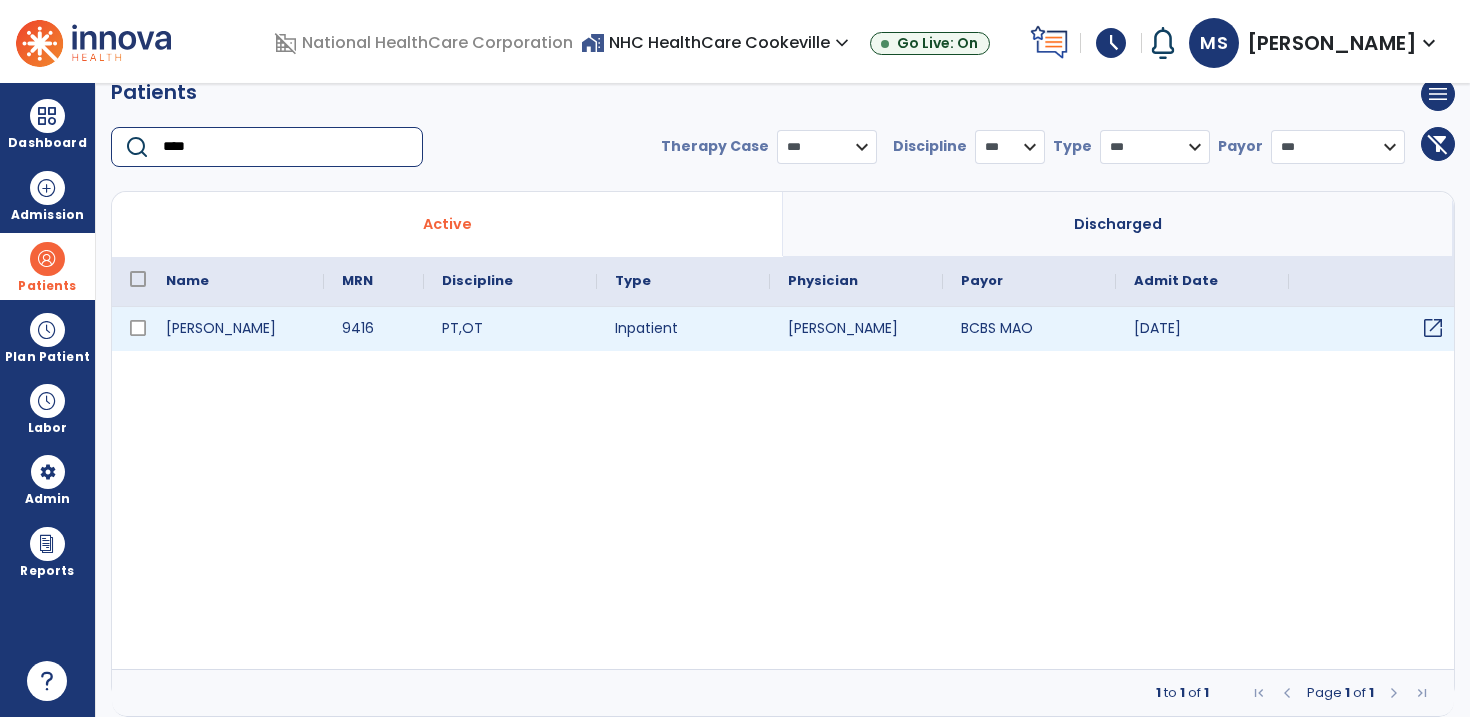 click on "open_in_new" at bounding box center (1433, 328) 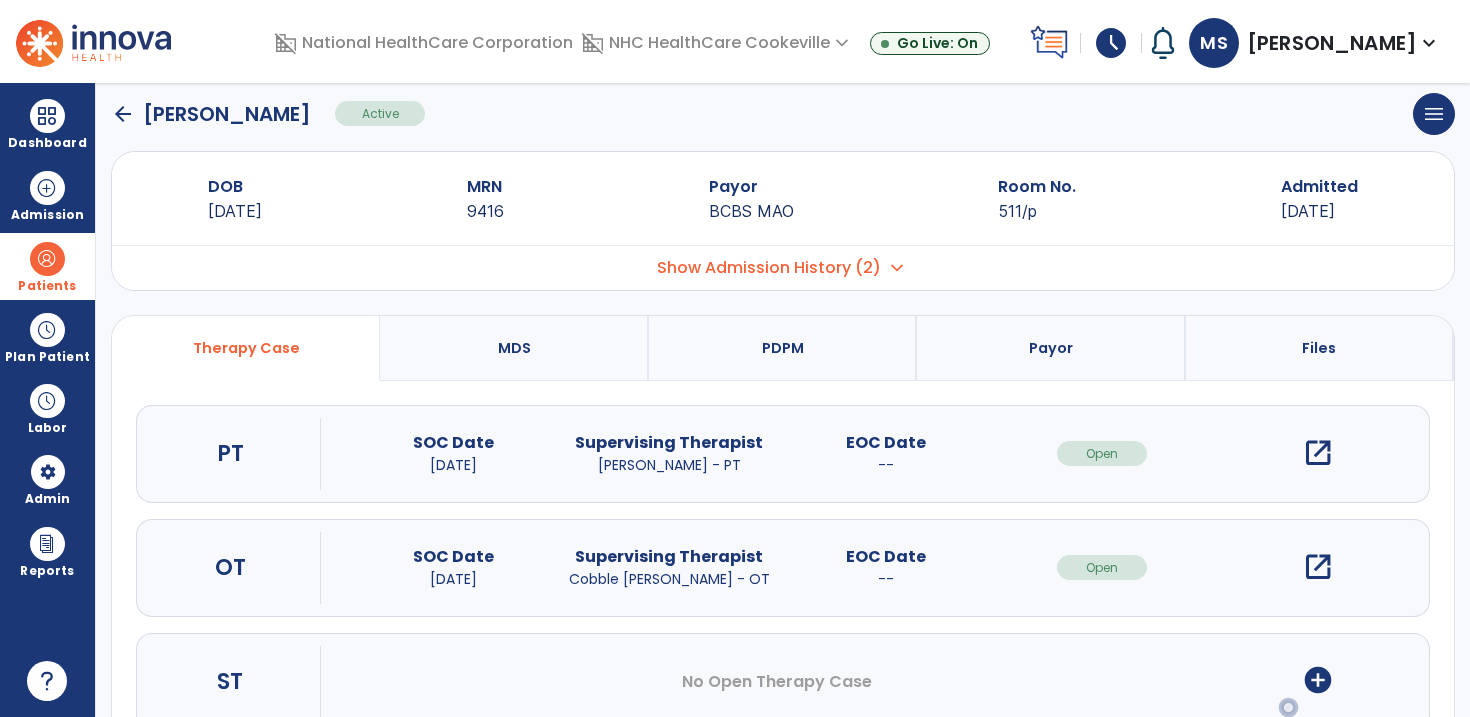 scroll, scrollTop: 0, scrollLeft: 0, axis: both 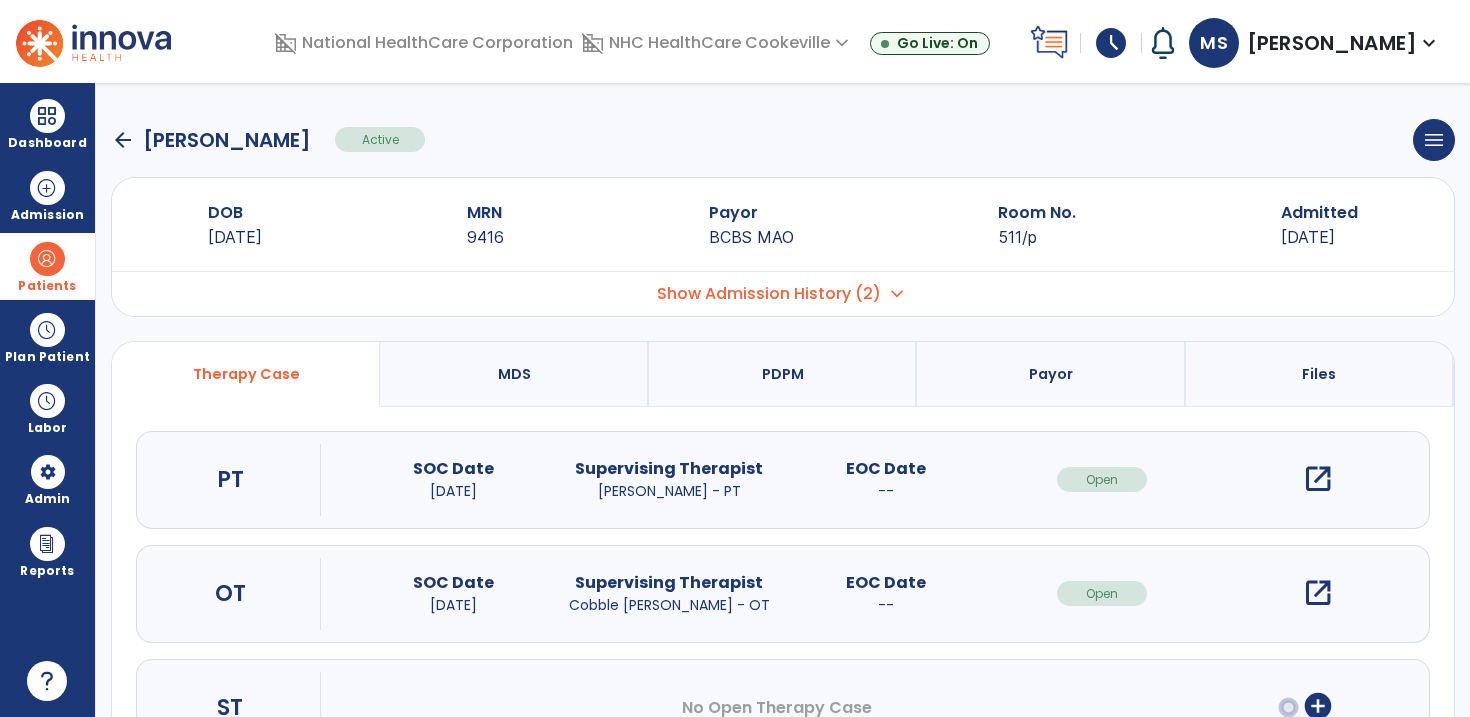 click on "open_in_new" at bounding box center (1318, 479) 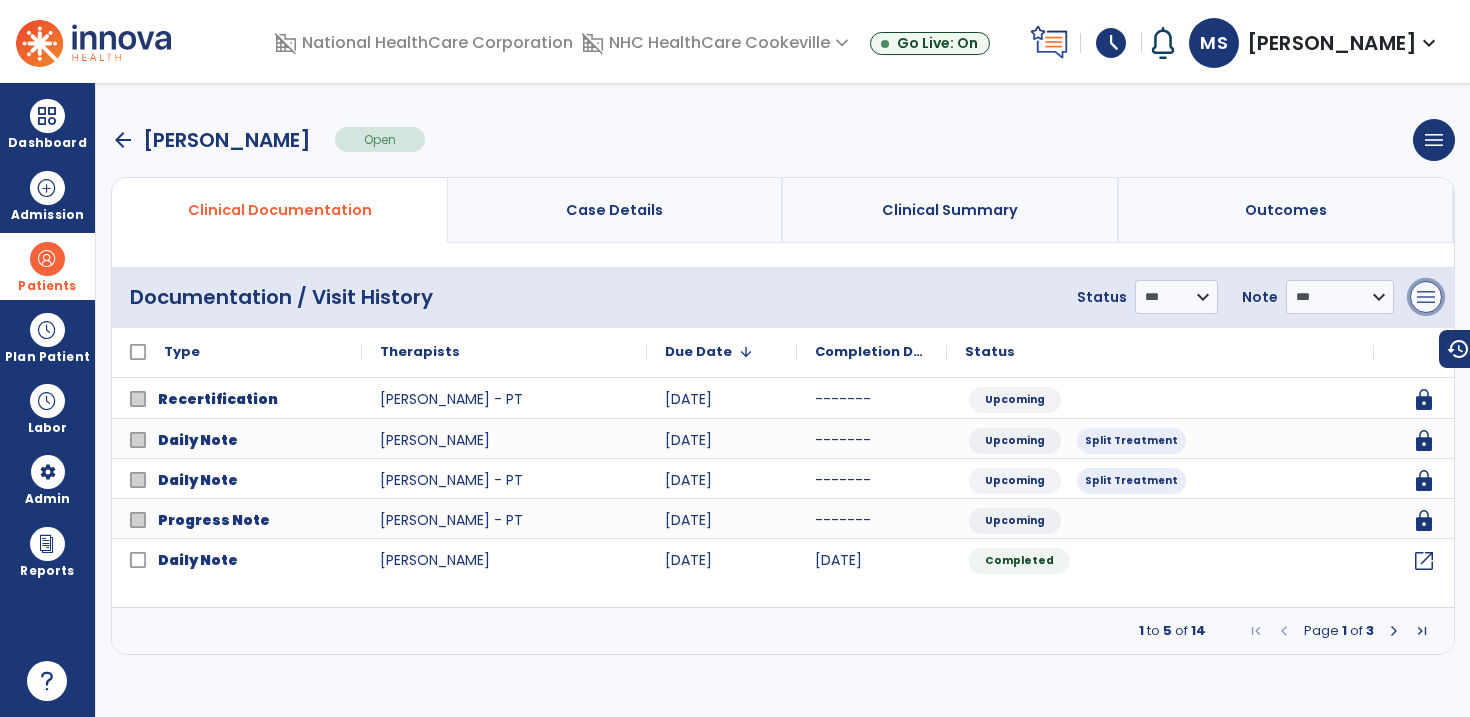 click on "menu" at bounding box center [1426, 297] 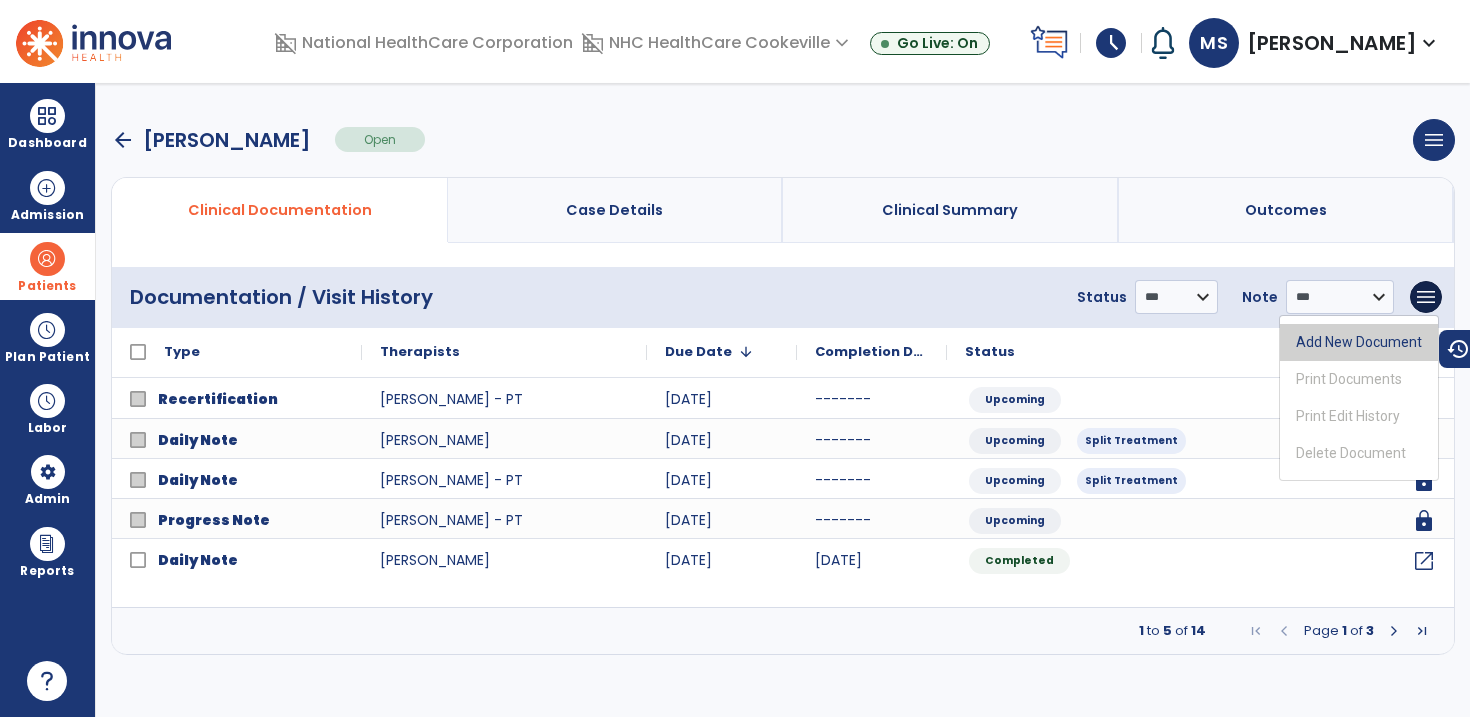 click on "Add New Document" at bounding box center [1359, 342] 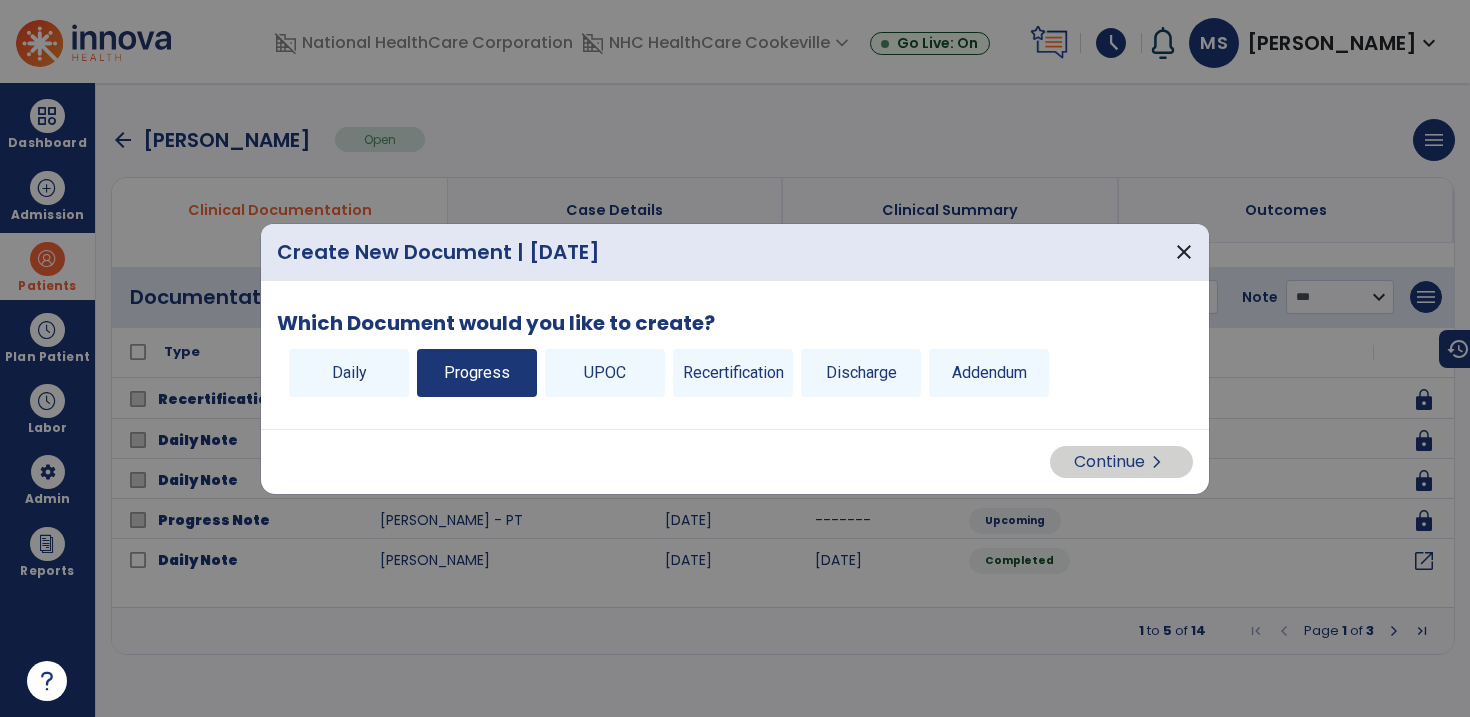 click on "Progress" at bounding box center [477, 373] 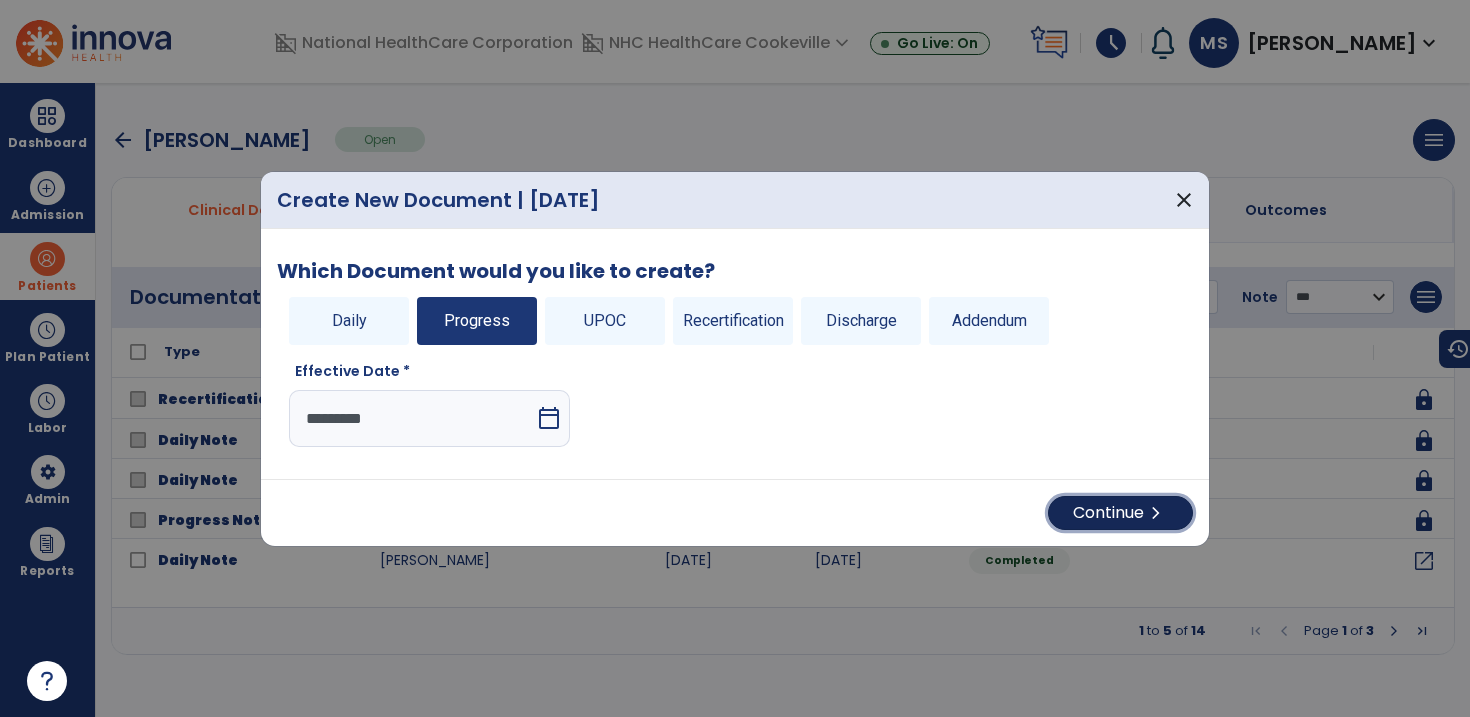 click on "Continue   chevron_right" at bounding box center [1120, 513] 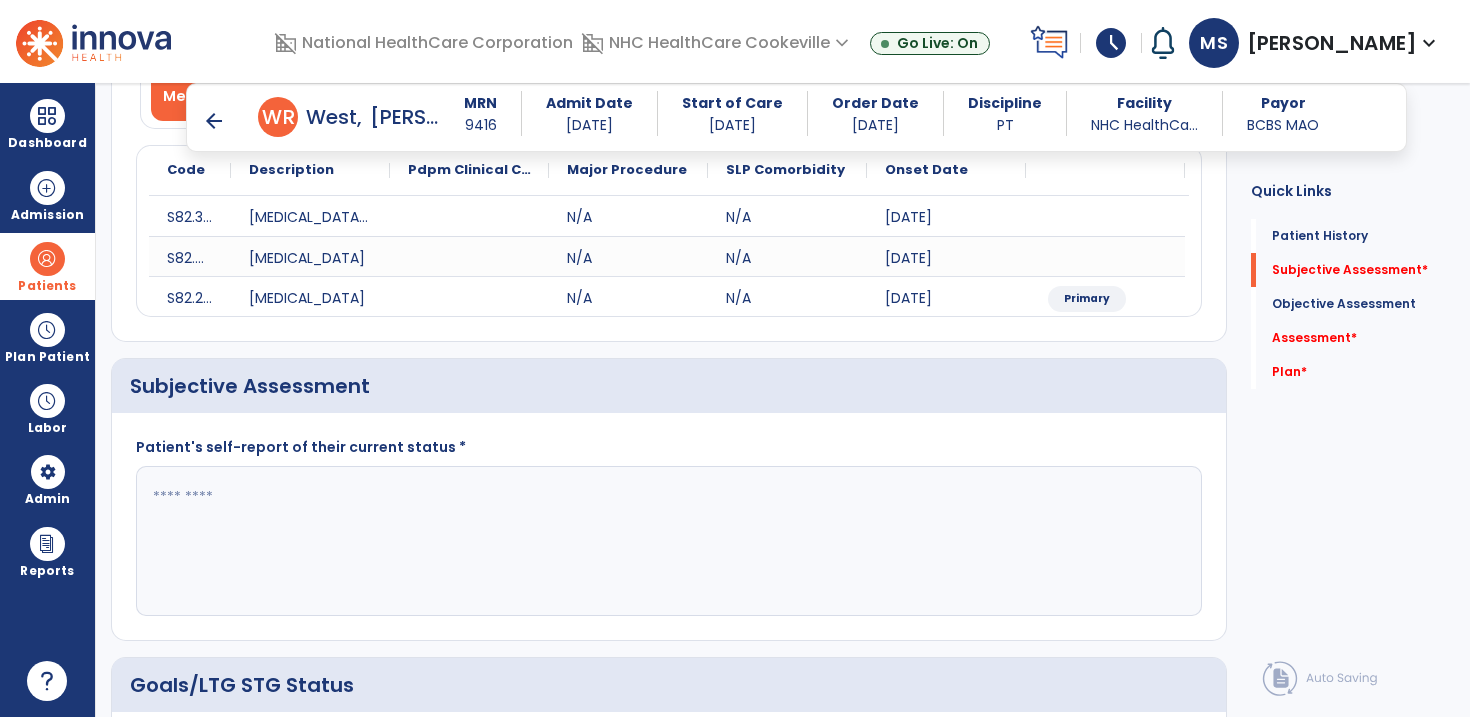 scroll, scrollTop: 316, scrollLeft: 0, axis: vertical 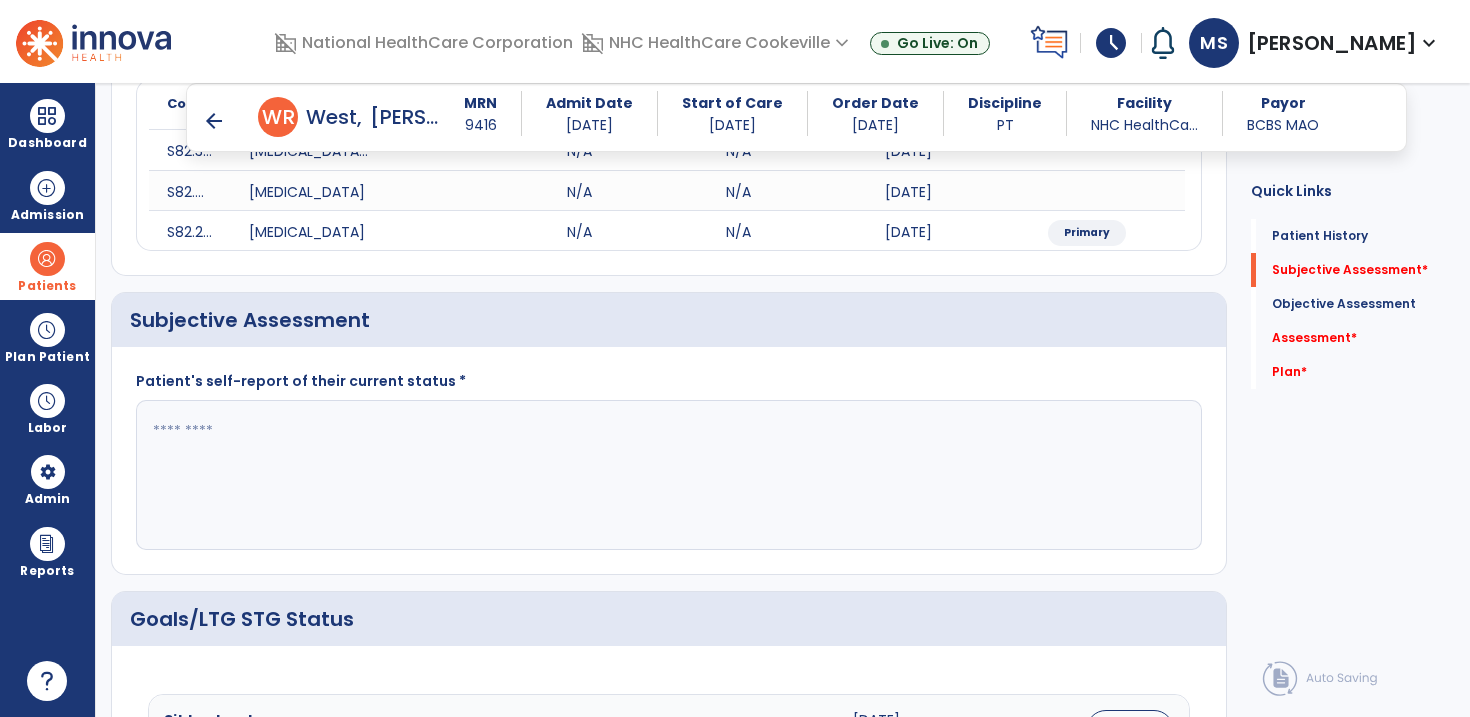 click 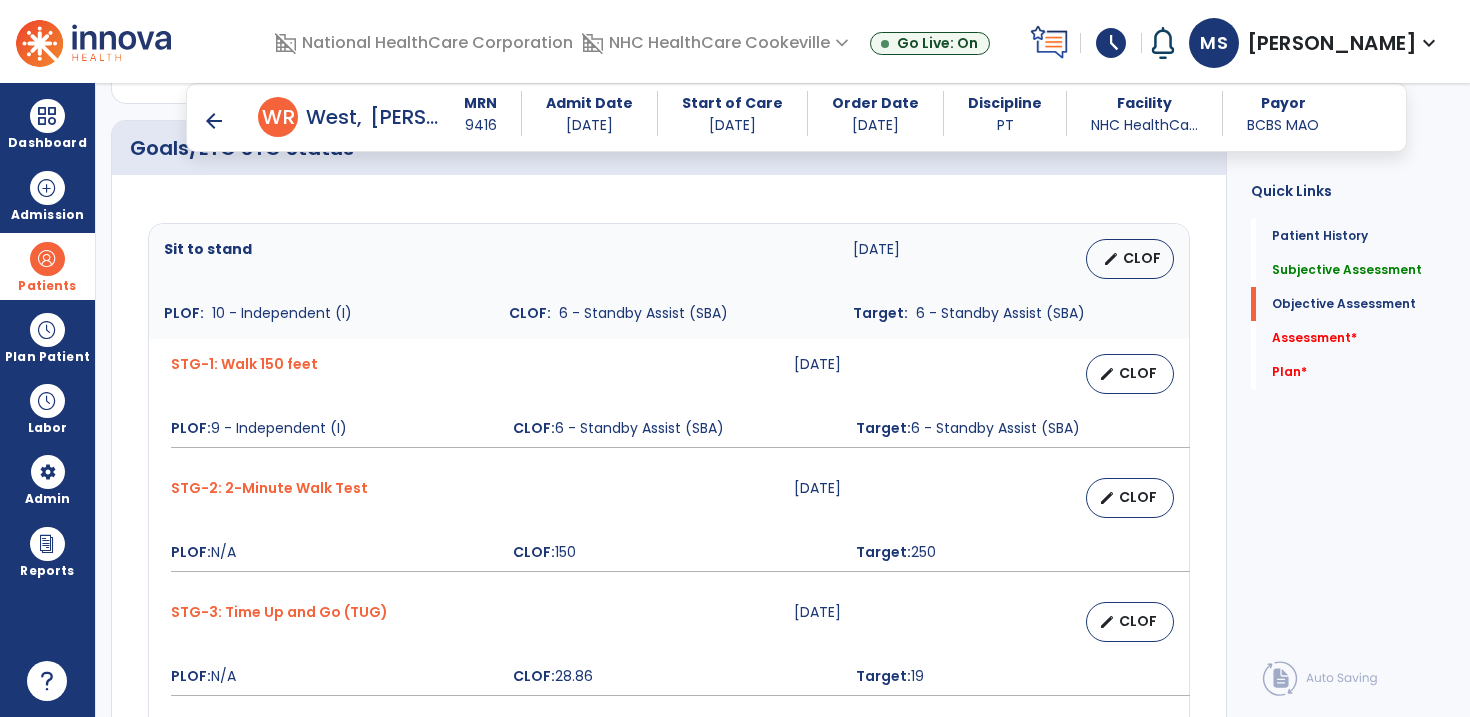 scroll, scrollTop: 788, scrollLeft: 0, axis: vertical 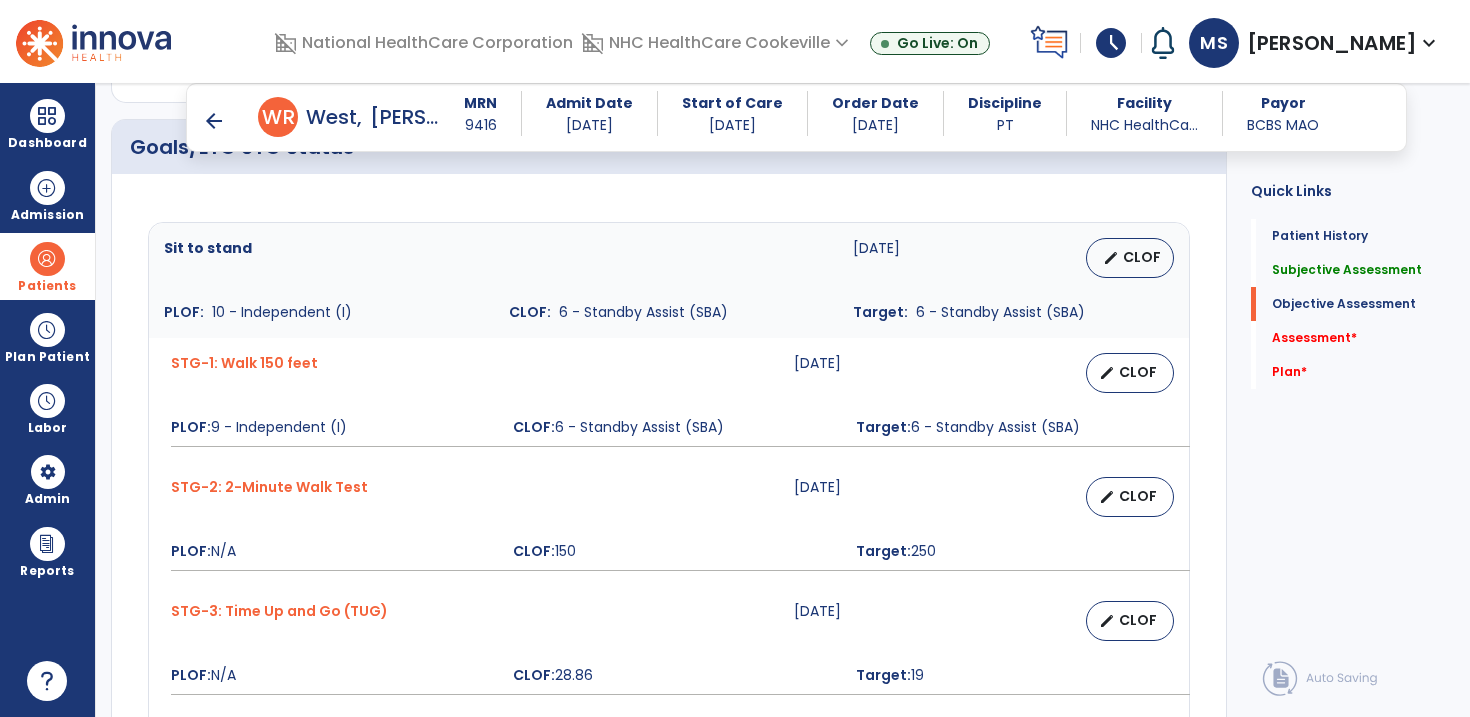 type on "**********" 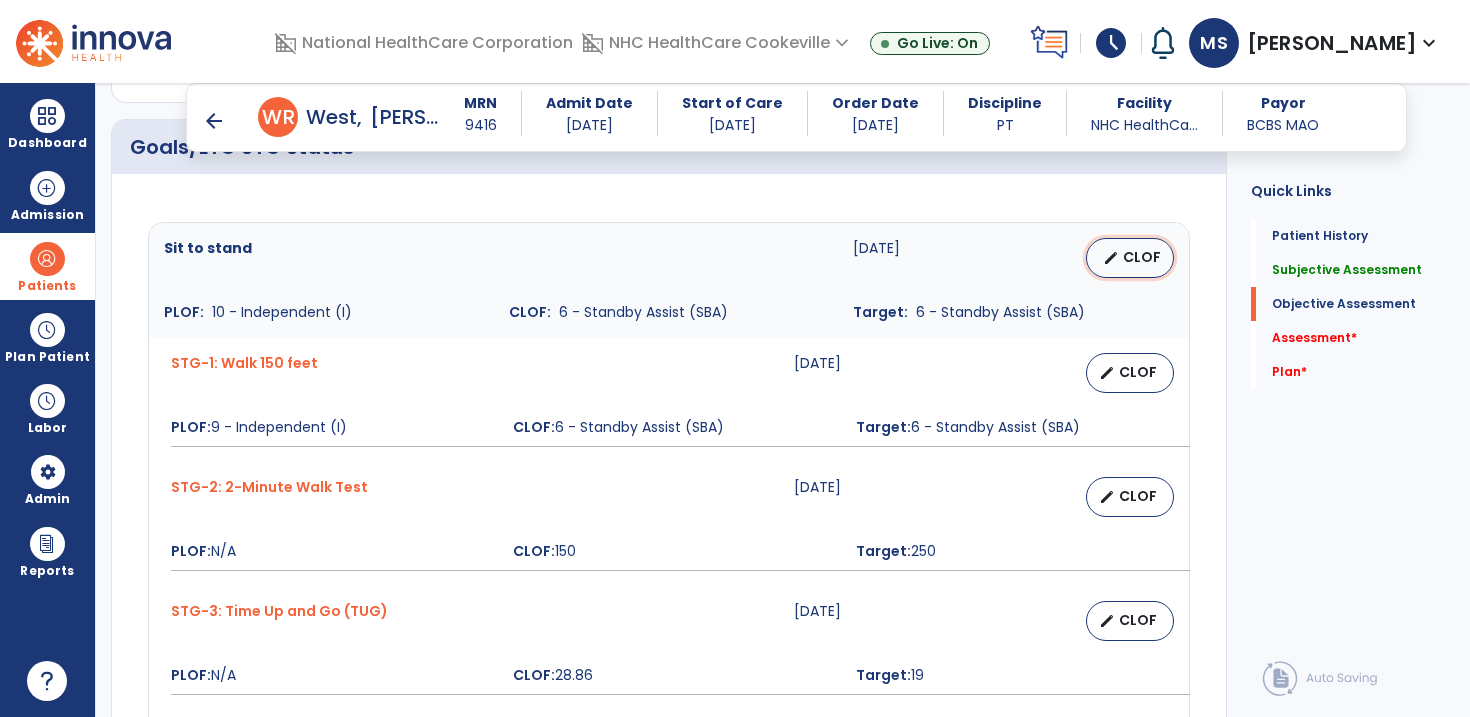 click on "edit" at bounding box center [1111, 258] 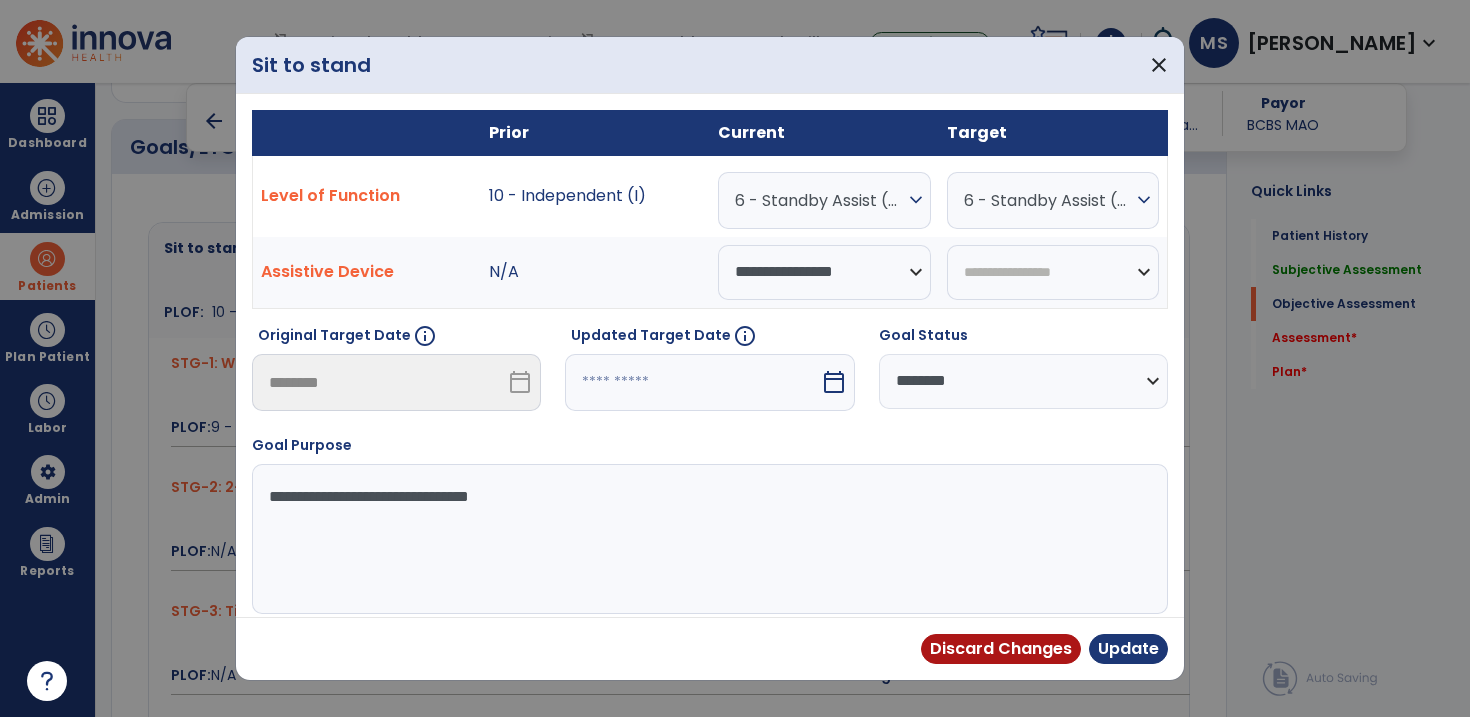 click on "6 - Standby Assist (SBA)" at bounding box center (819, 200) 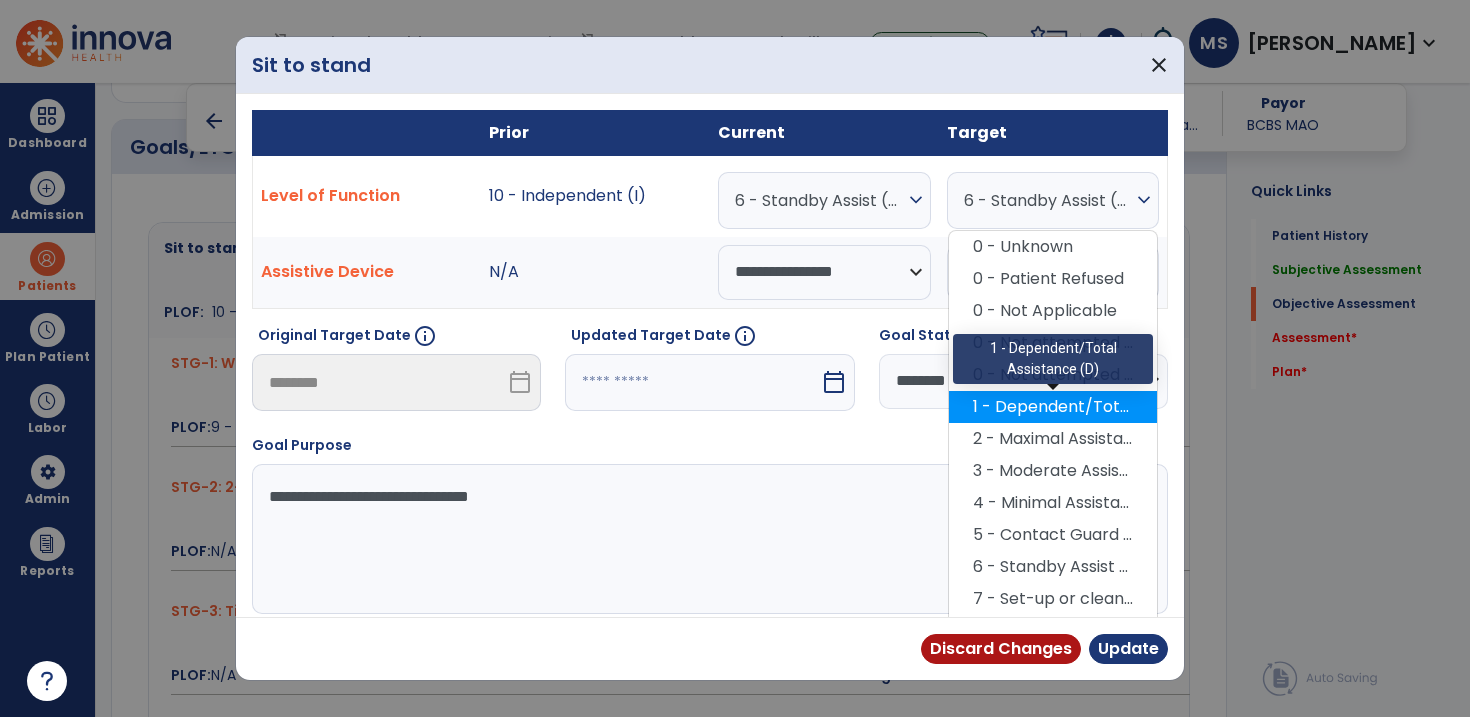 scroll, scrollTop: 94, scrollLeft: 0, axis: vertical 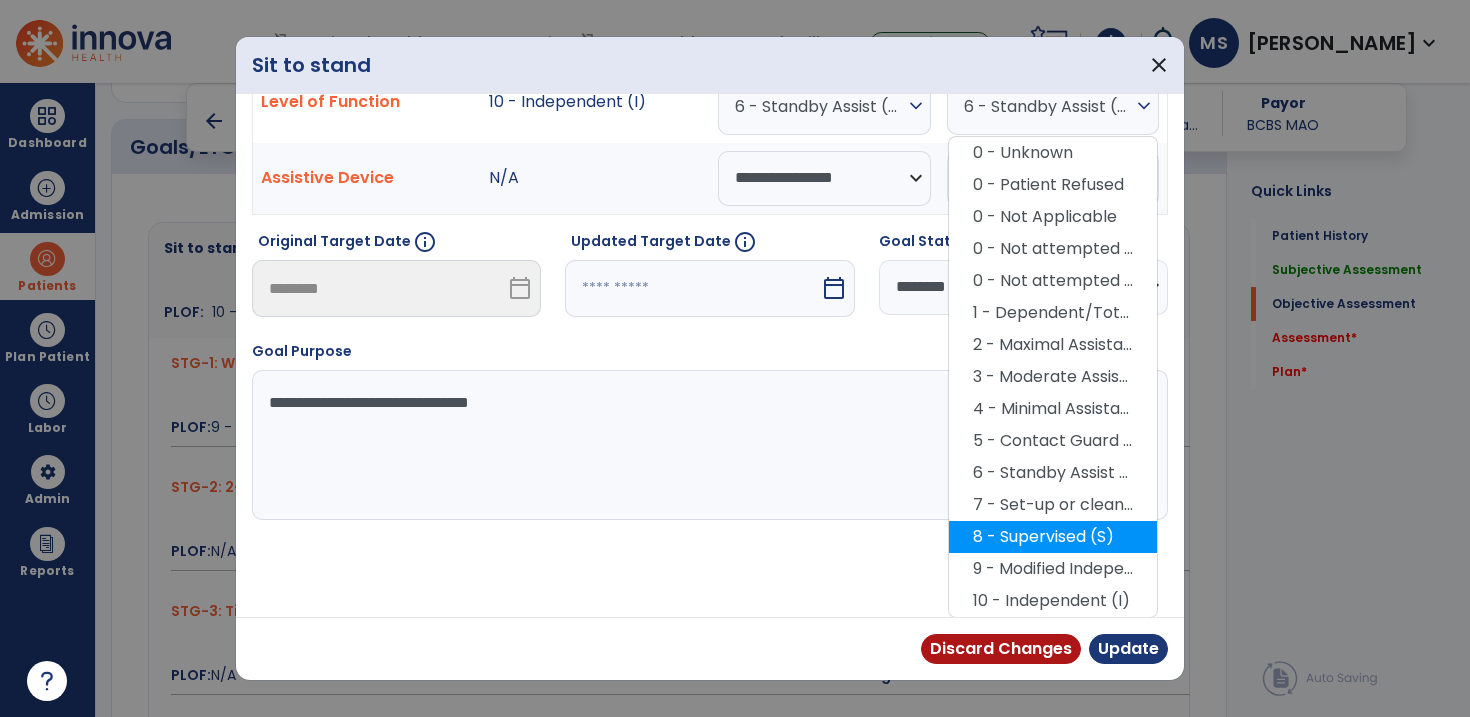 click on "8 - Supervised (S)" at bounding box center (1053, 537) 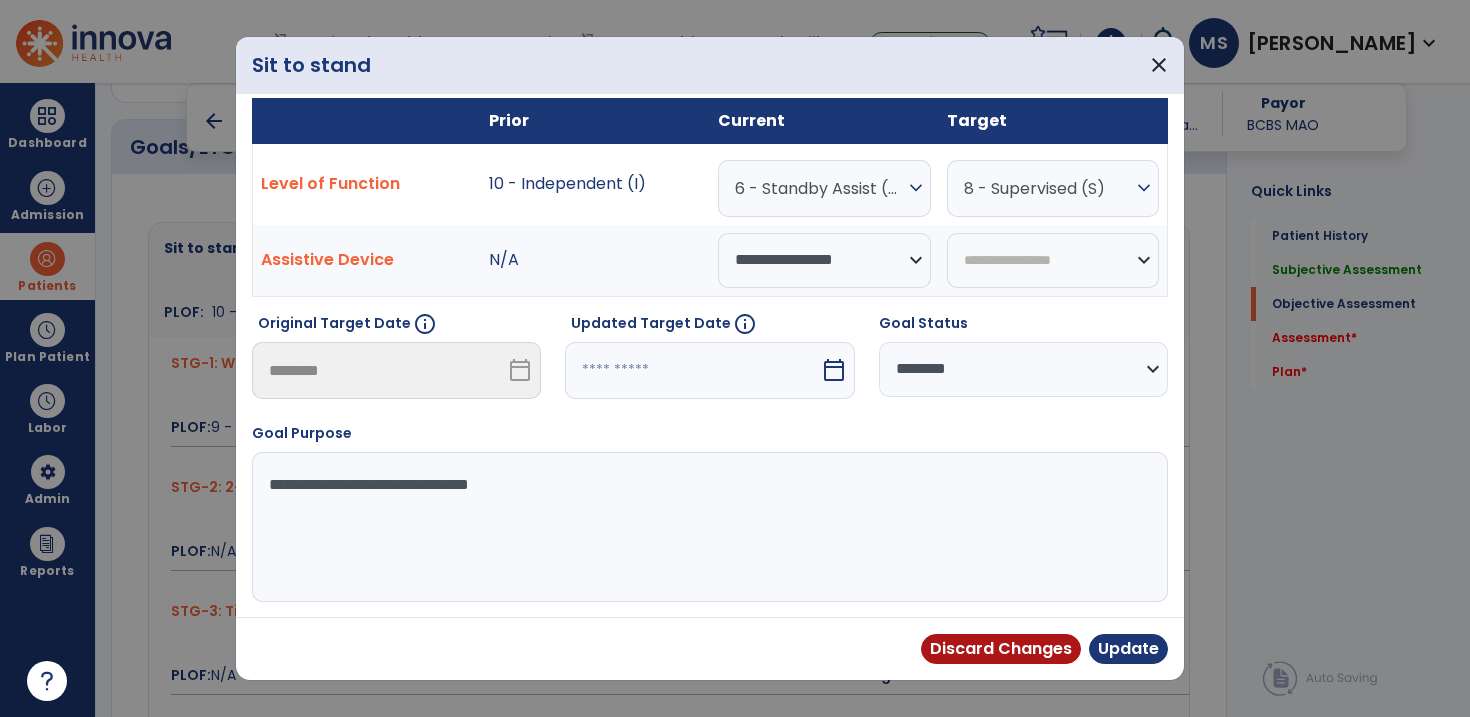 click at bounding box center (692, 370) 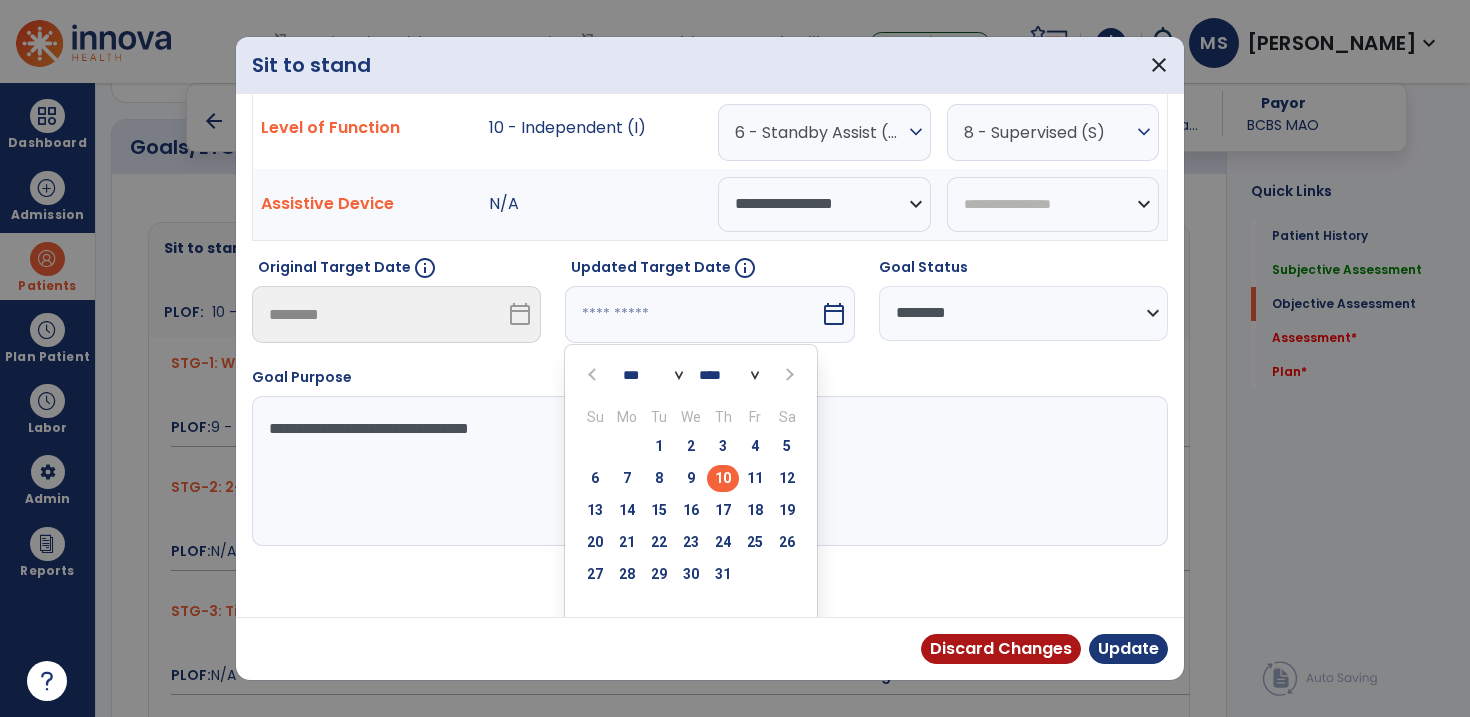 scroll, scrollTop: 90, scrollLeft: 0, axis: vertical 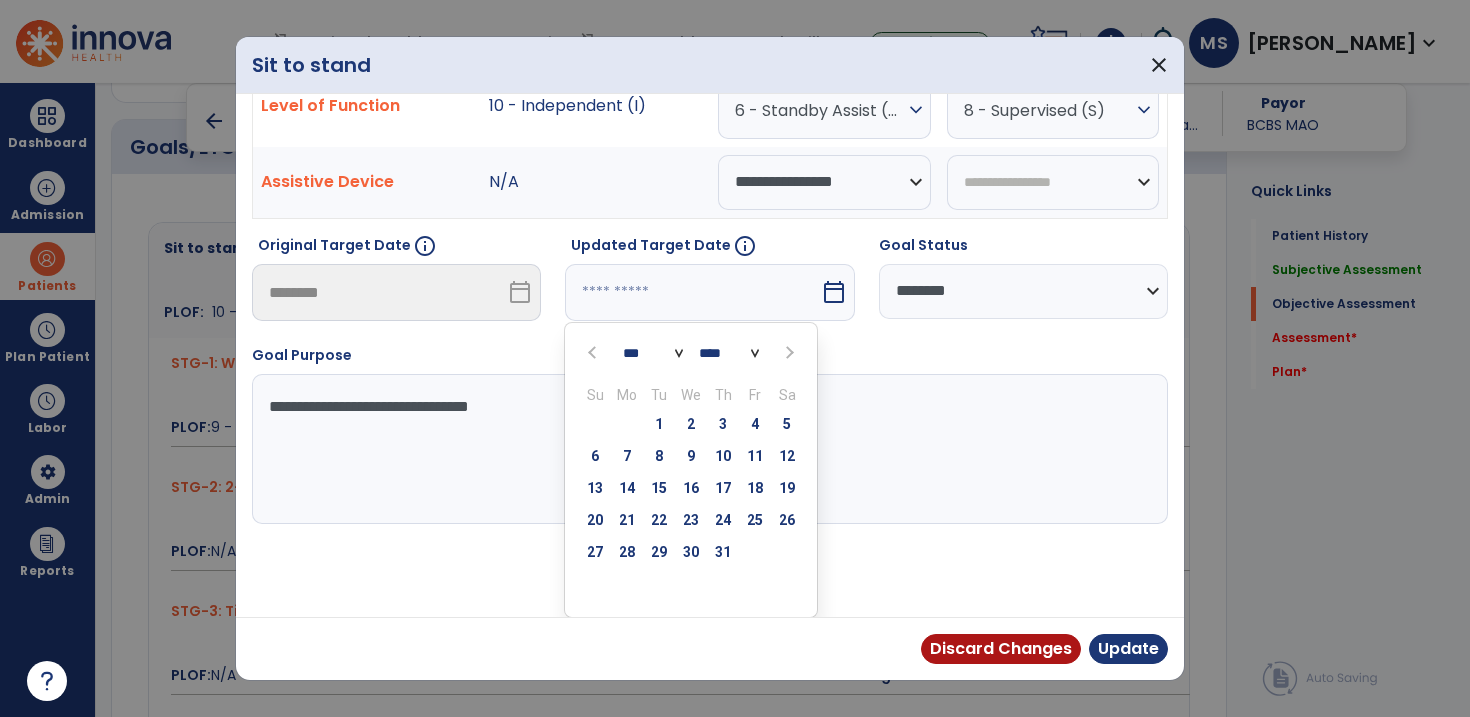 click at bounding box center [789, 353] 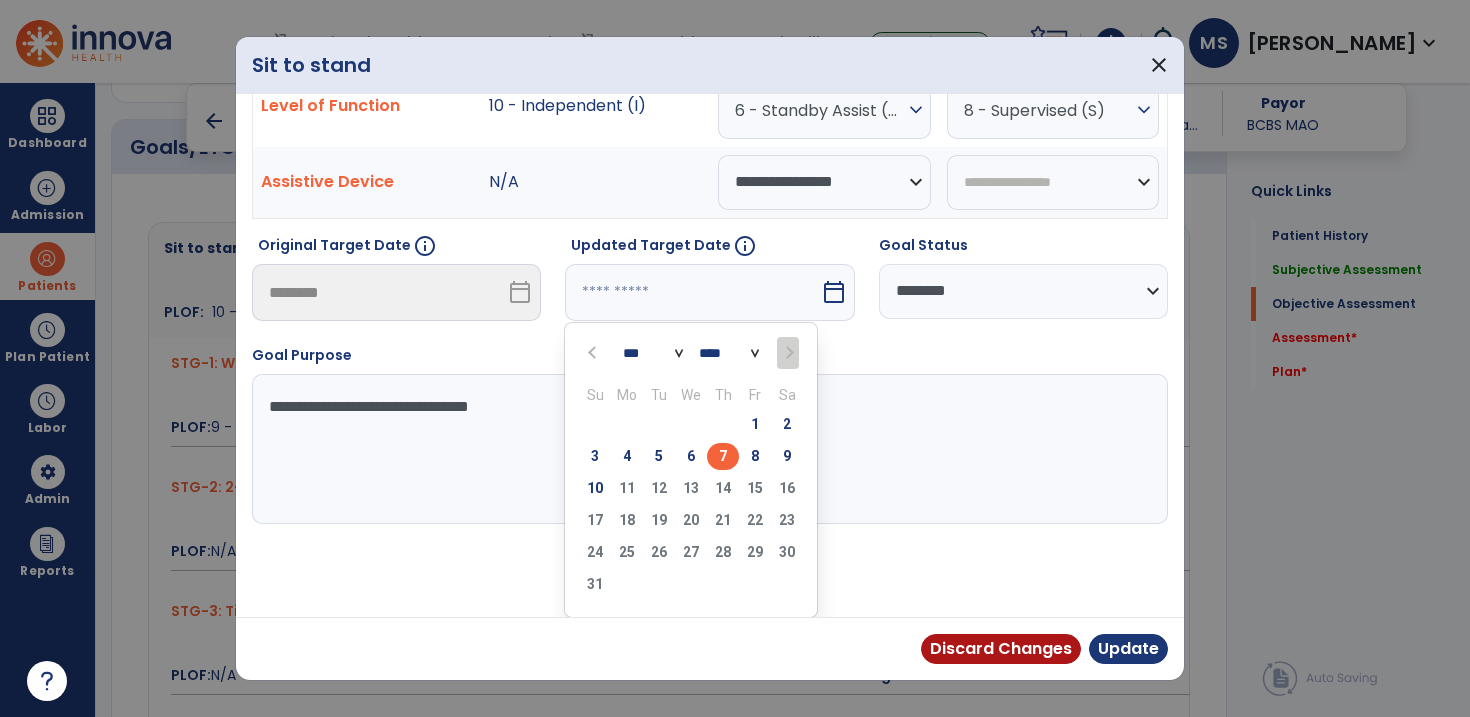 click on "7" at bounding box center (723, 456) 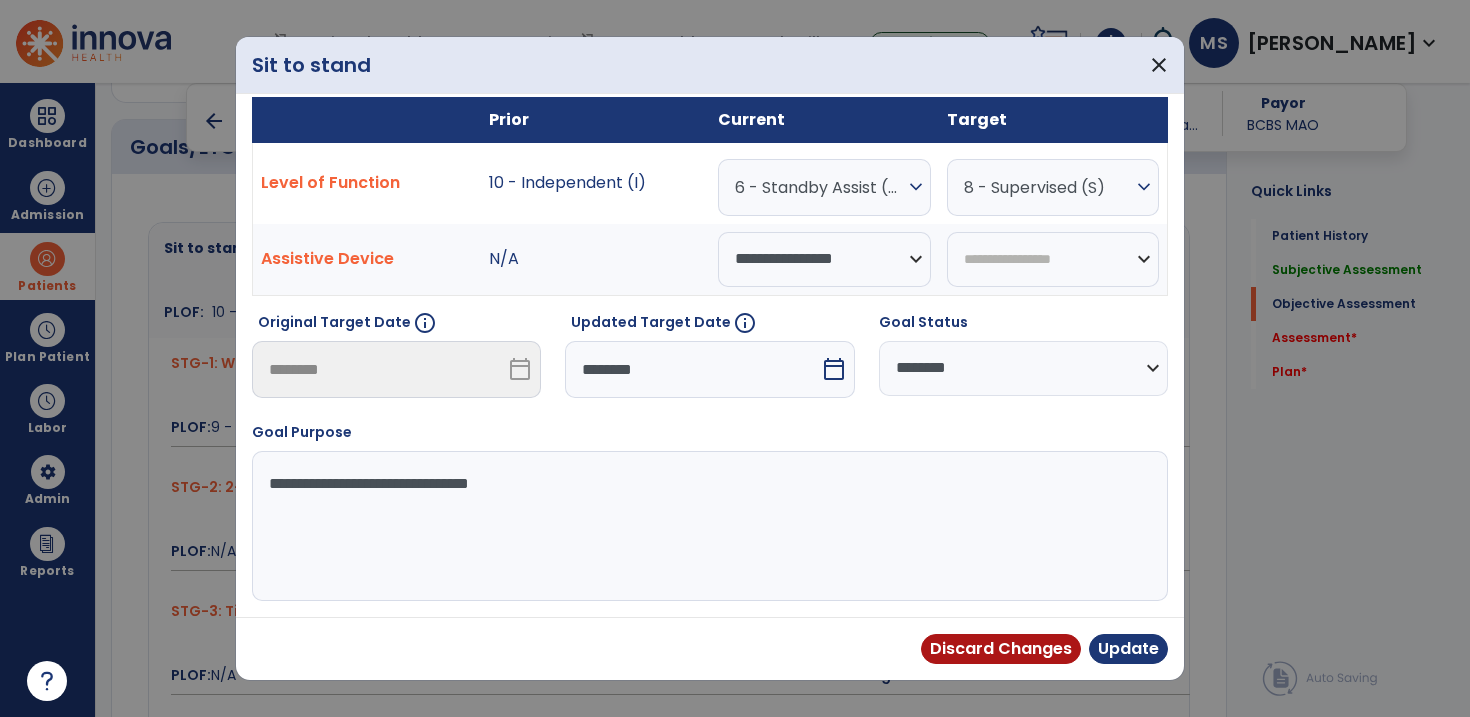 scroll, scrollTop: 12, scrollLeft: 0, axis: vertical 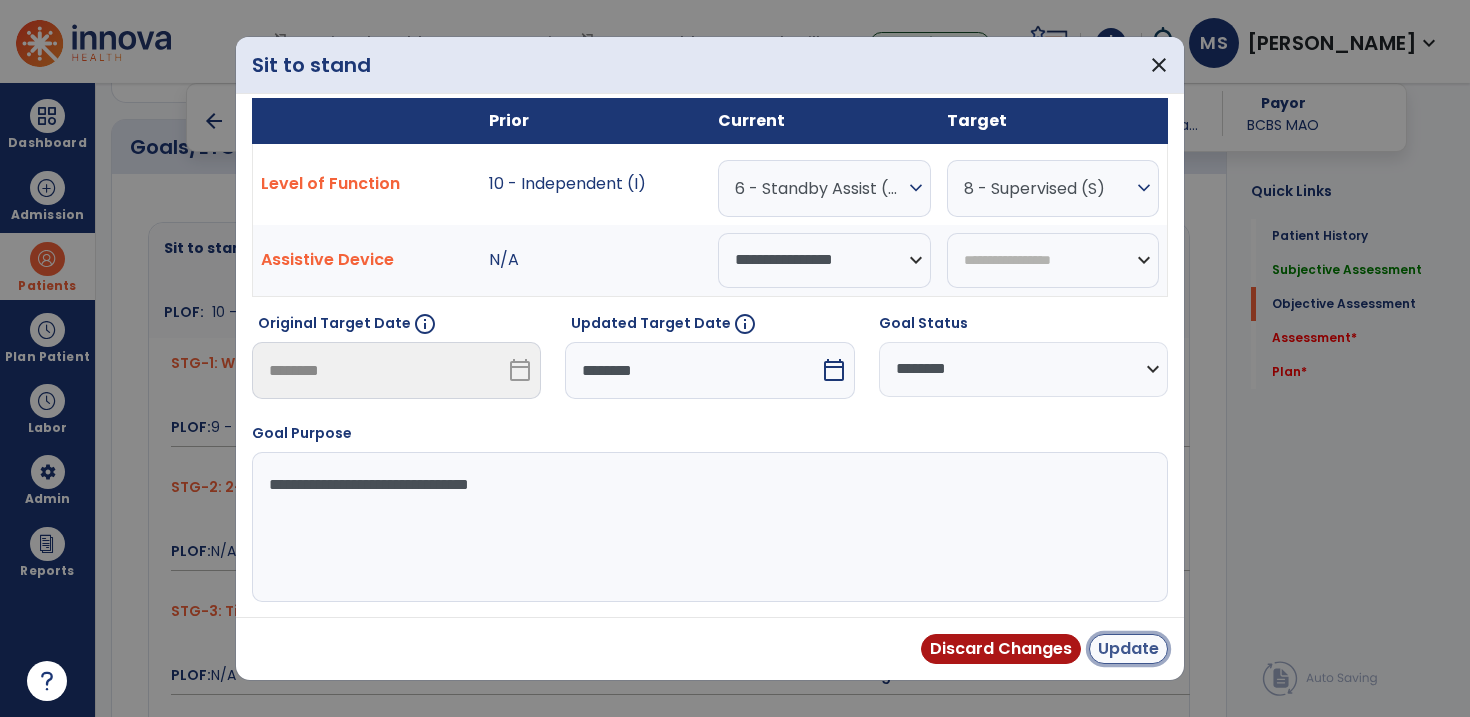 click on "Update" at bounding box center (1128, 649) 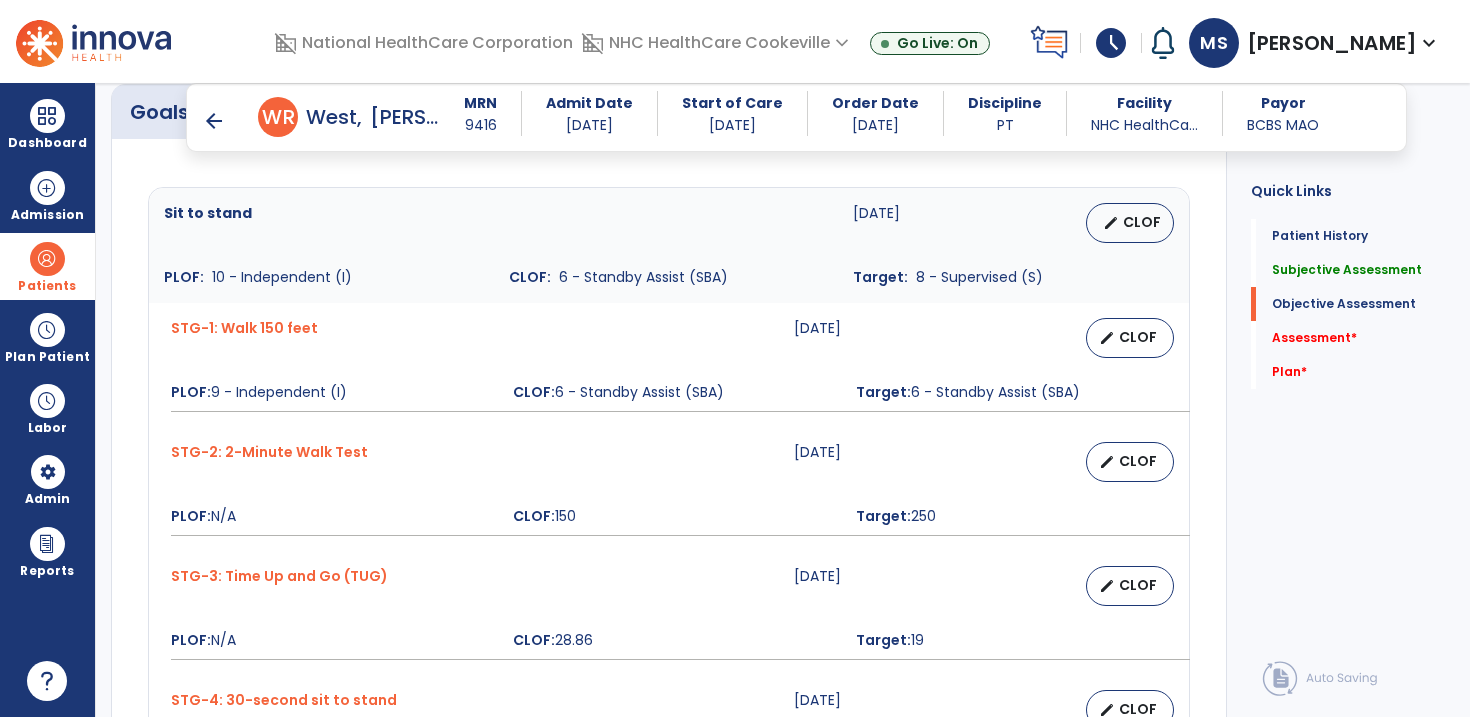 scroll, scrollTop: 827, scrollLeft: 0, axis: vertical 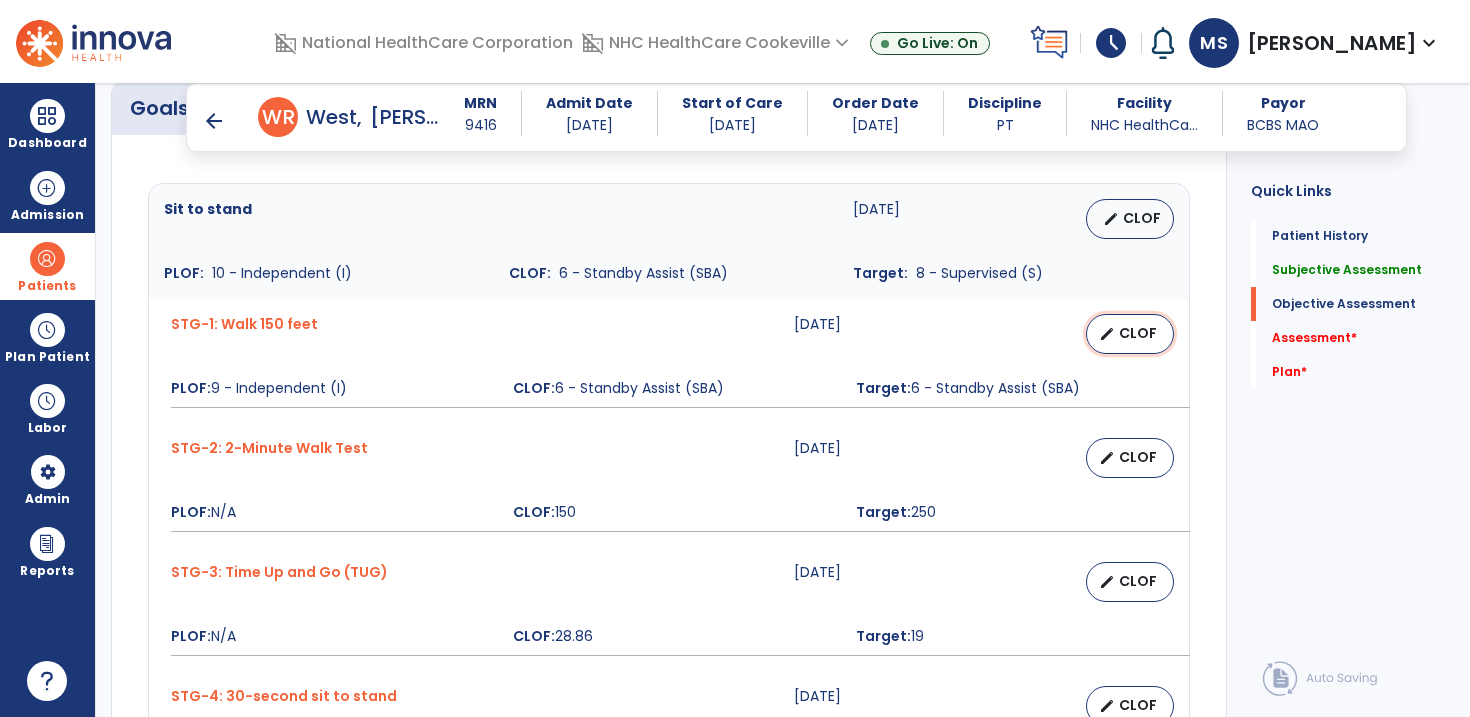 click on "edit" at bounding box center [1107, 334] 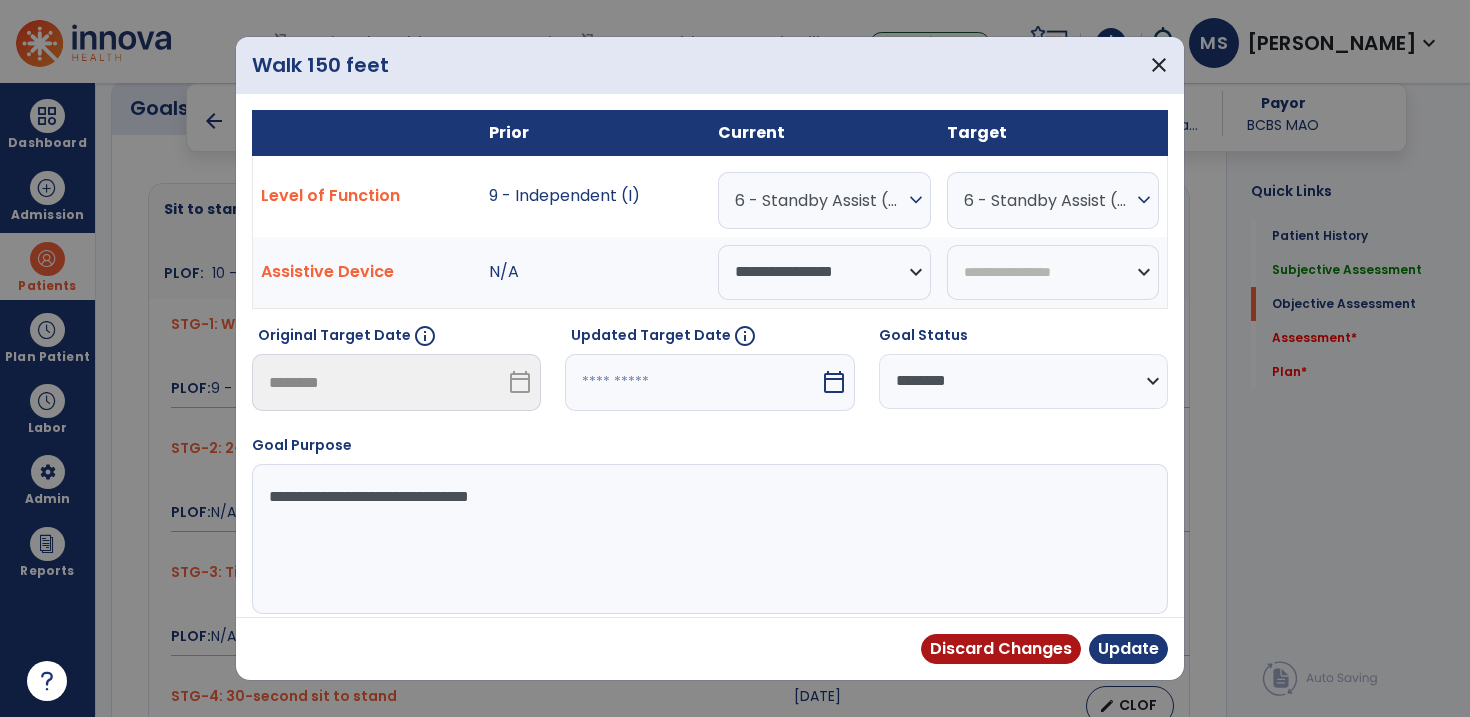 click on "6 - Standby Assist (SBA)" at bounding box center (819, 200) 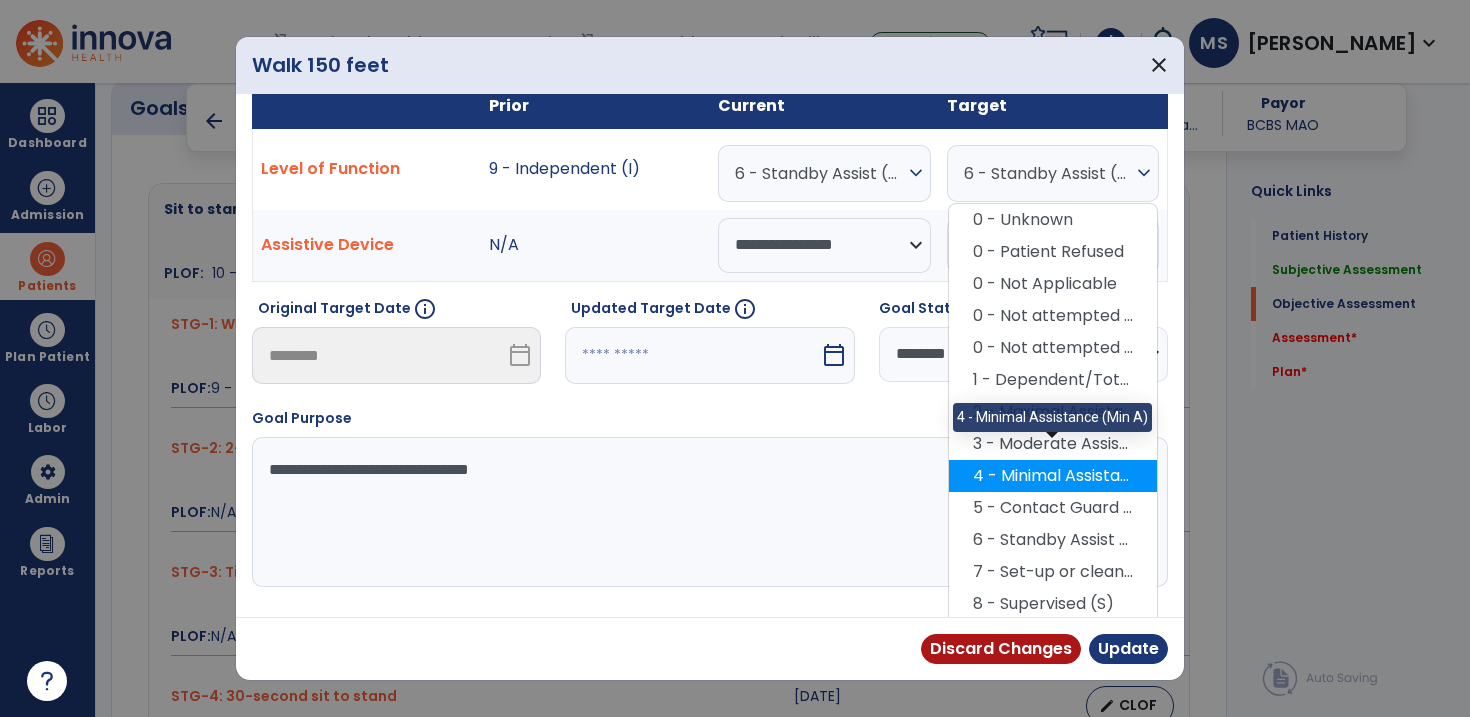 scroll, scrollTop: 29, scrollLeft: 0, axis: vertical 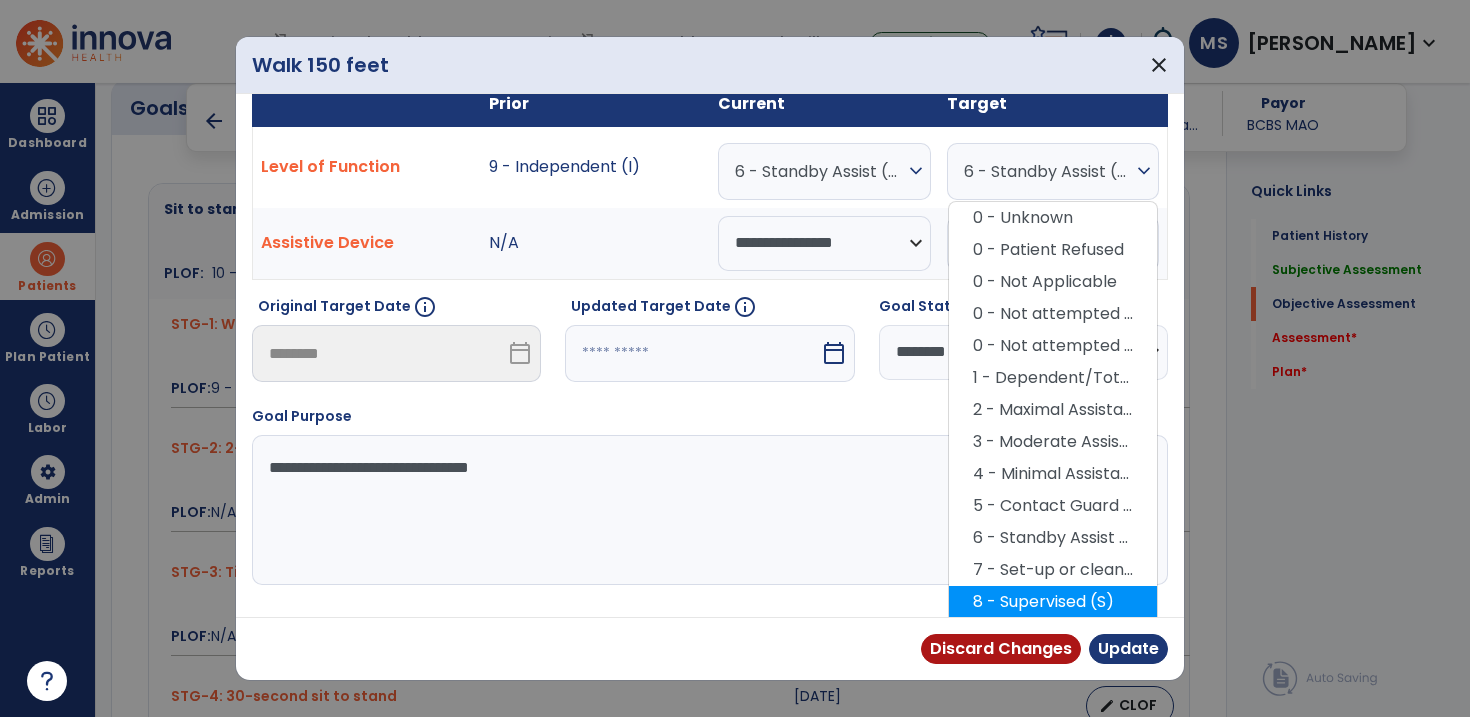 click on "8 - Supervised (S)" at bounding box center (1053, 602) 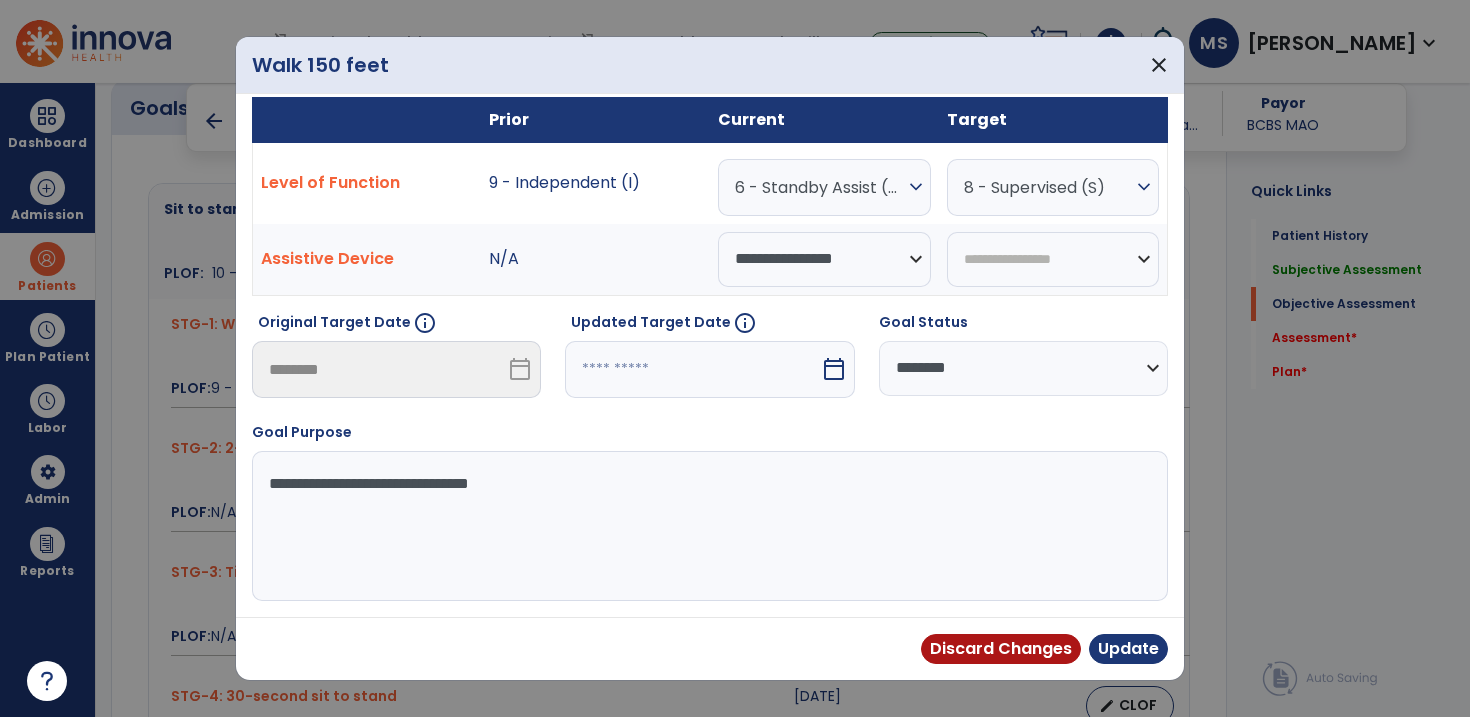 scroll, scrollTop: 12, scrollLeft: 0, axis: vertical 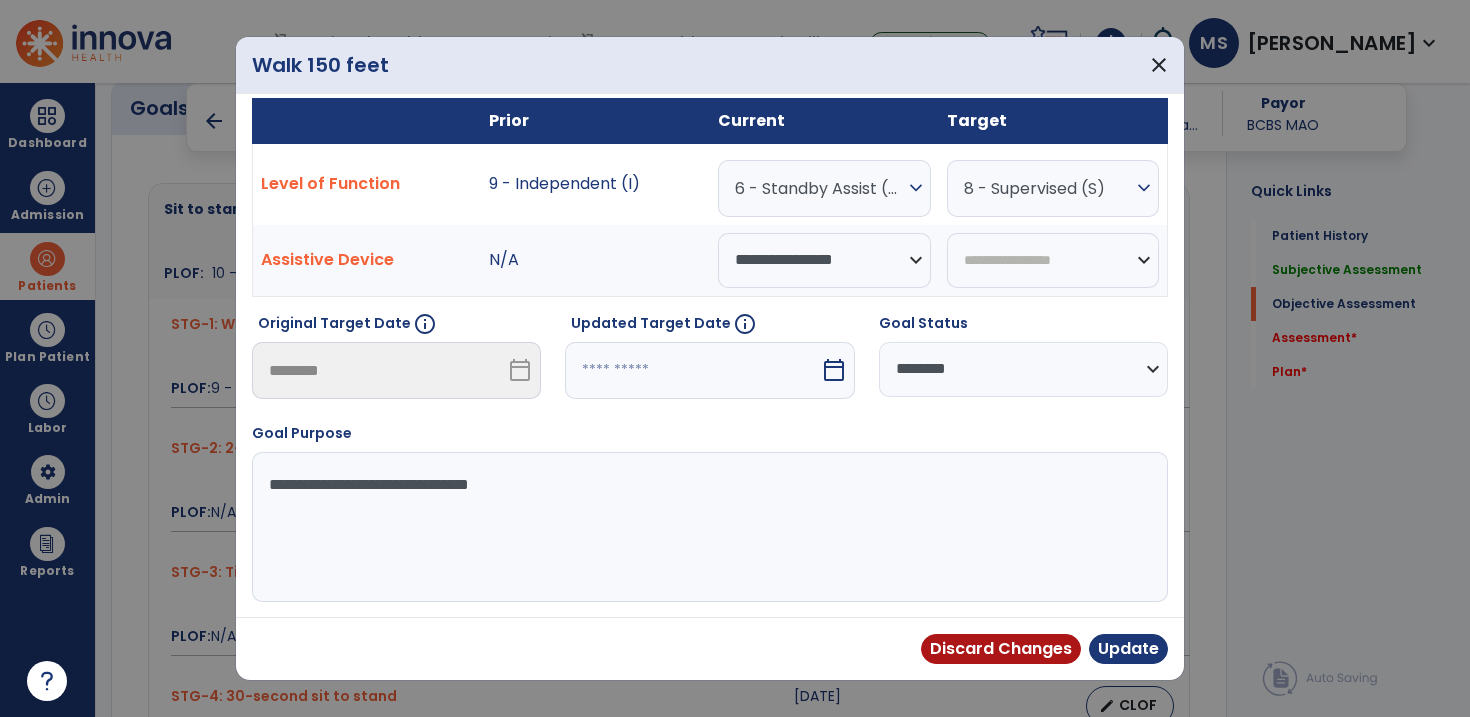 click at bounding box center (692, 370) 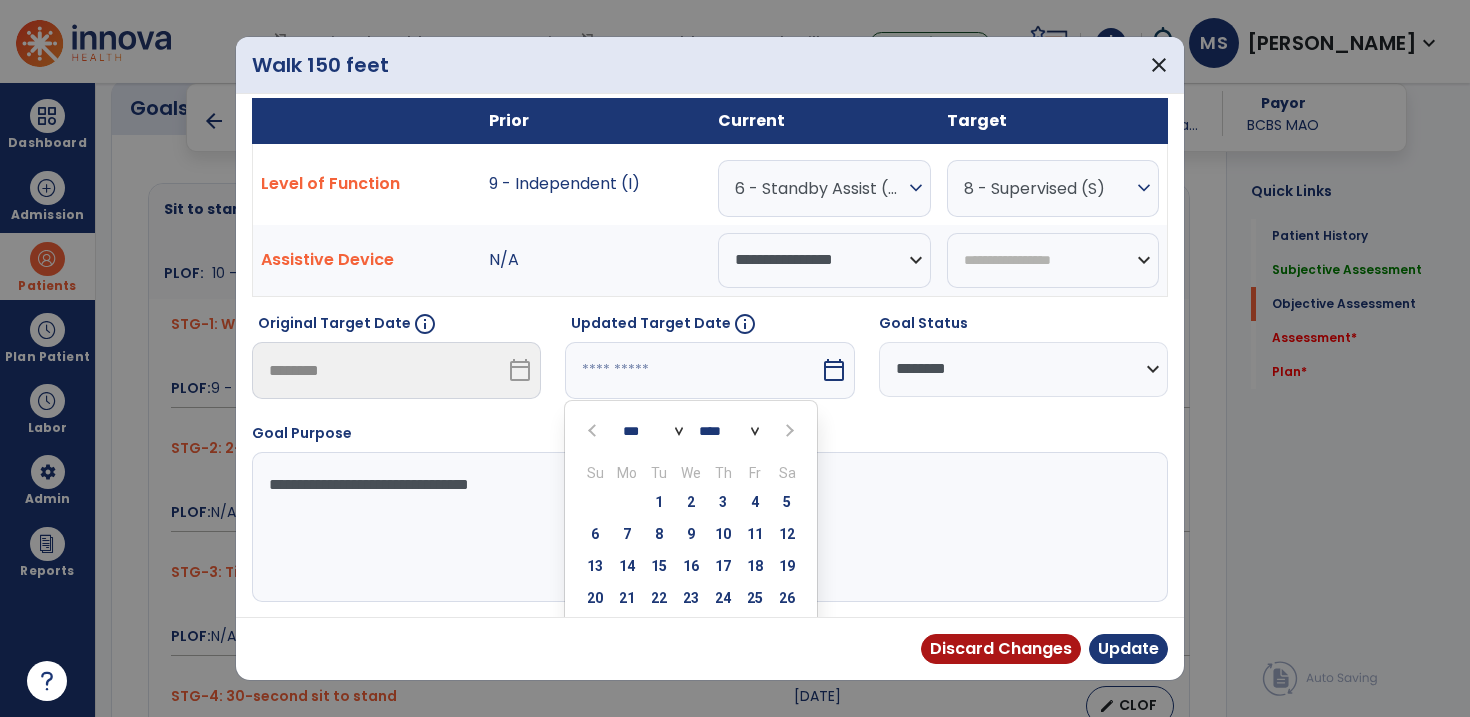 click at bounding box center (789, 431) 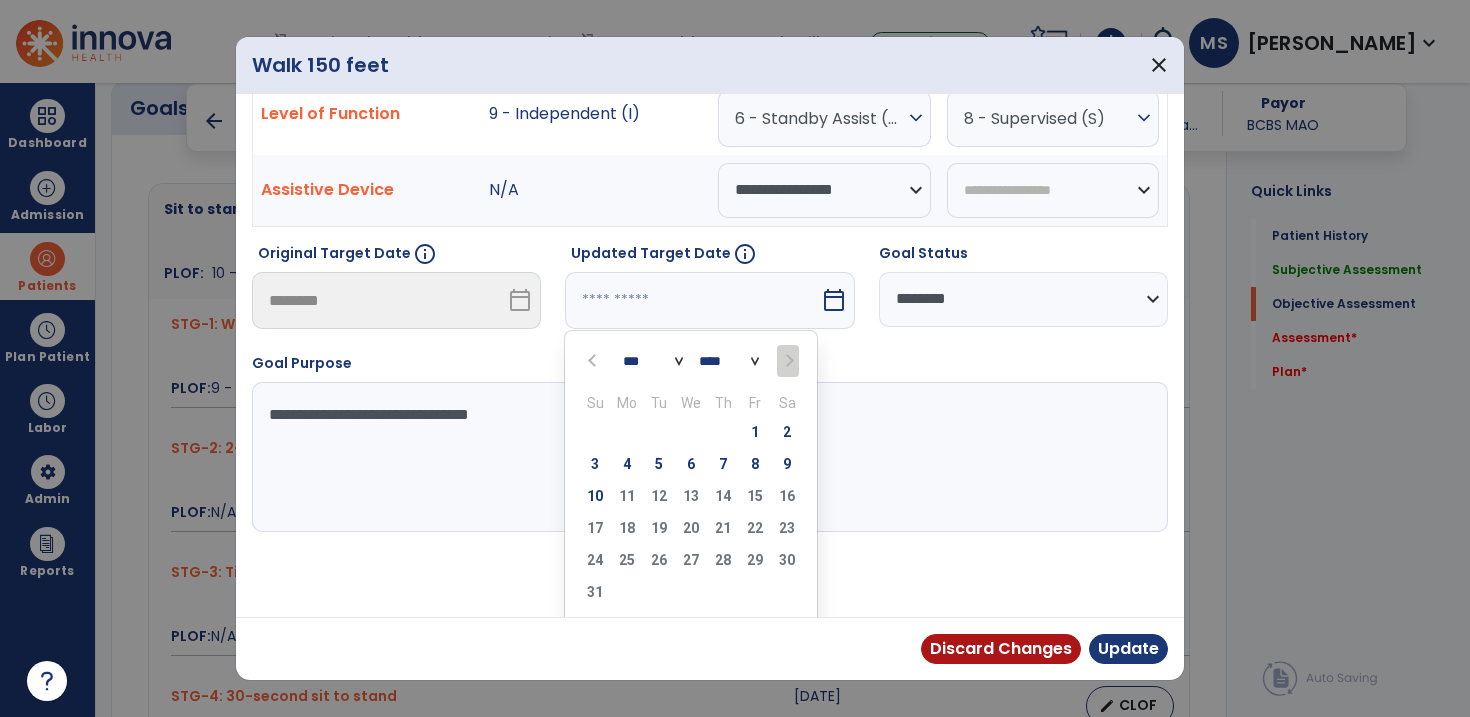 scroll, scrollTop: 90, scrollLeft: 0, axis: vertical 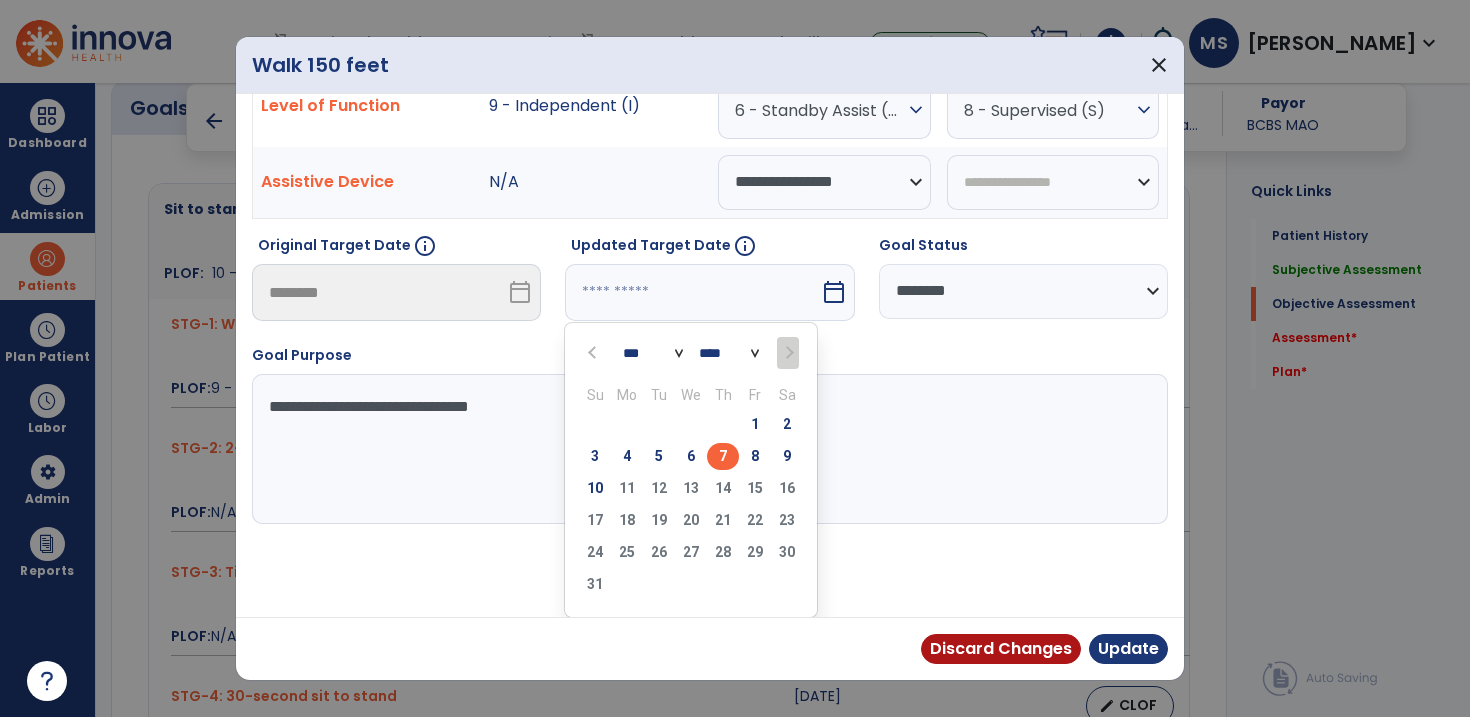 click on "7" at bounding box center [723, 456] 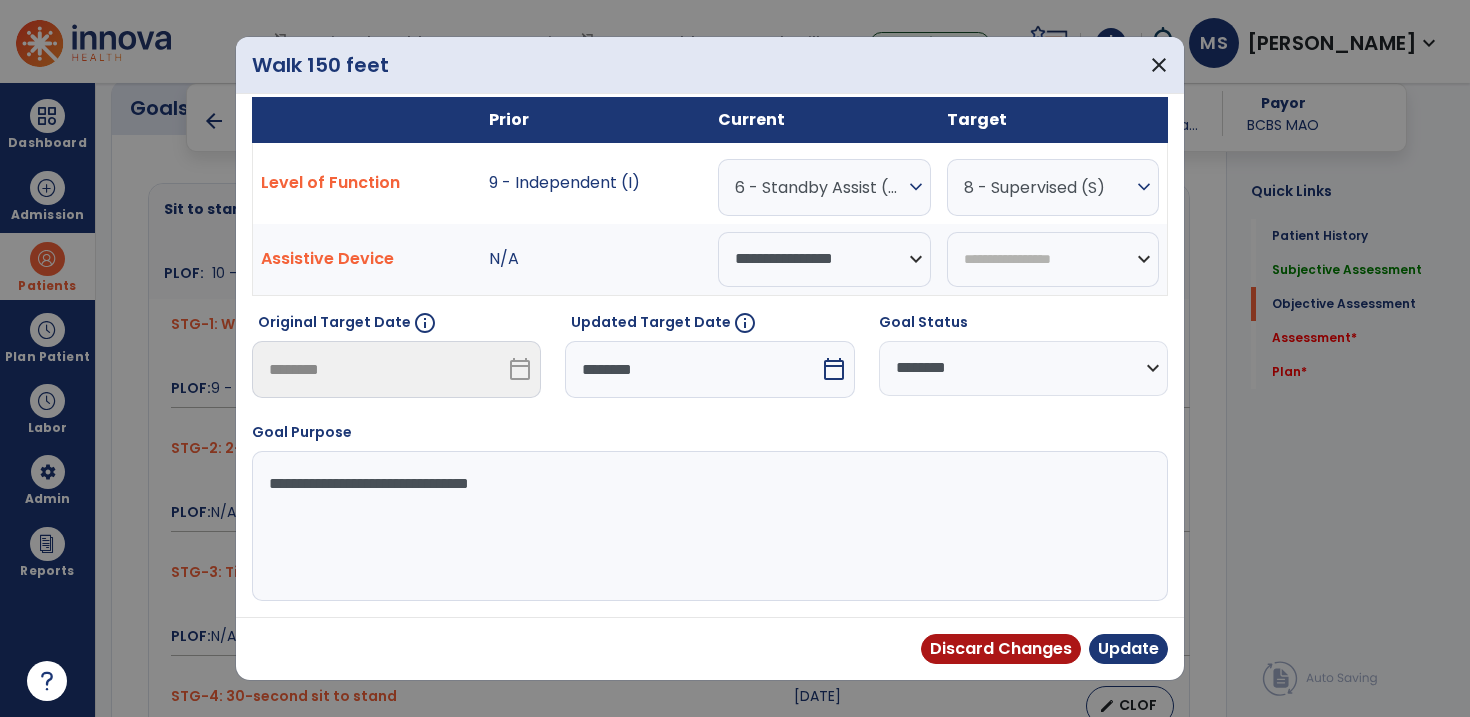 scroll, scrollTop: 12, scrollLeft: 0, axis: vertical 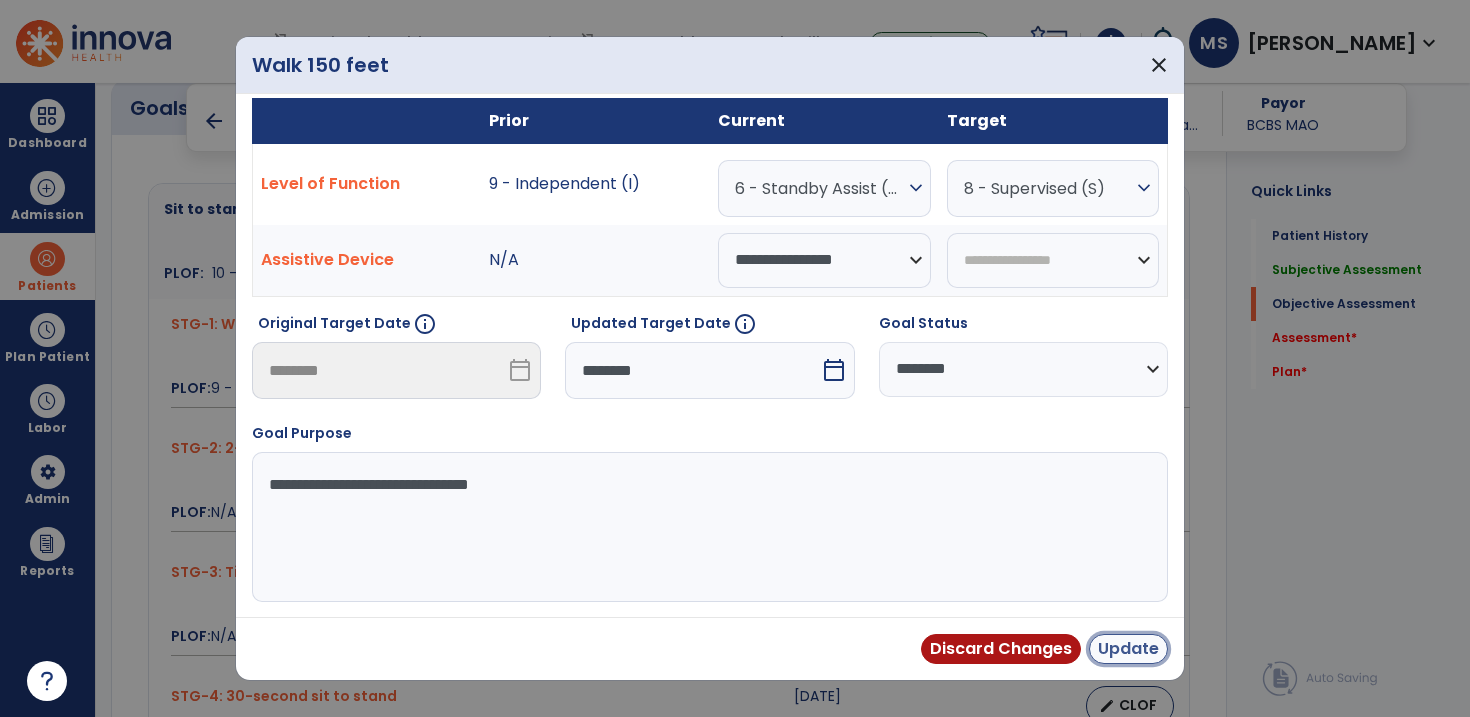 click on "Update" at bounding box center [1128, 649] 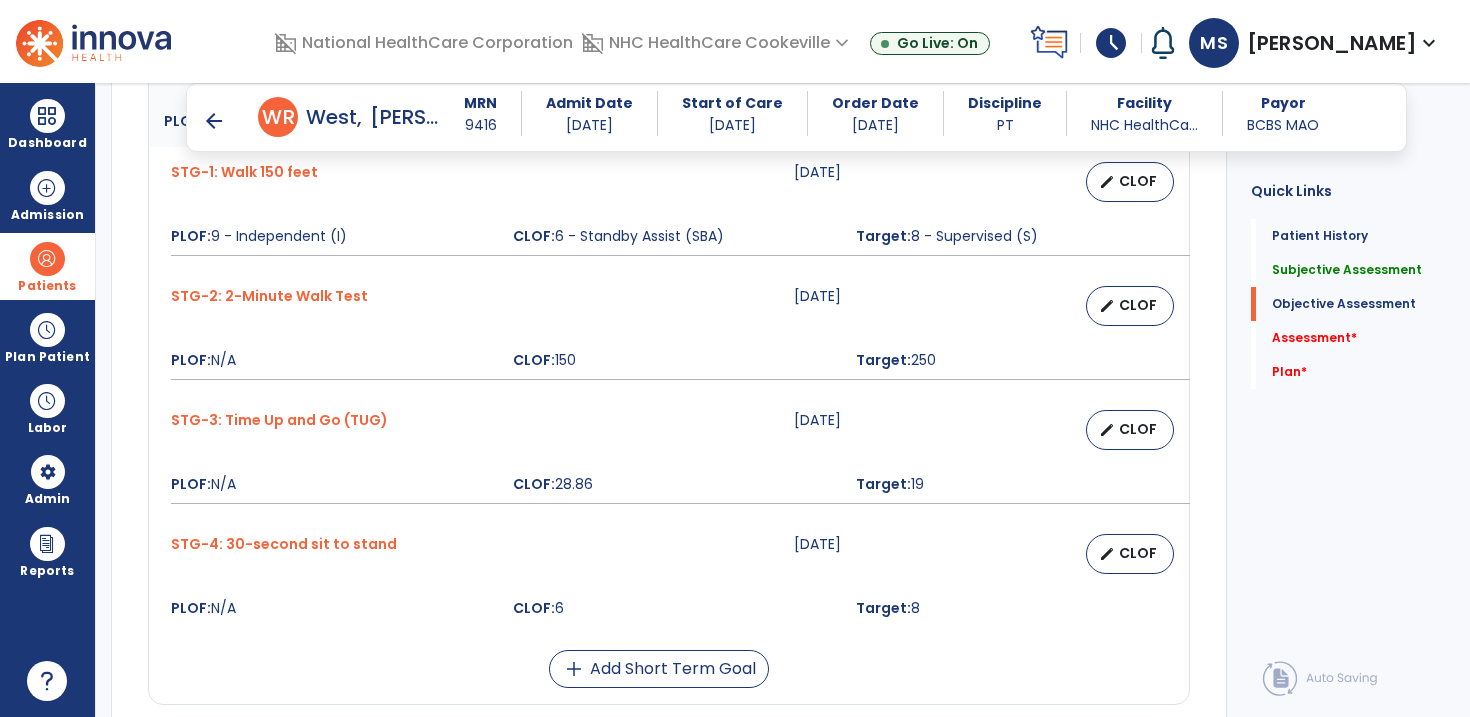 scroll, scrollTop: 1000, scrollLeft: 0, axis: vertical 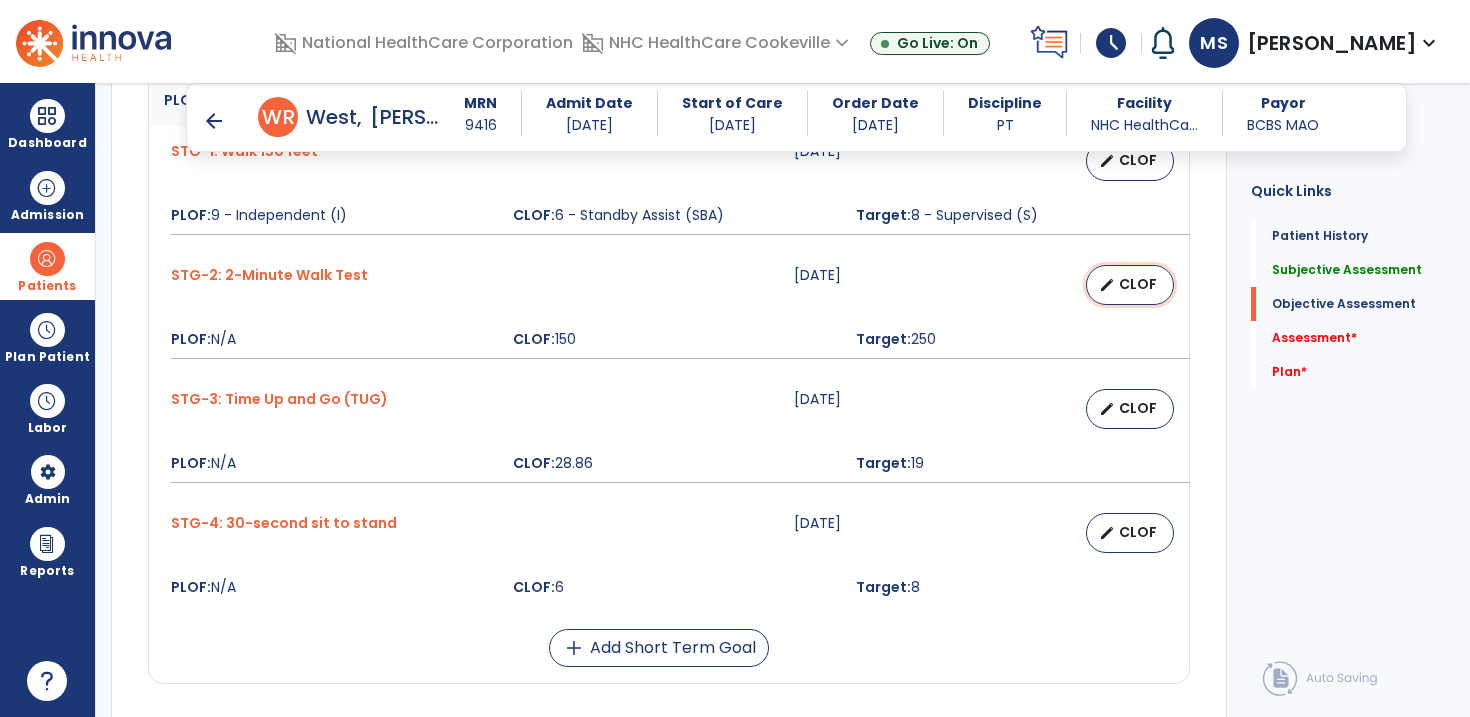 click on "edit   CLOF" at bounding box center [1130, 285] 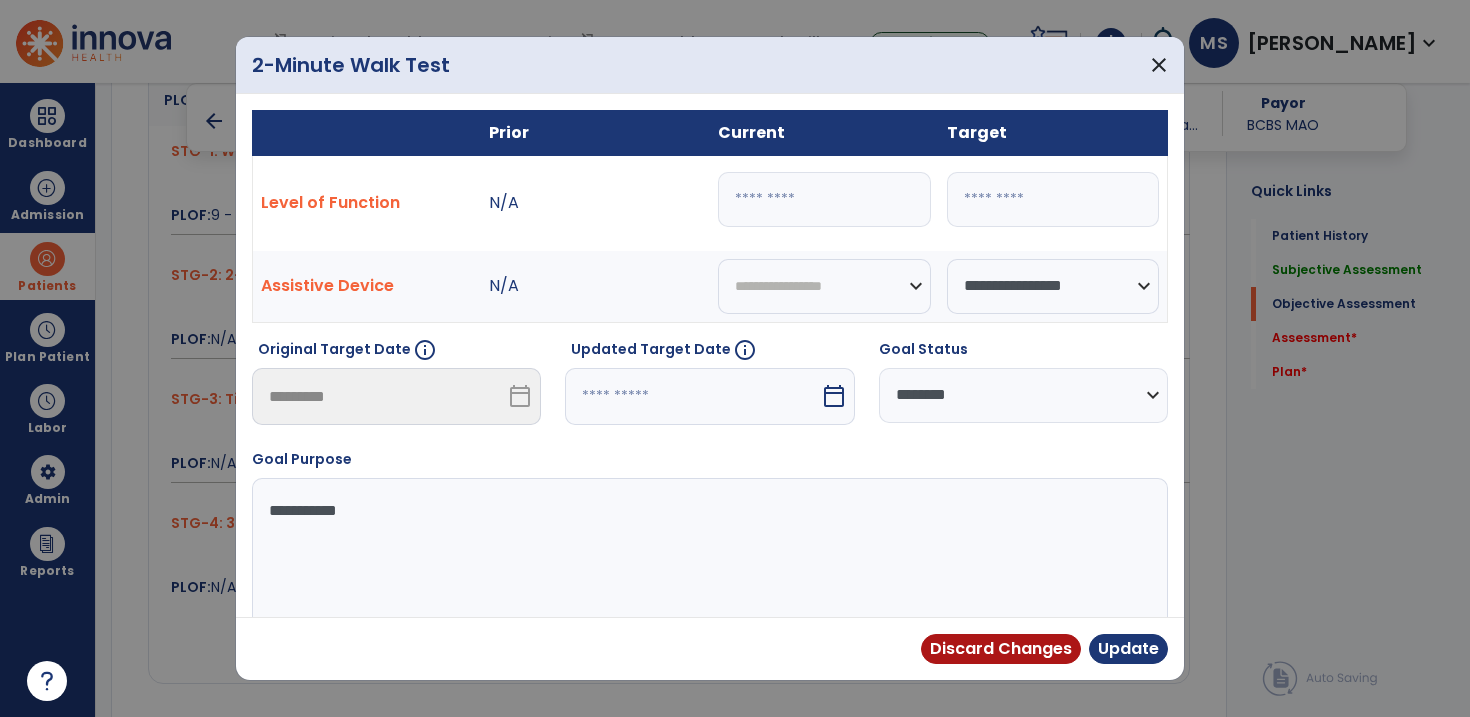 click at bounding box center (692, 396) 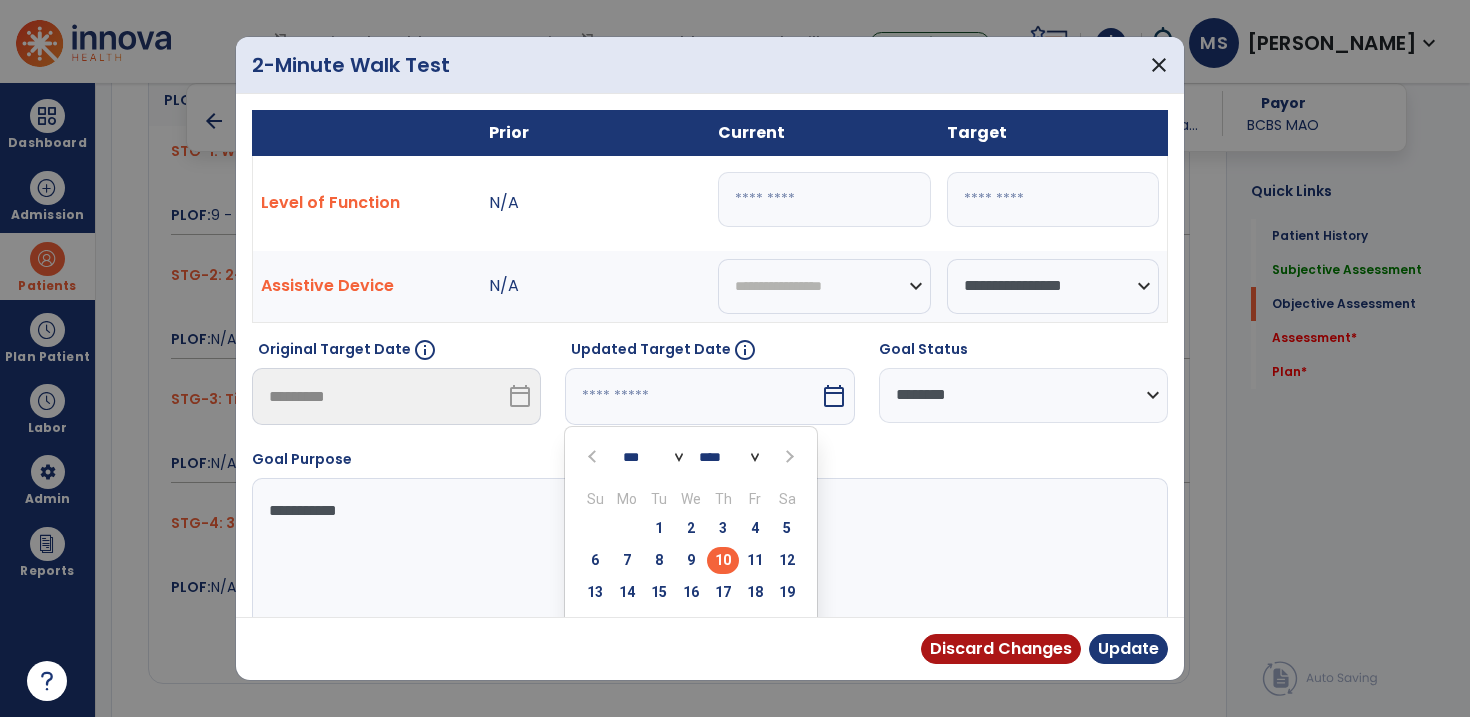 scroll, scrollTop: 104, scrollLeft: 0, axis: vertical 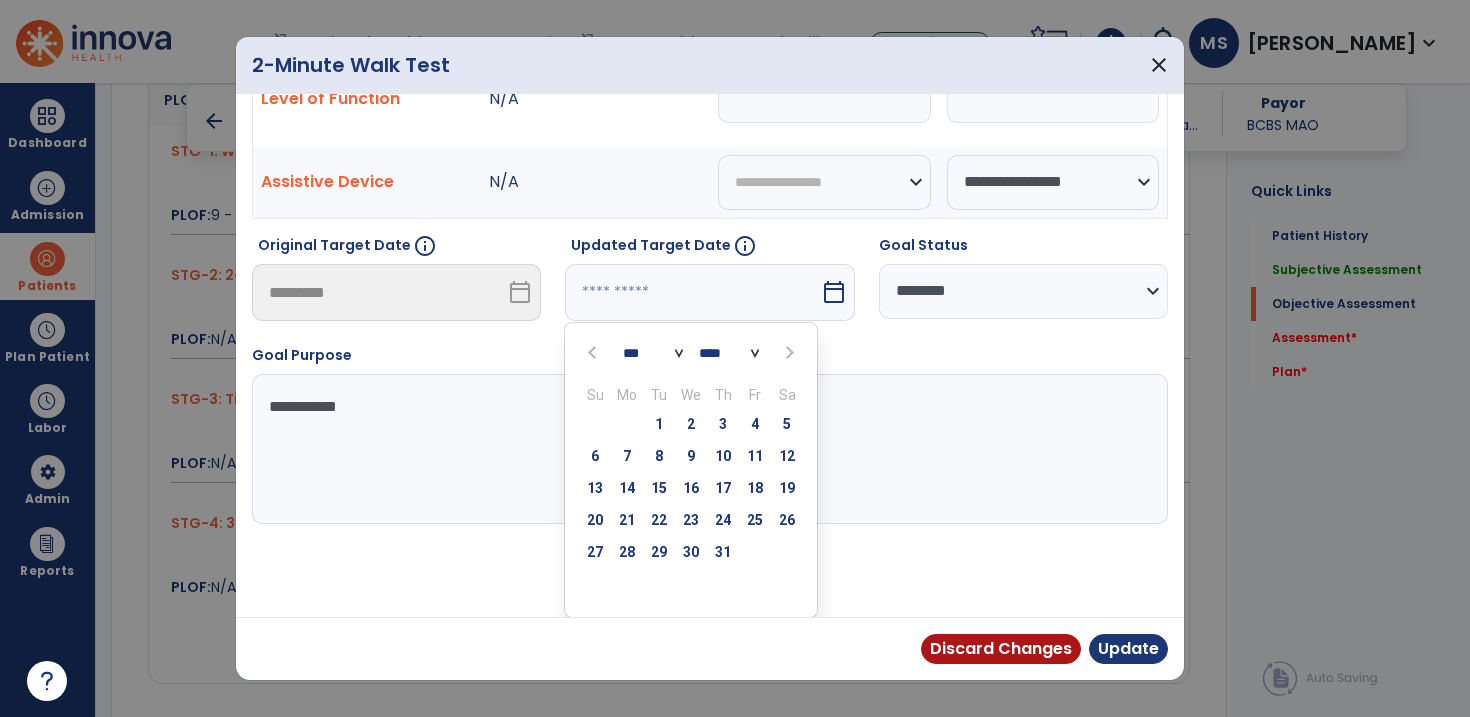 click at bounding box center (789, 353) 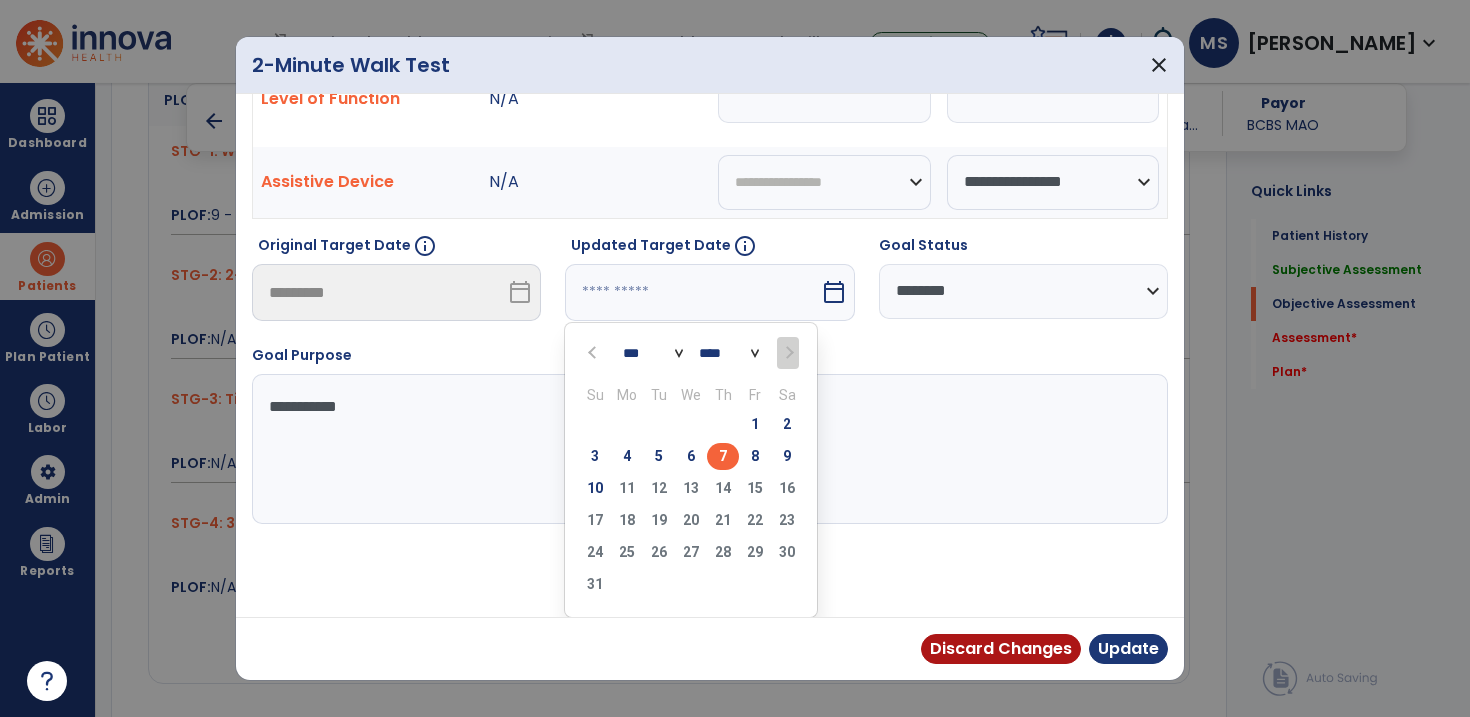 click on "7" at bounding box center (723, 456) 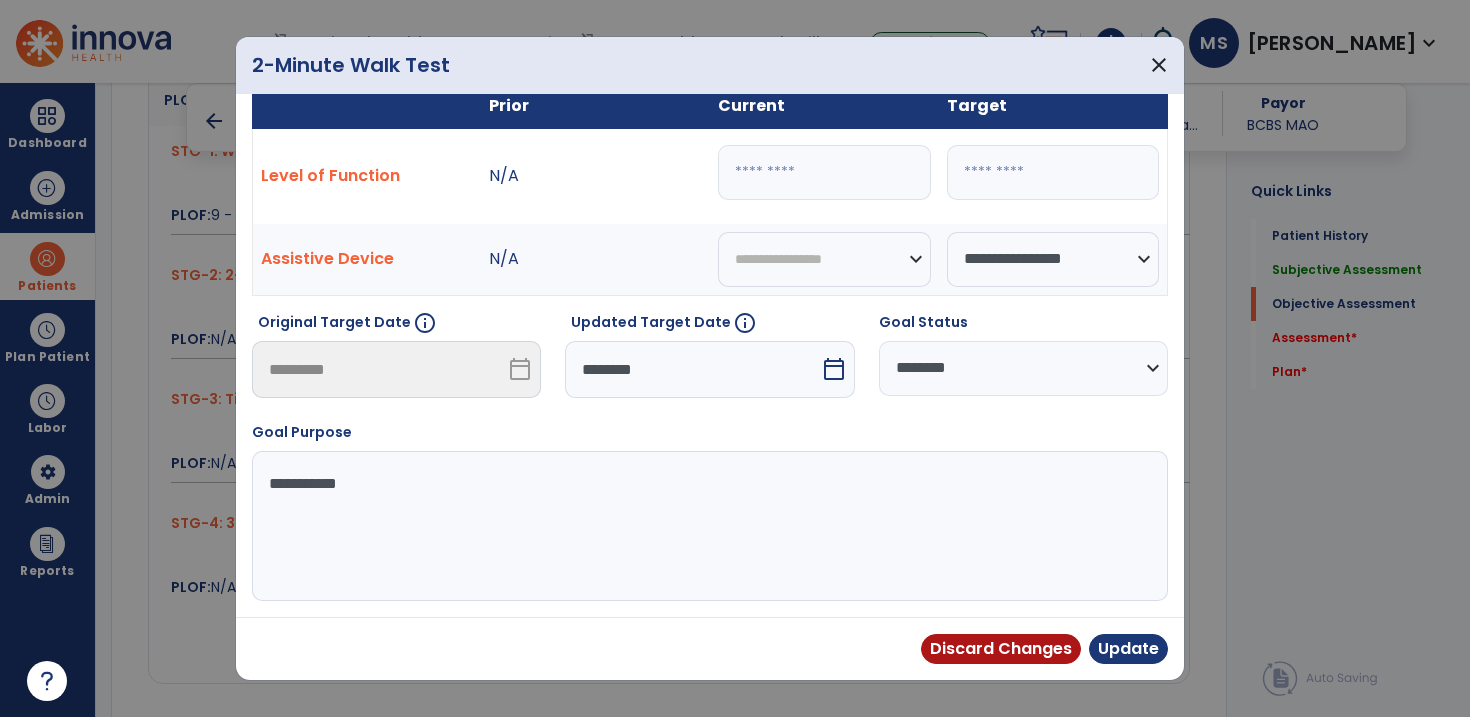 scroll, scrollTop: 26, scrollLeft: 0, axis: vertical 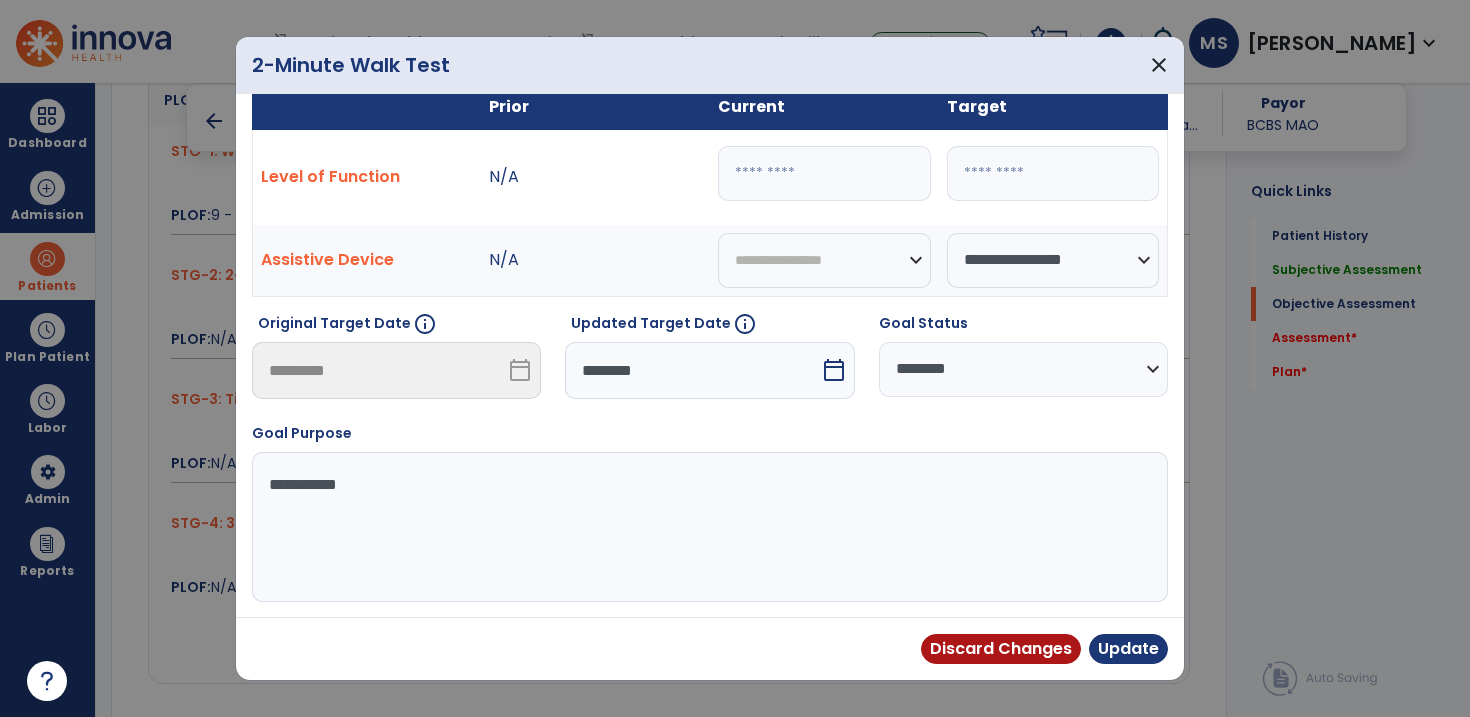 click on "********" at bounding box center (692, 370) 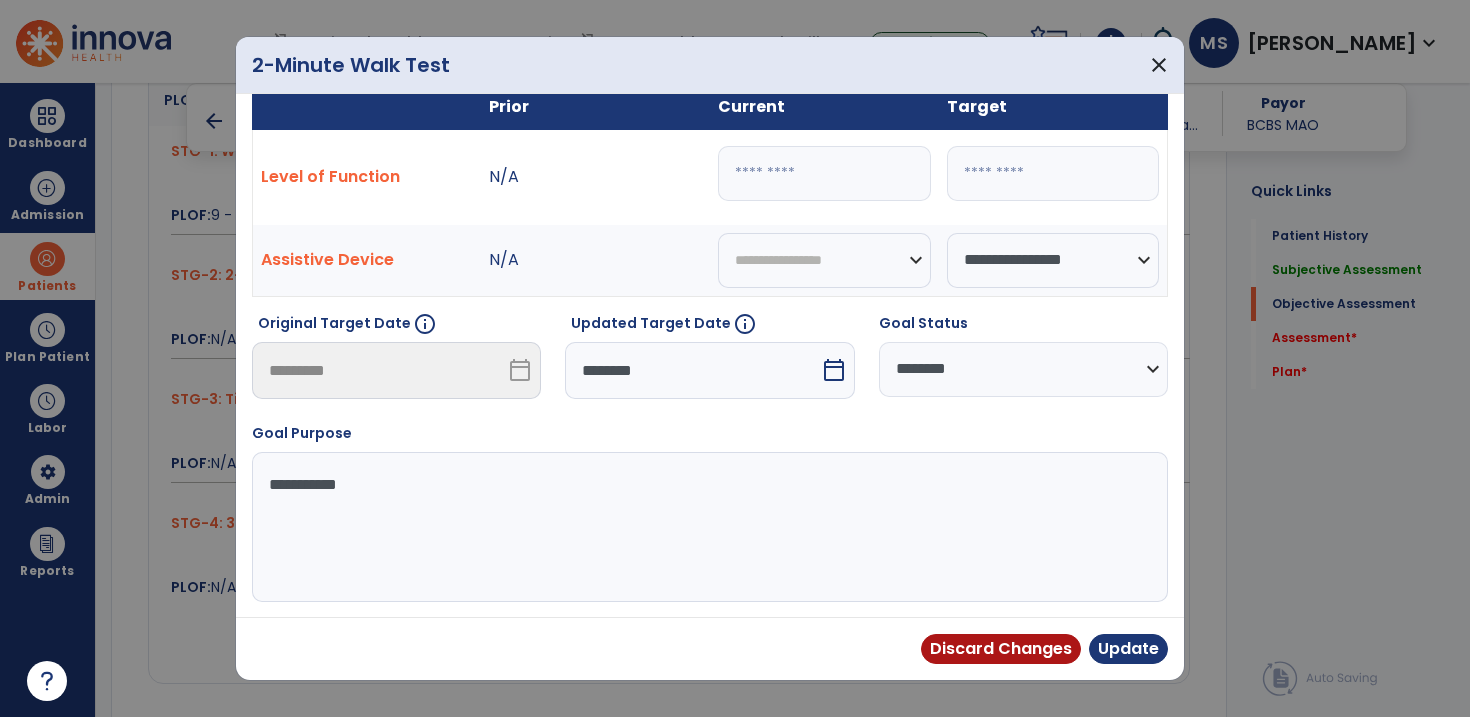 scroll, scrollTop: 104, scrollLeft: 0, axis: vertical 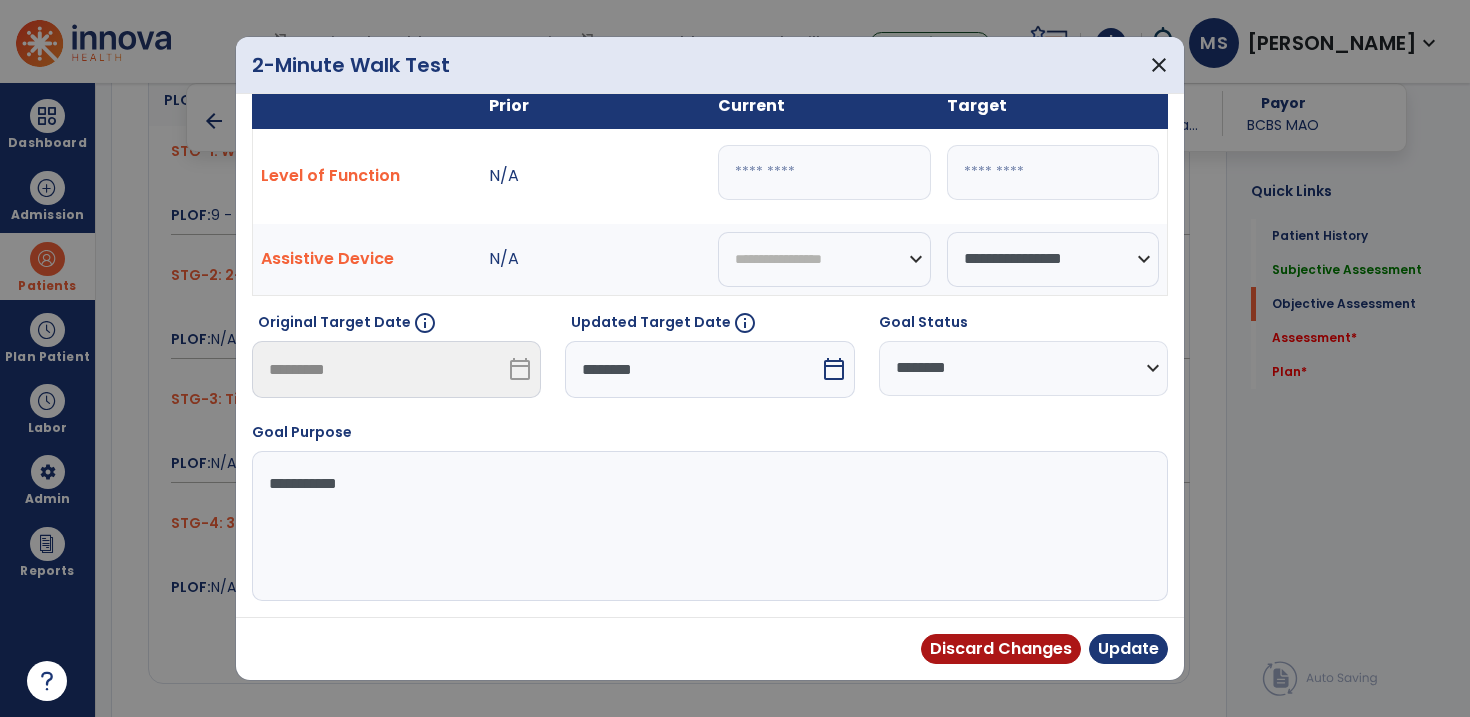select on "*" 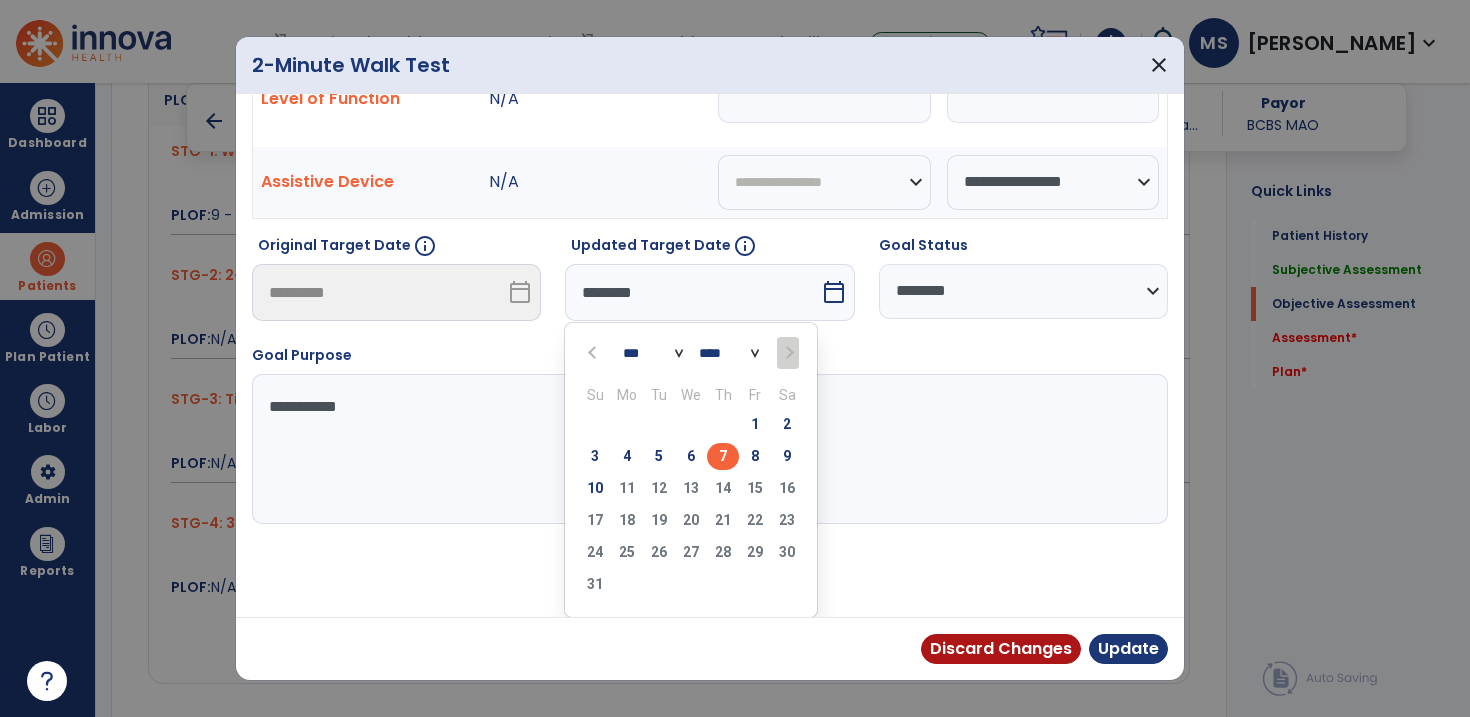 click on "**********" at bounding box center (710, 355) 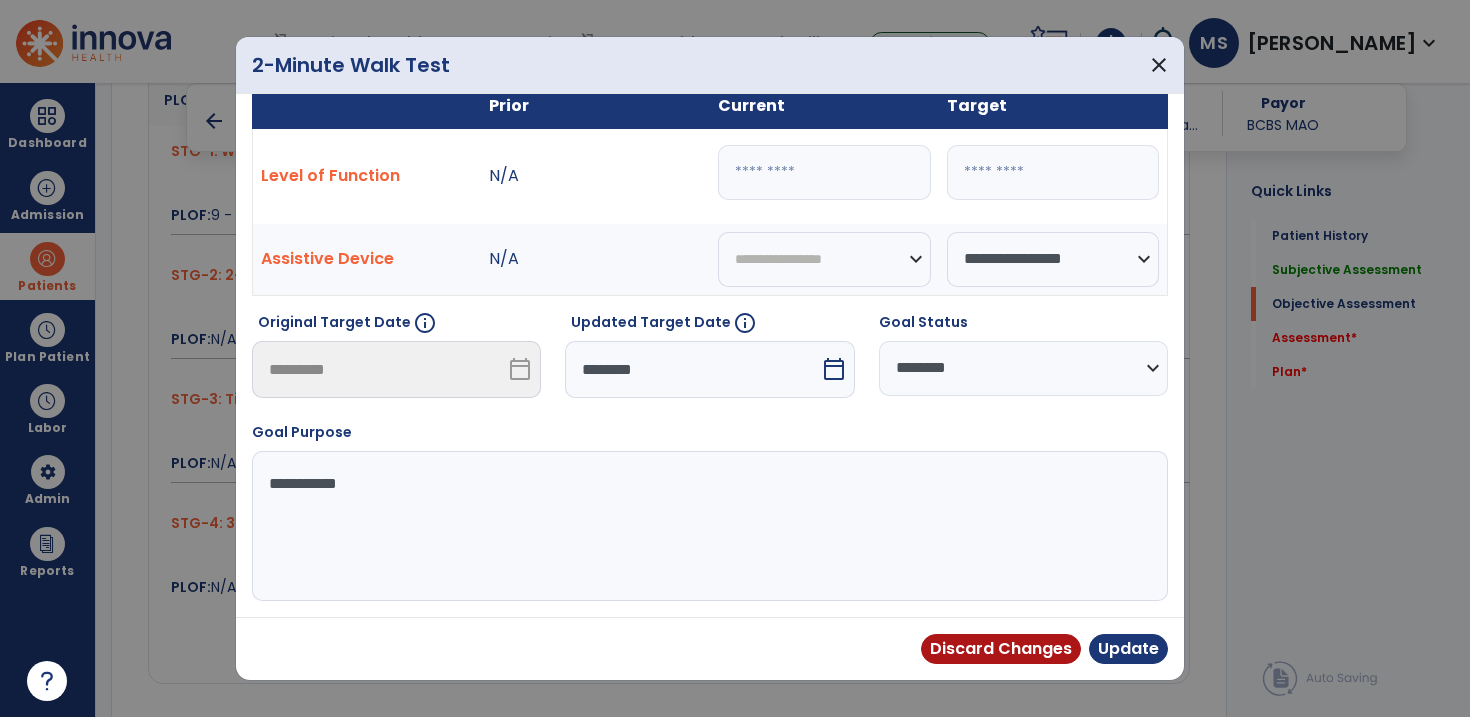 scroll, scrollTop: 26, scrollLeft: 0, axis: vertical 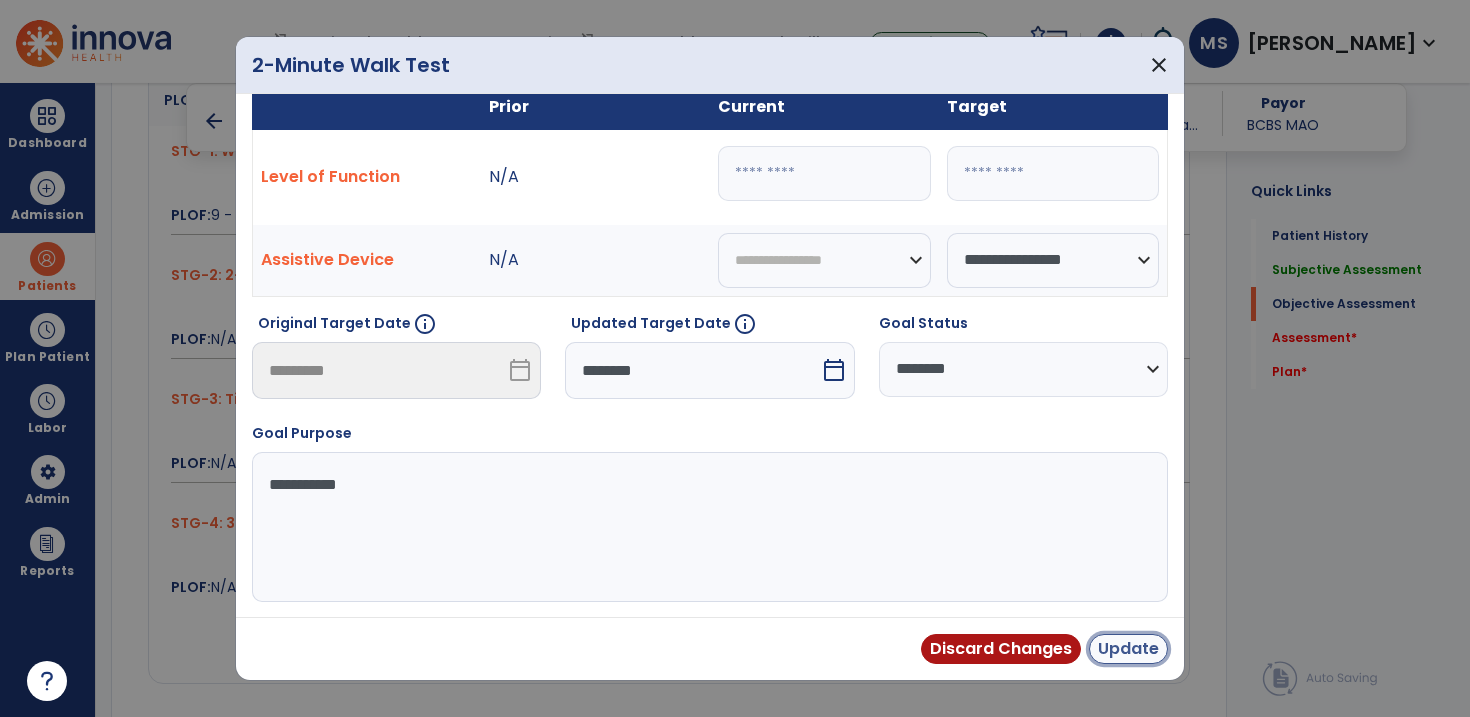 click on "Update" at bounding box center [1128, 649] 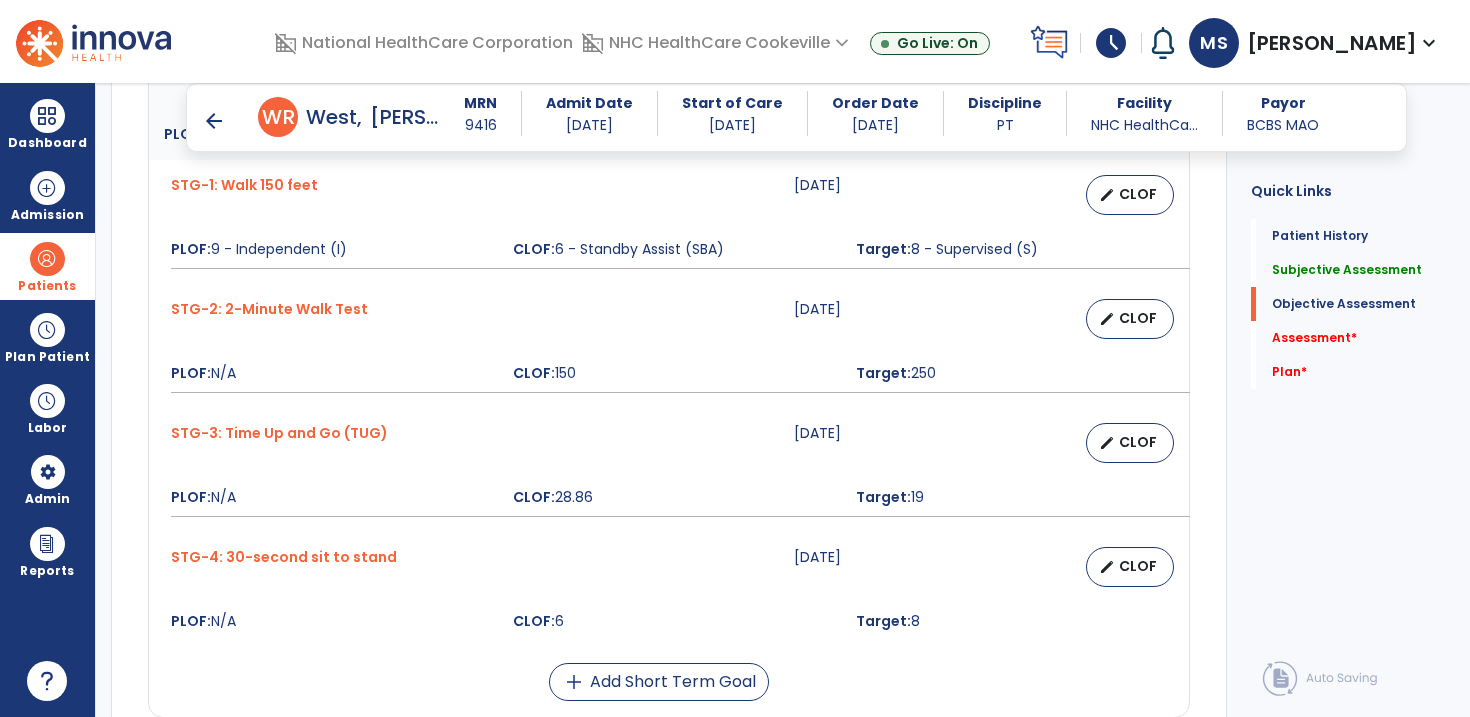 scroll, scrollTop: 980, scrollLeft: 0, axis: vertical 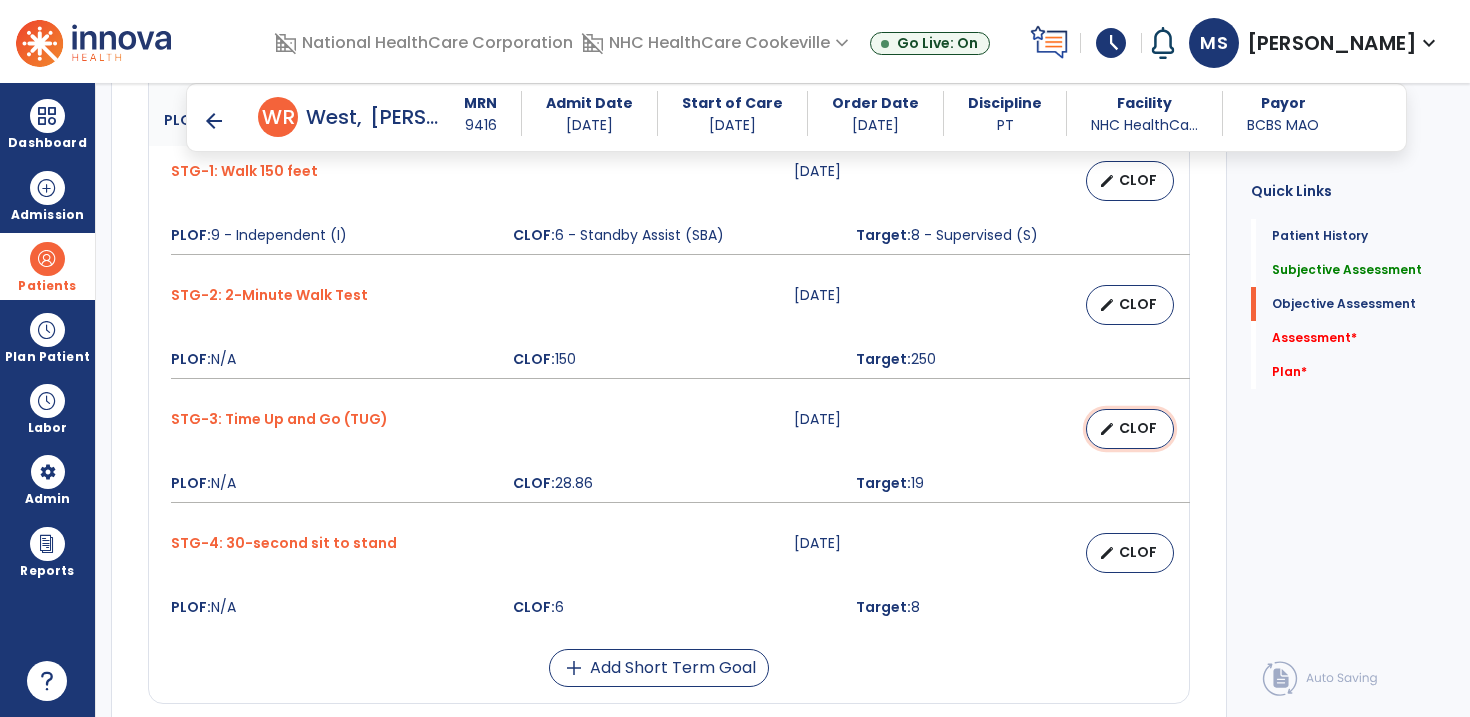 click on "CLOF" at bounding box center (1138, 428) 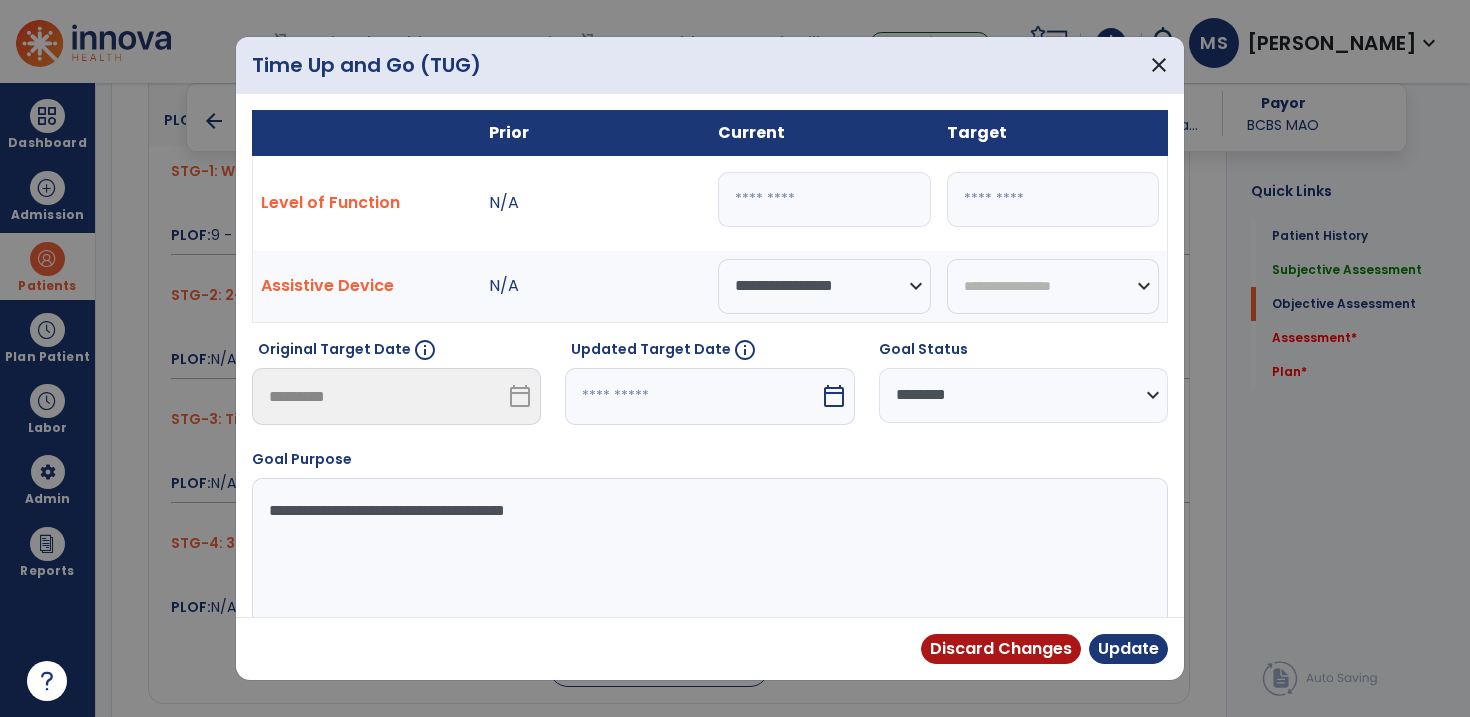 click at bounding box center (692, 396) 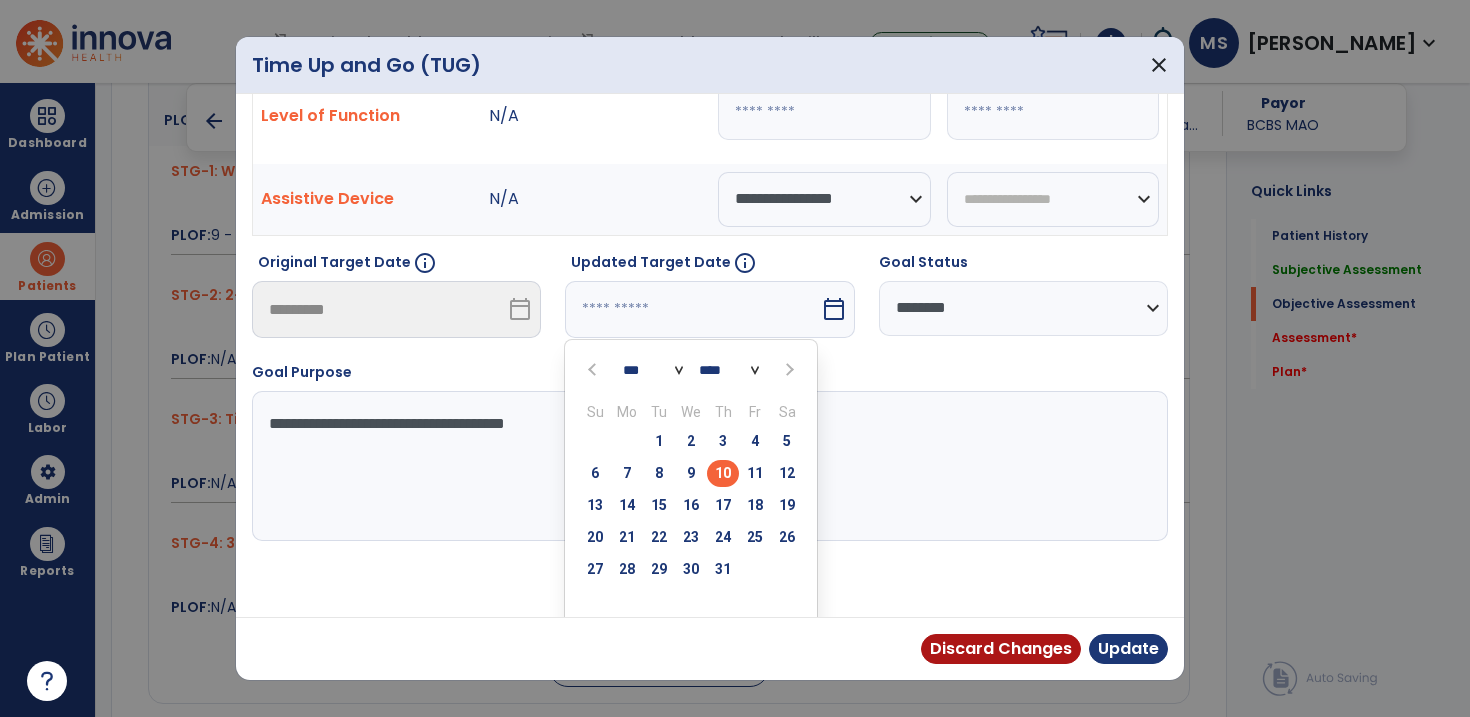 scroll, scrollTop: 104, scrollLeft: 0, axis: vertical 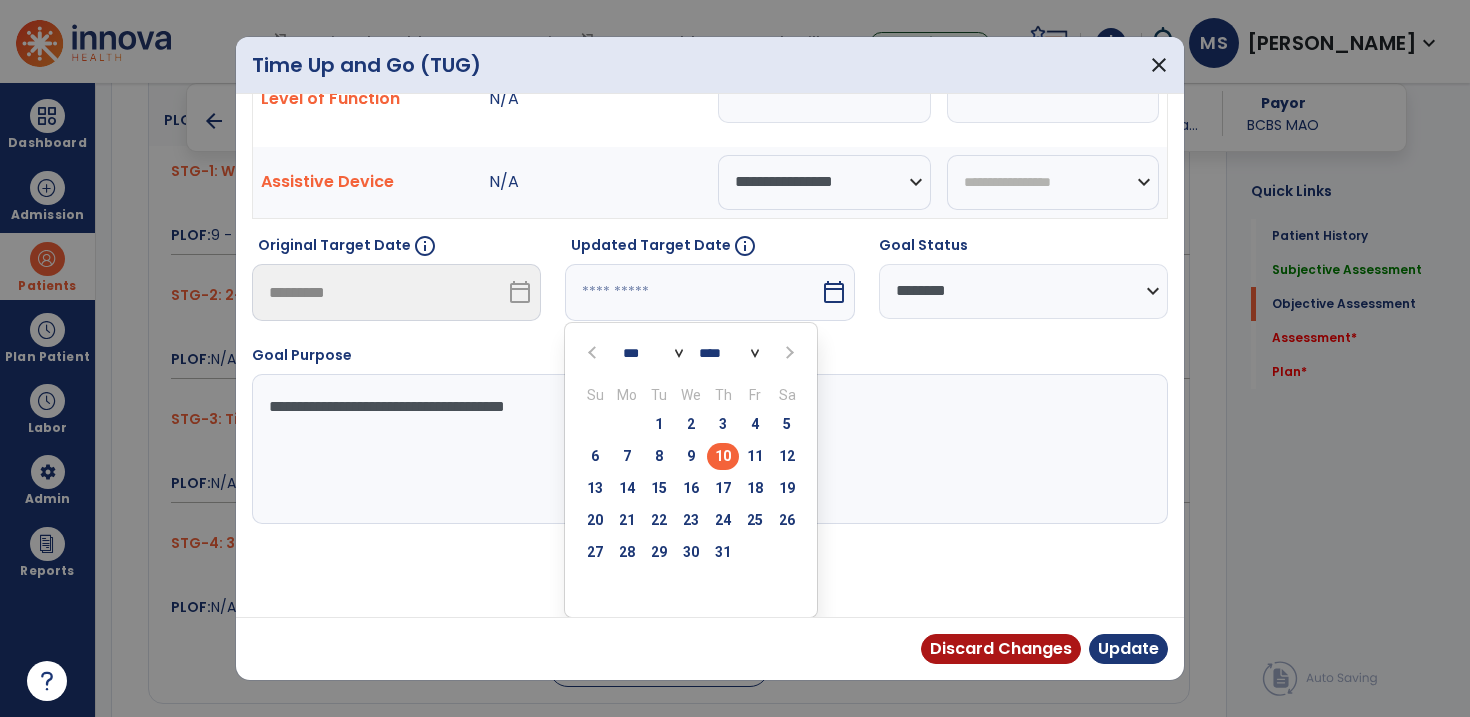 click at bounding box center (789, 353) 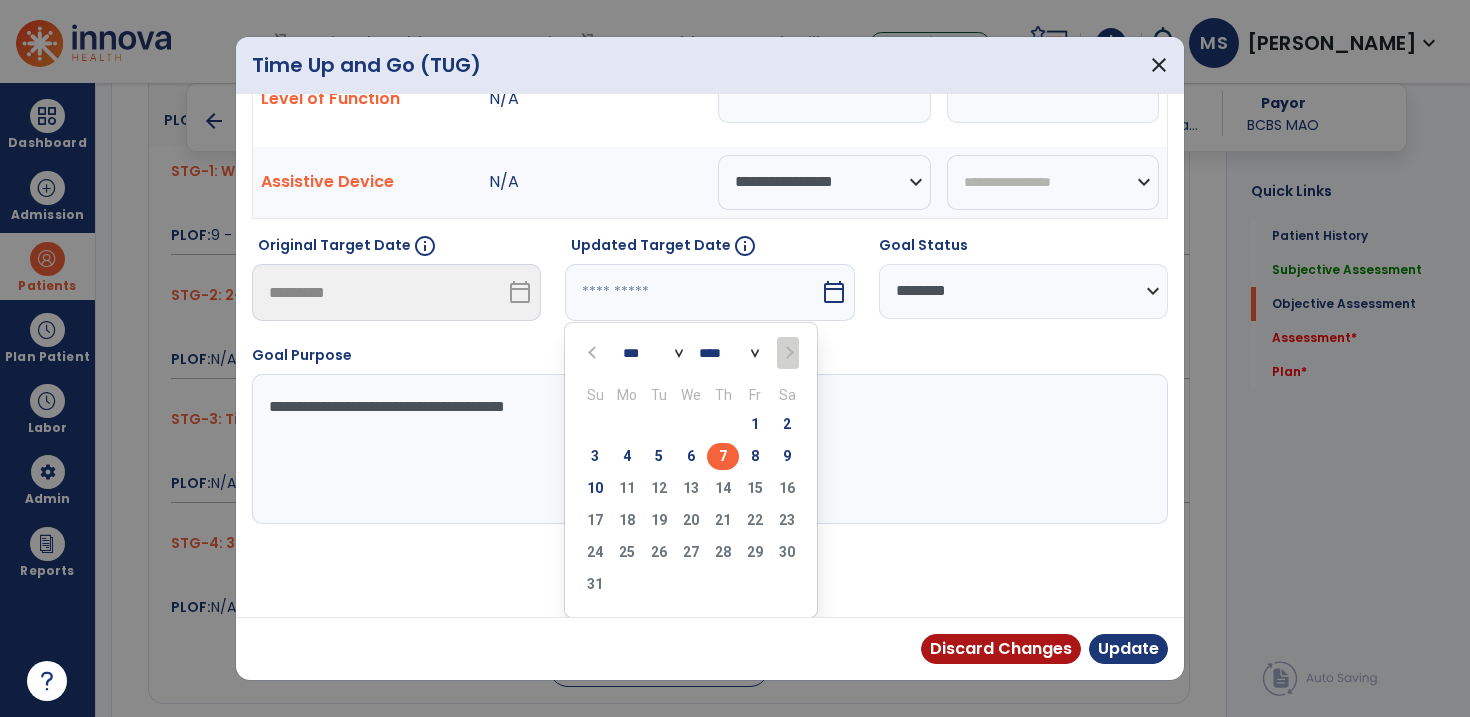 click on "7" at bounding box center (723, 456) 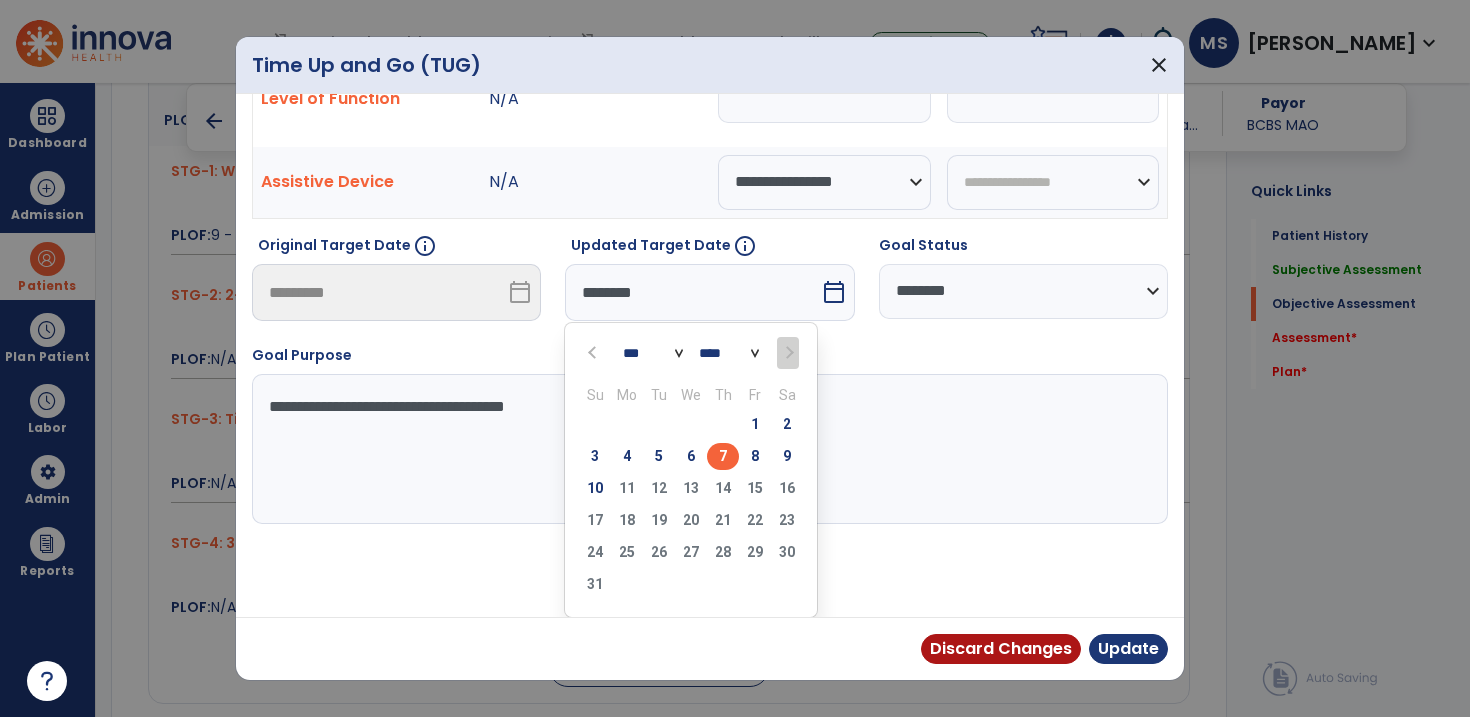 scroll, scrollTop: 26, scrollLeft: 0, axis: vertical 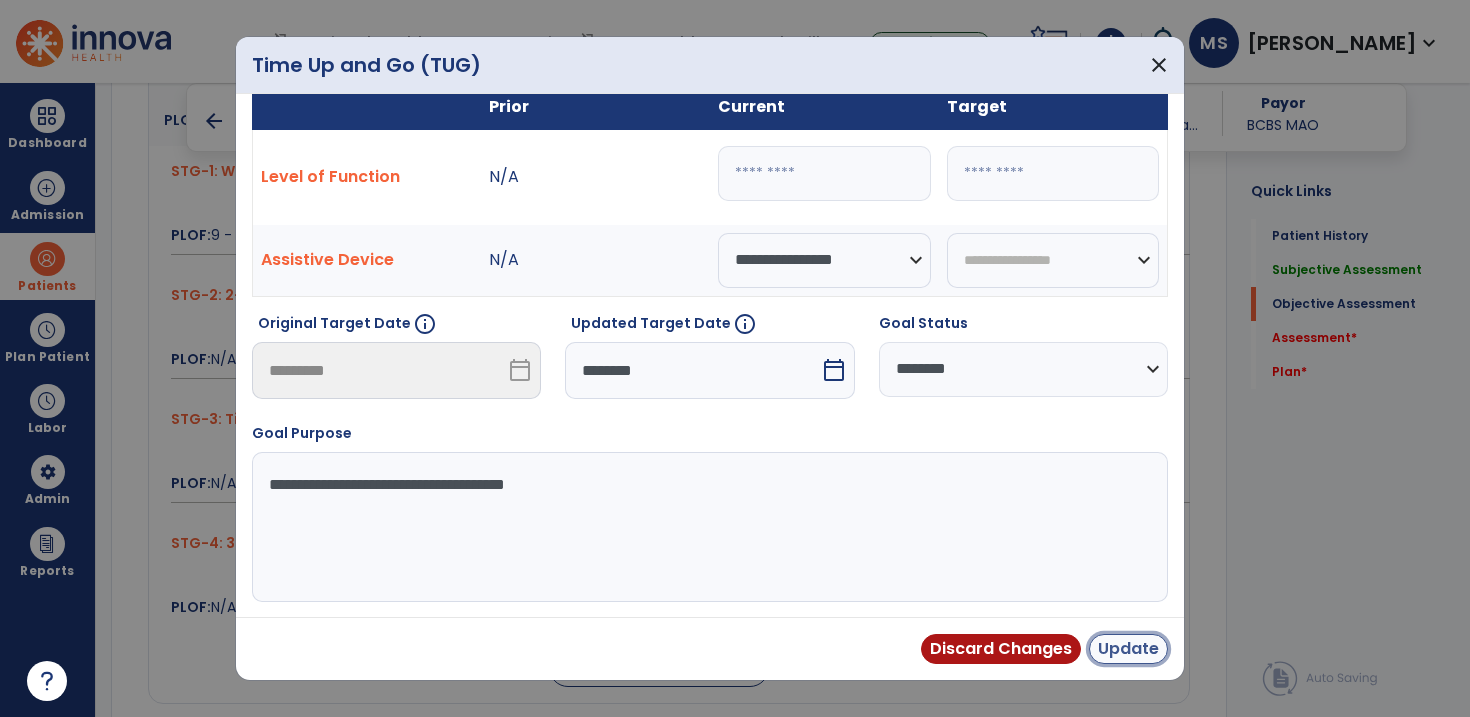 click on "Update" at bounding box center [1128, 649] 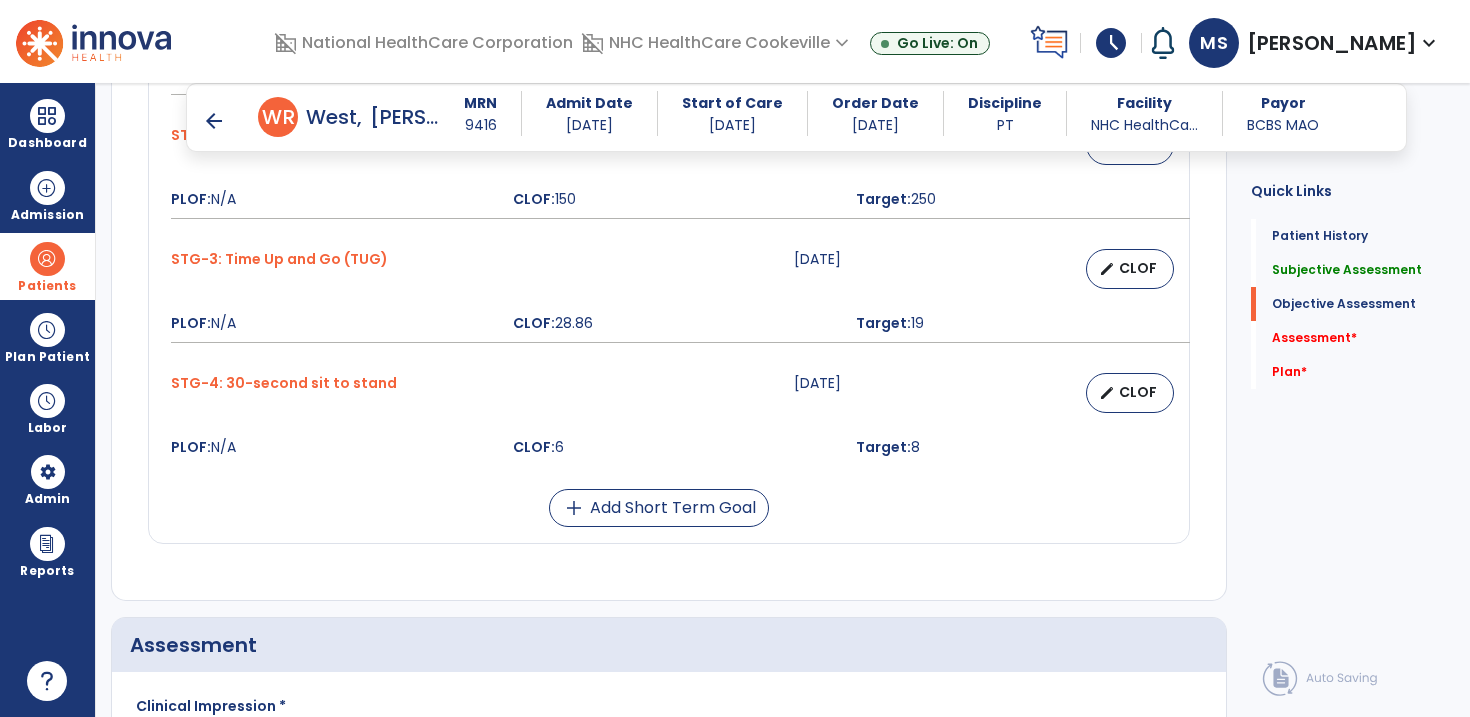scroll, scrollTop: 1161, scrollLeft: 0, axis: vertical 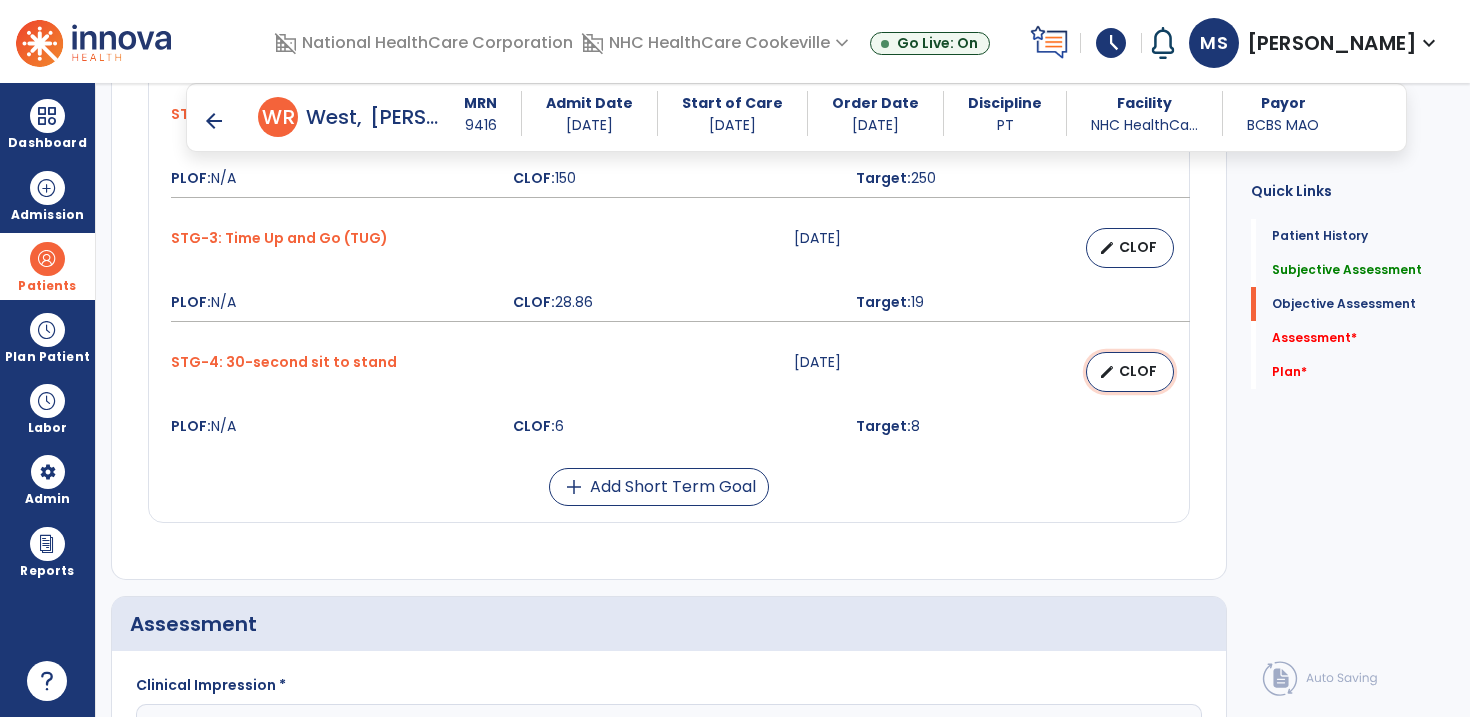 click on "edit   CLOF" at bounding box center (1130, 372) 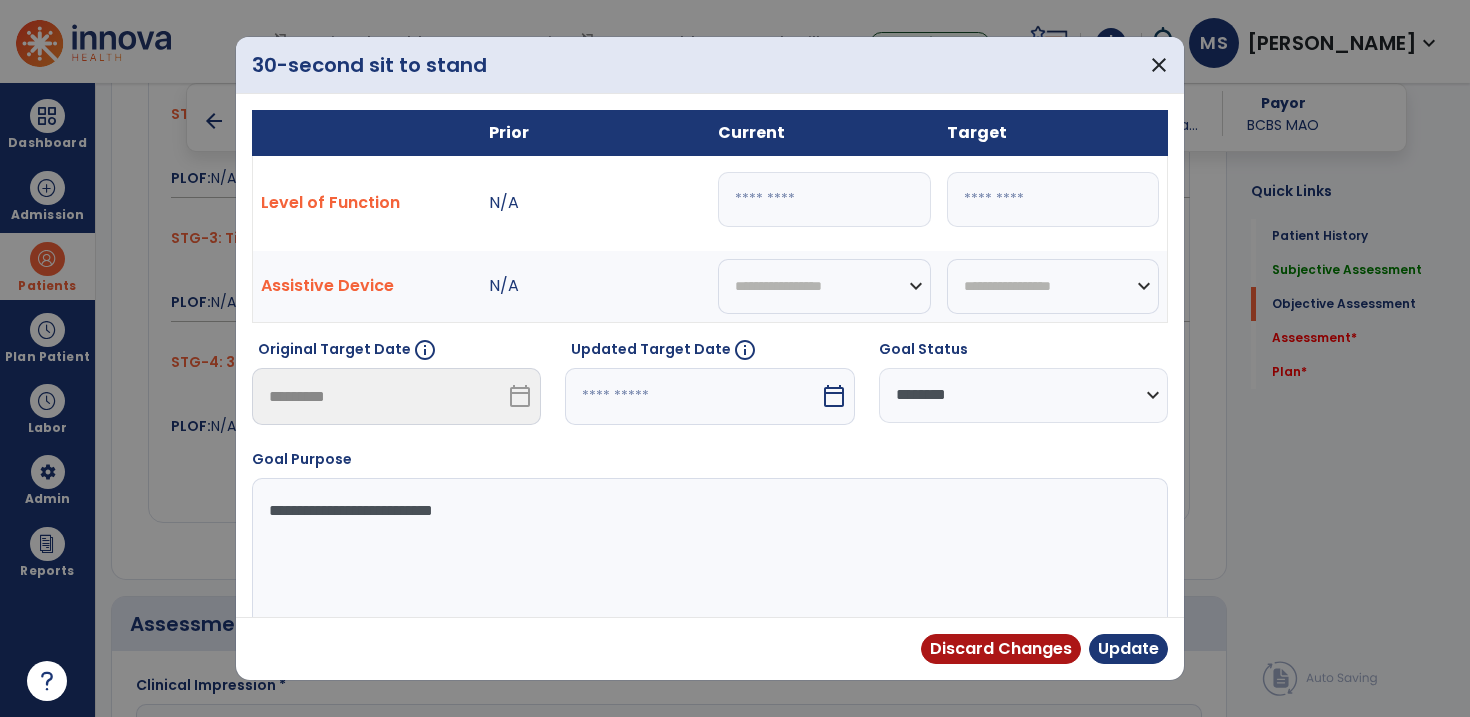 click at bounding box center (692, 396) 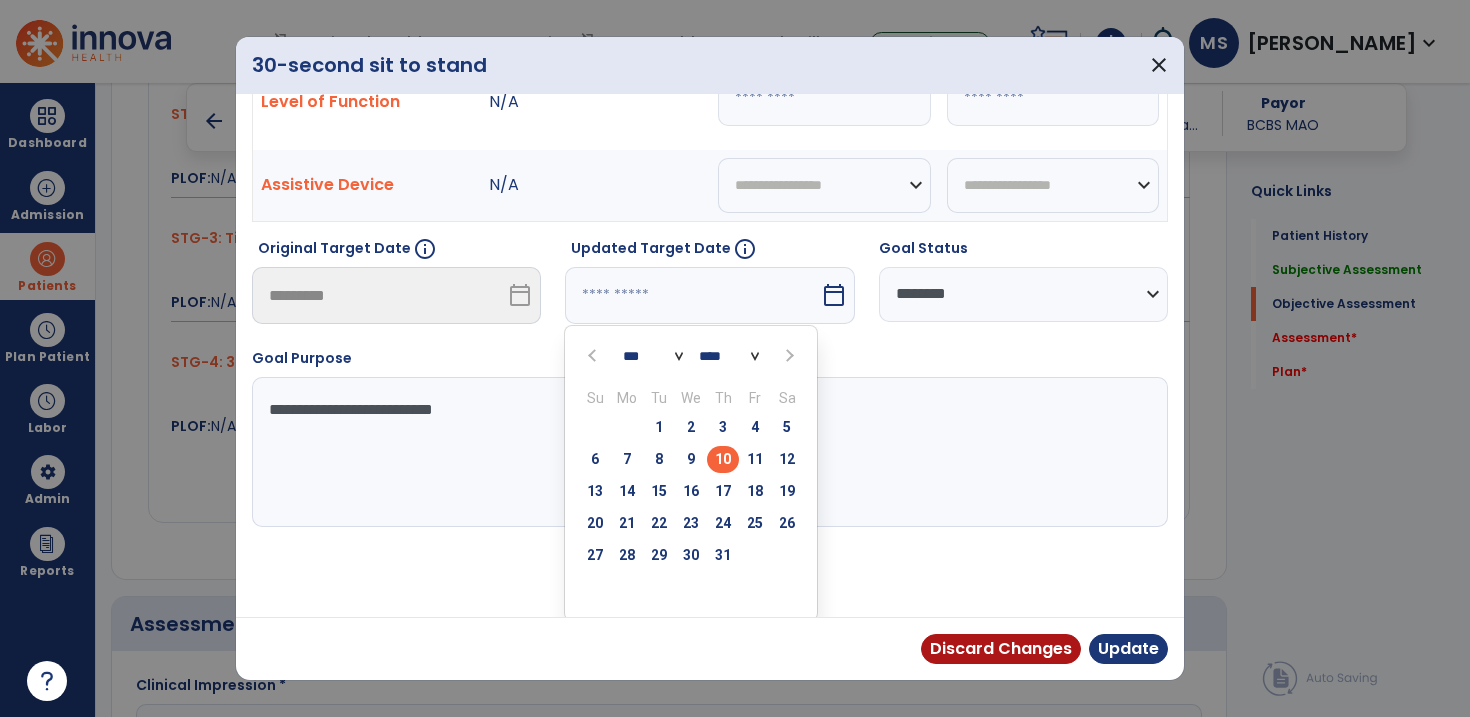 scroll, scrollTop: 104, scrollLeft: 0, axis: vertical 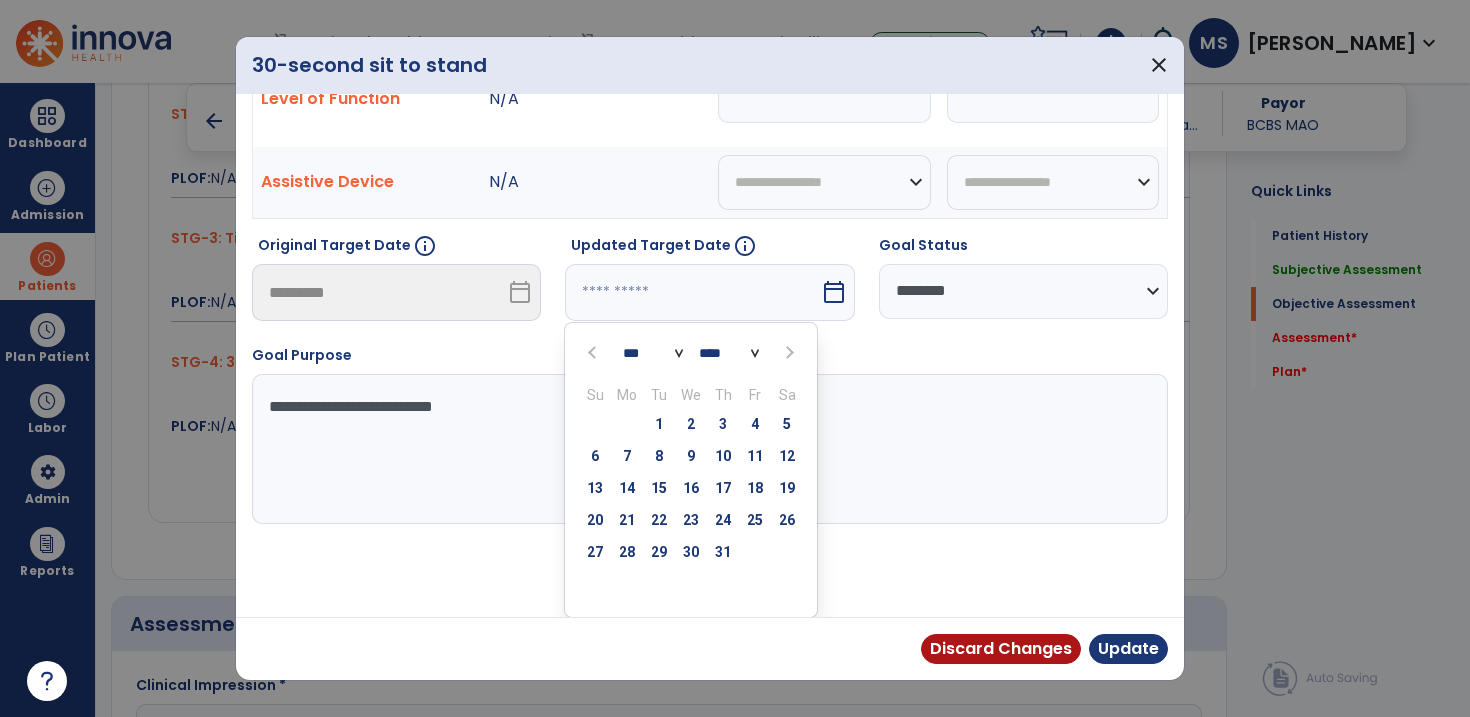 click at bounding box center (789, 353) 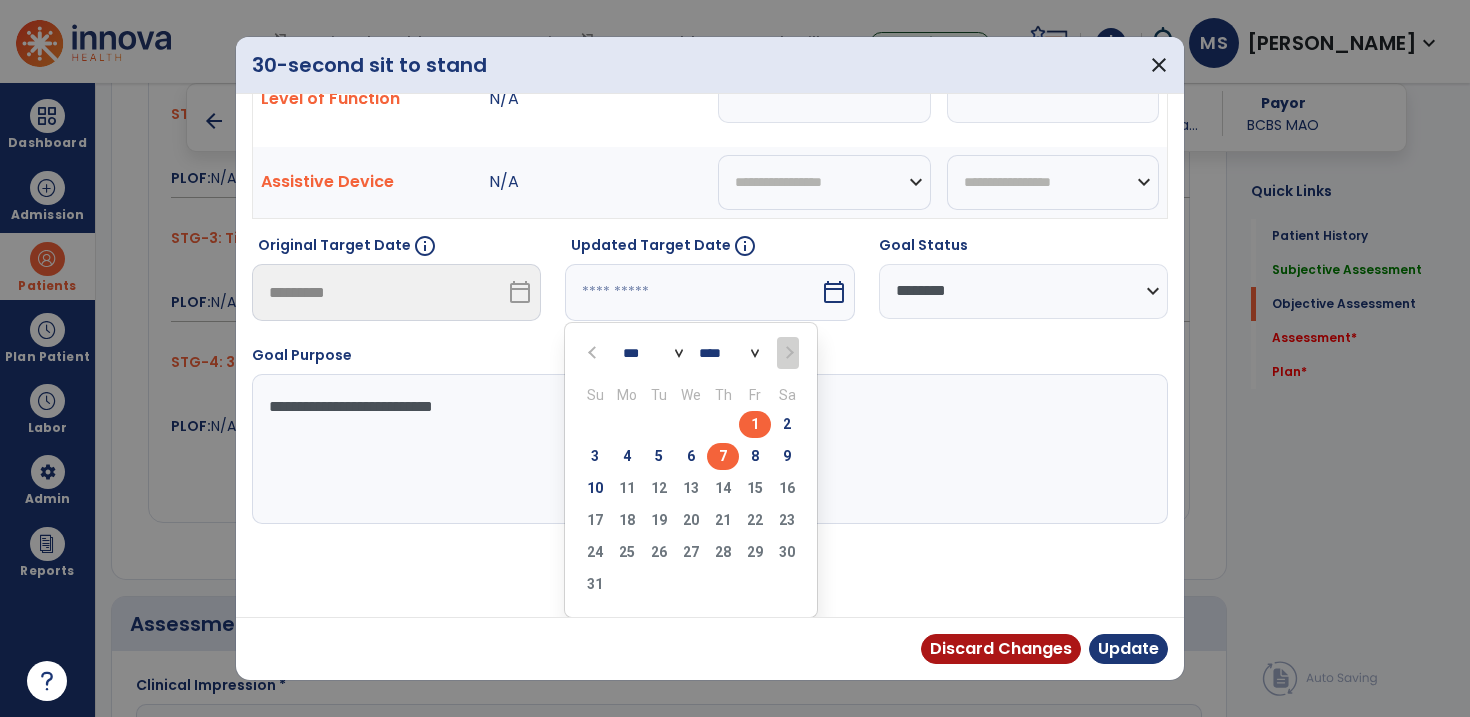 click on "7" at bounding box center (723, 456) 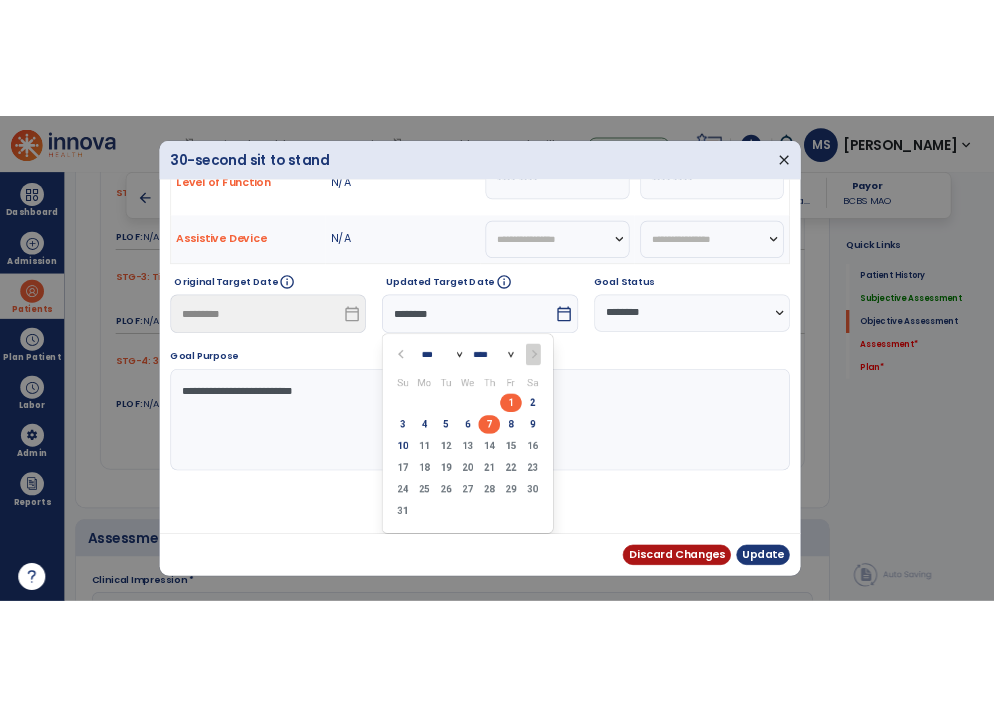 scroll, scrollTop: 26, scrollLeft: 0, axis: vertical 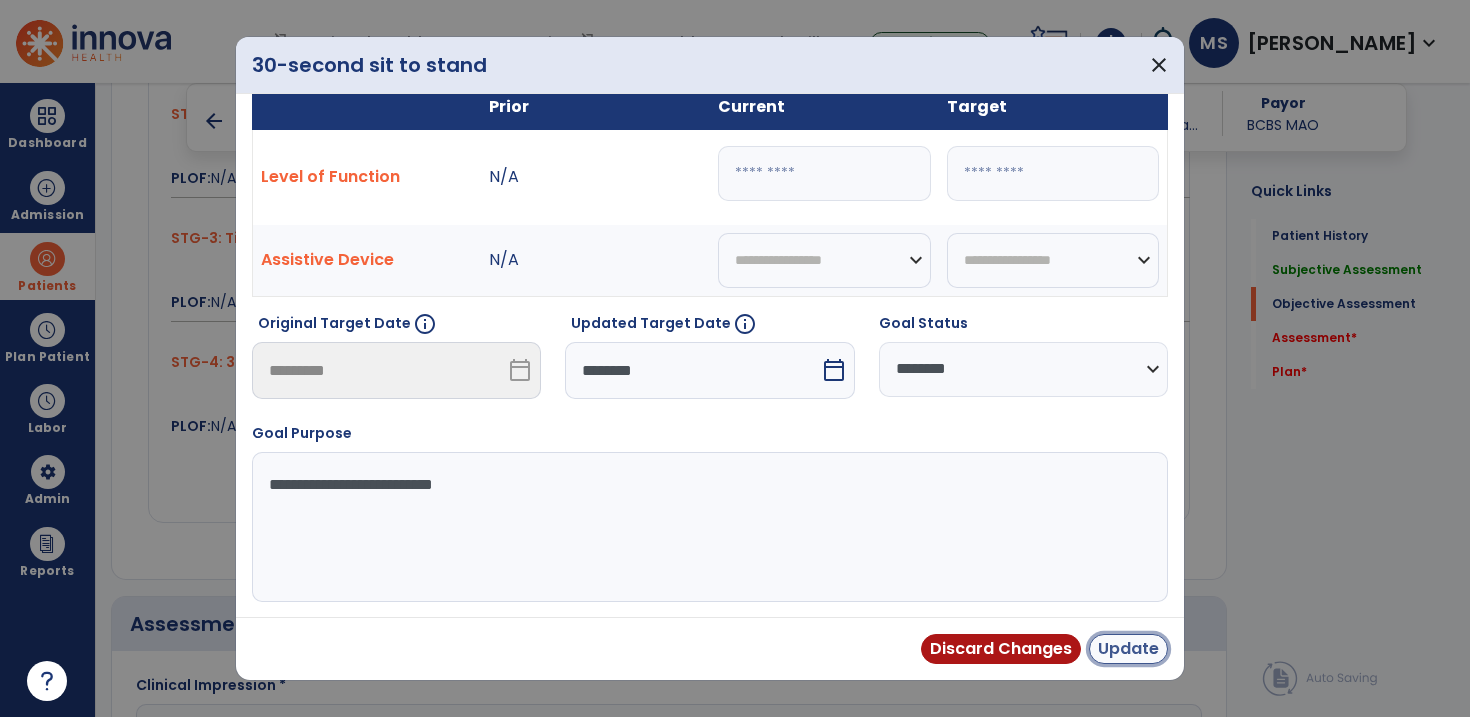 click on "Update" at bounding box center [1128, 649] 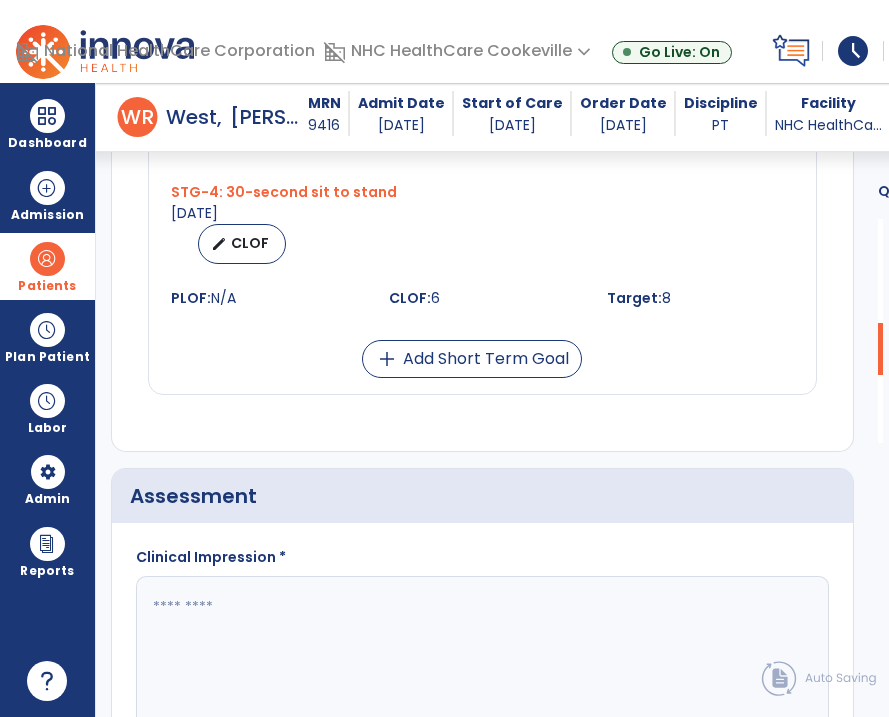 scroll, scrollTop: 1683, scrollLeft: 0, axis: vertical 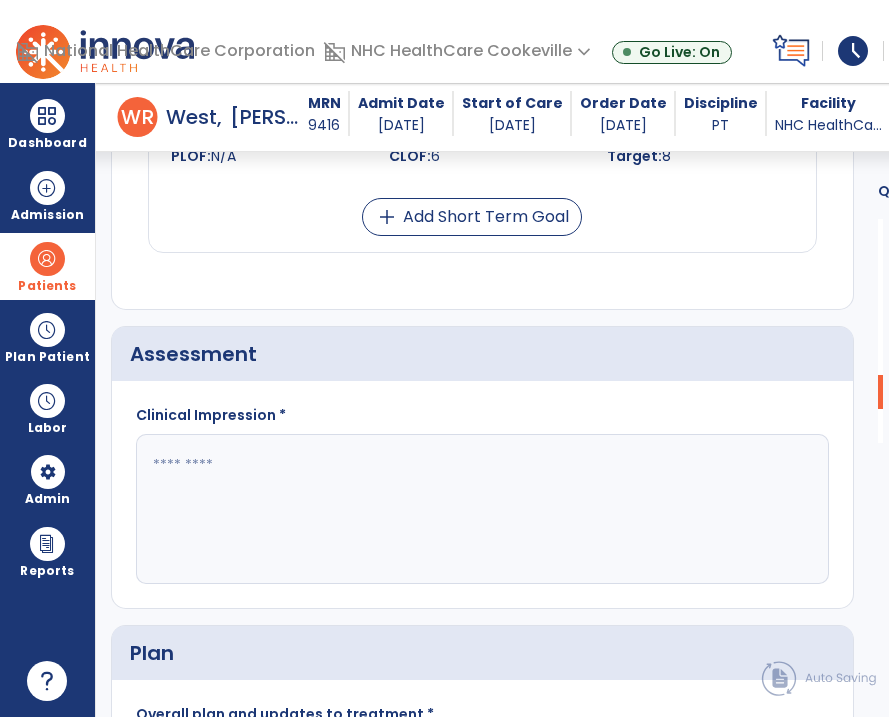 click 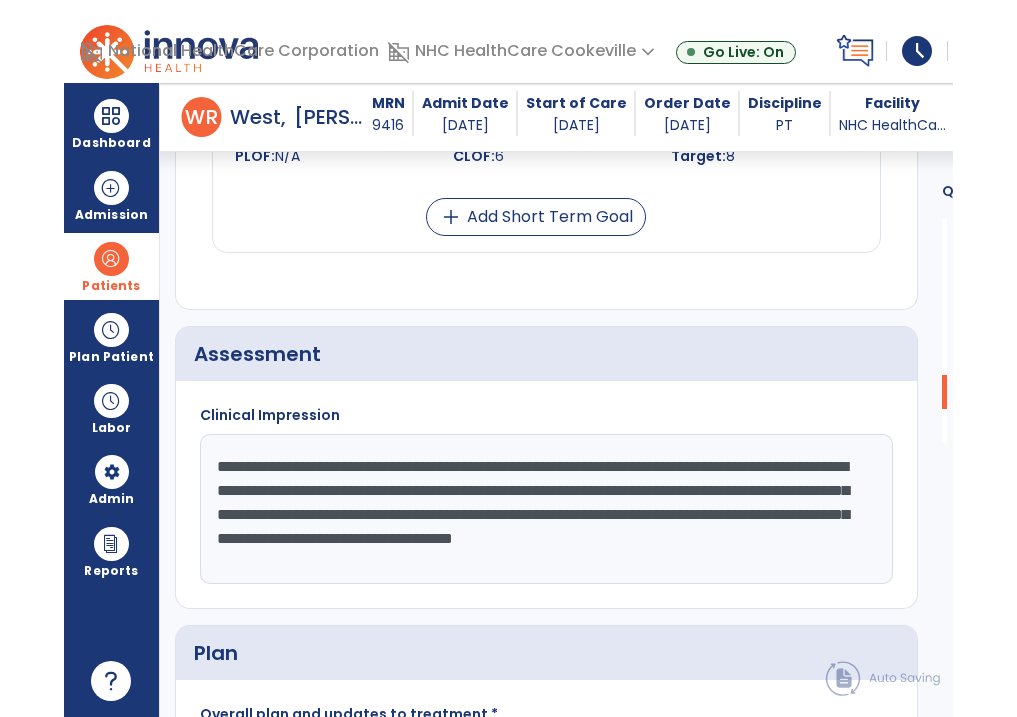 scroll, scrollTop: 1946, scrollLeft: 0, axis: vertical 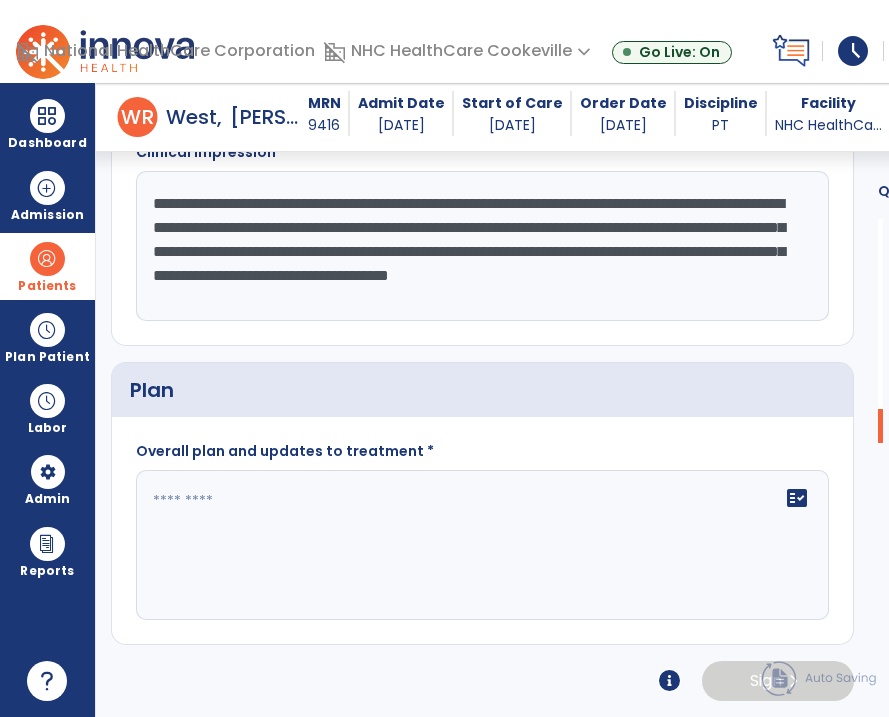 type on "**********" 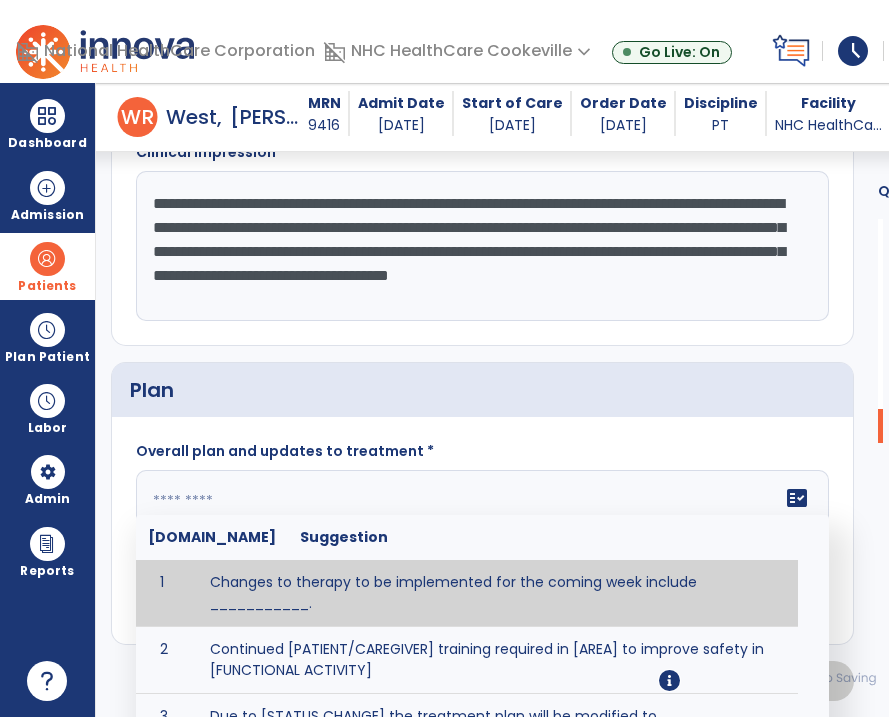 click 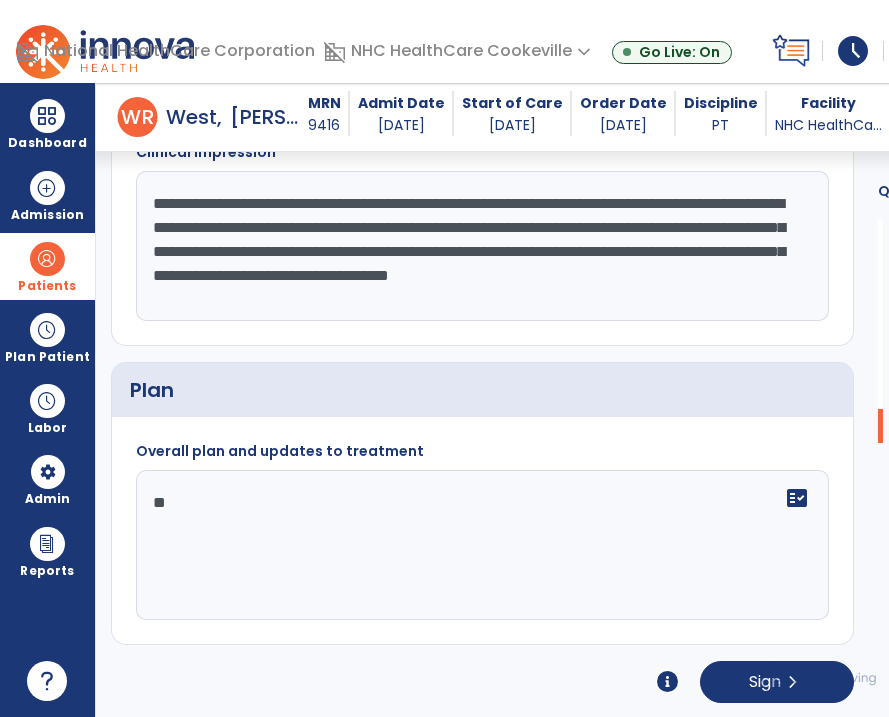 type on "*" 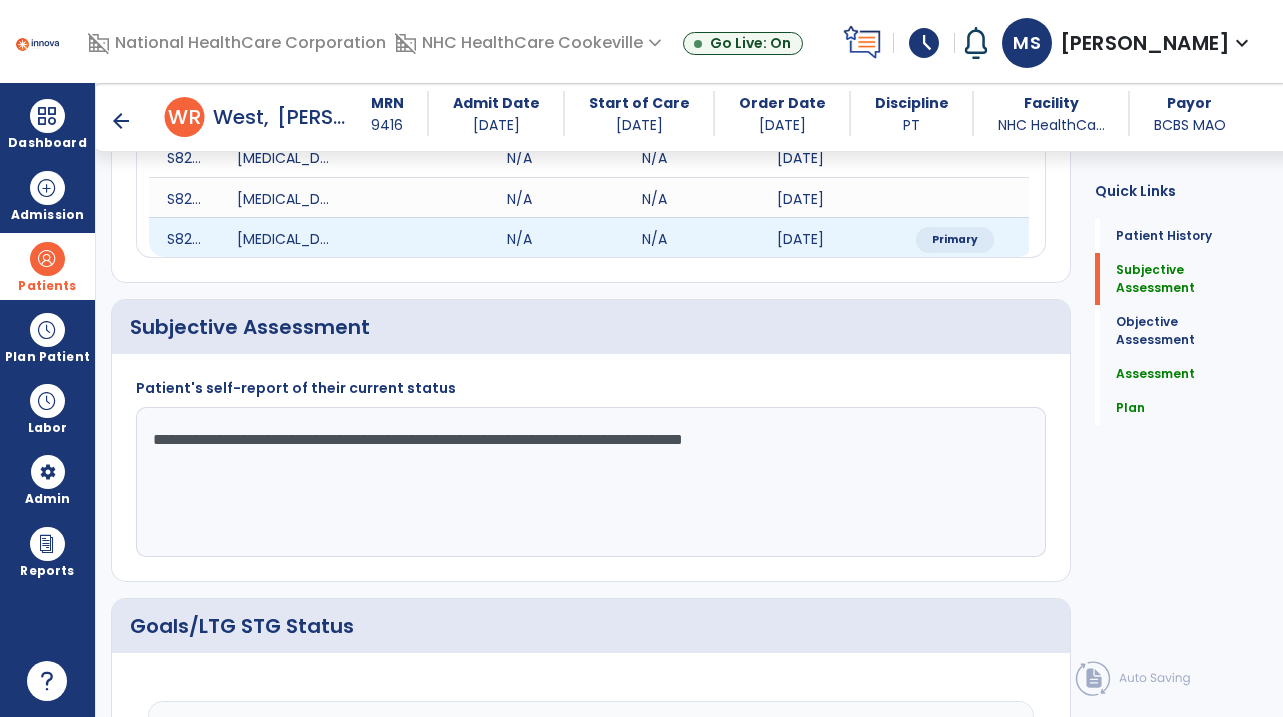 scroll, scrollTop: 323, scrollLeft: 0, axis: vertical 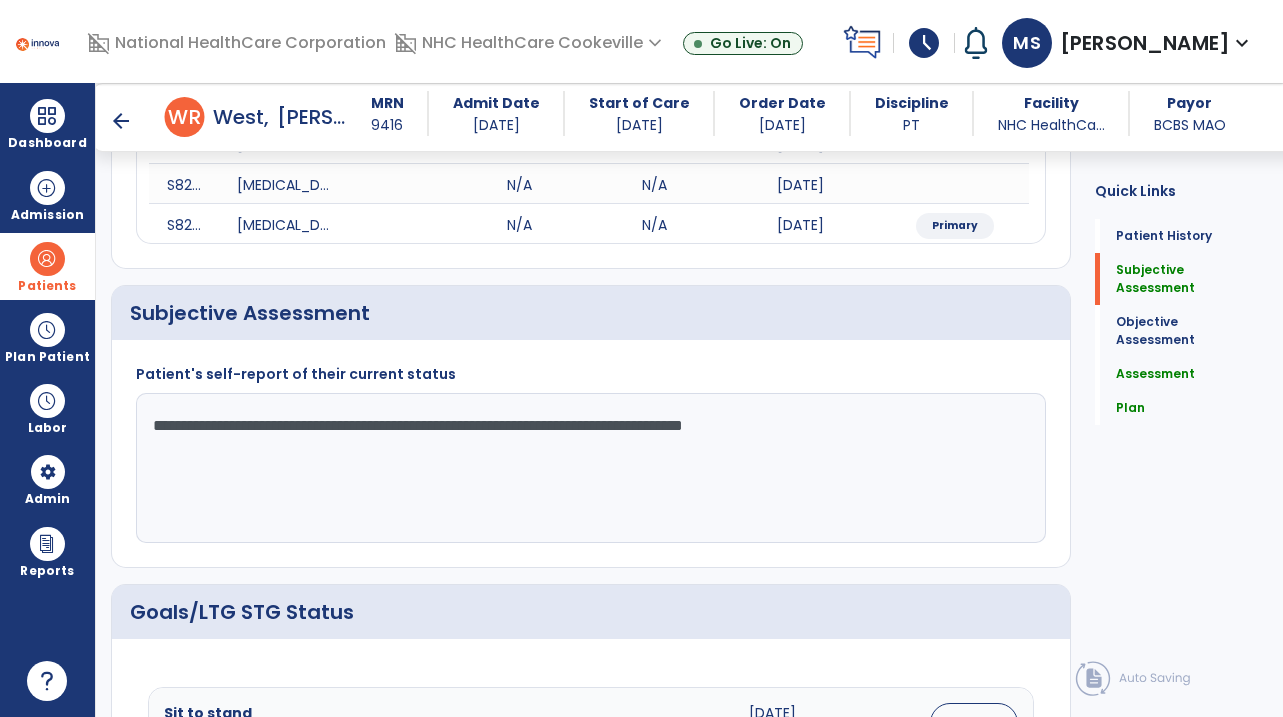 type on "**********" 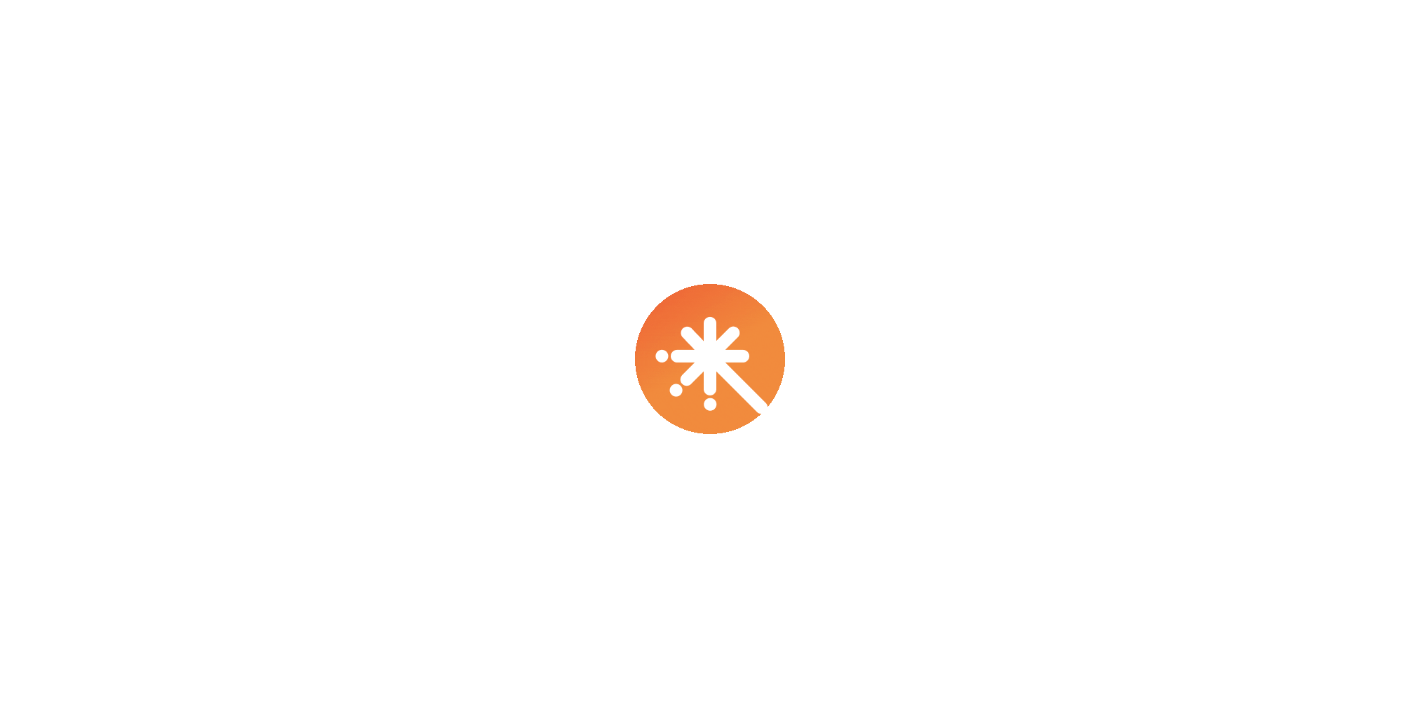 scroll, scrollTop: 0, scrollLeft: 0, axis: both 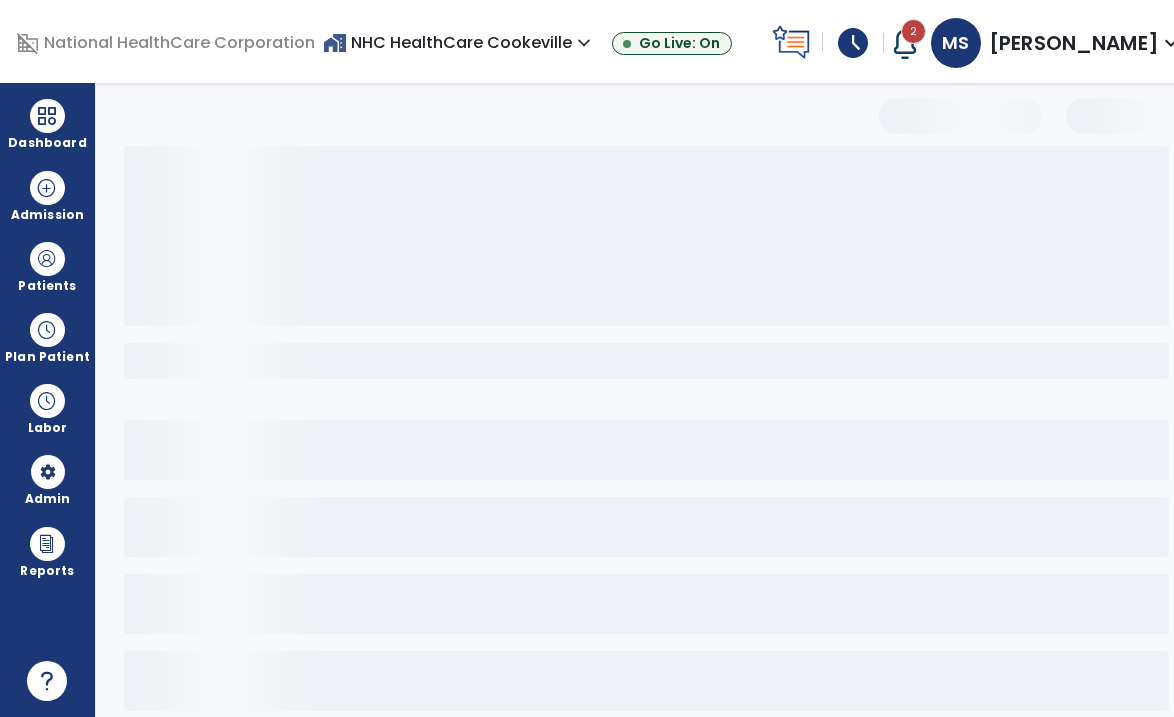 select on "*" 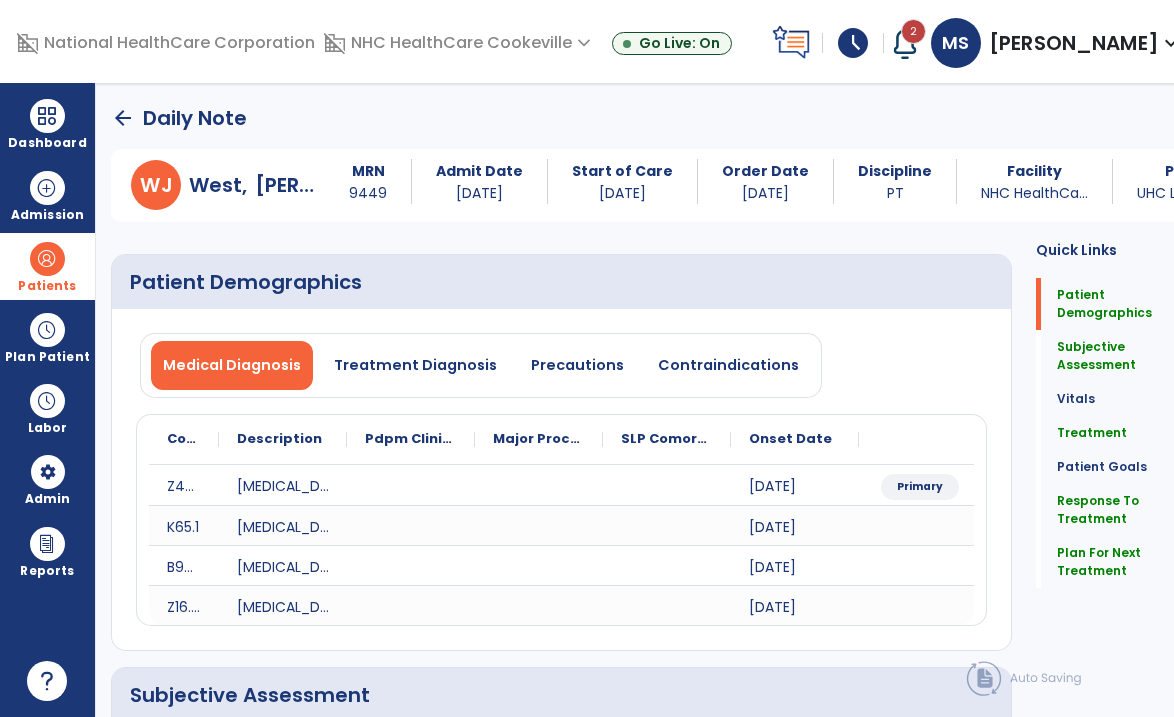 click on "Patients" at bounding box center [47, 286] 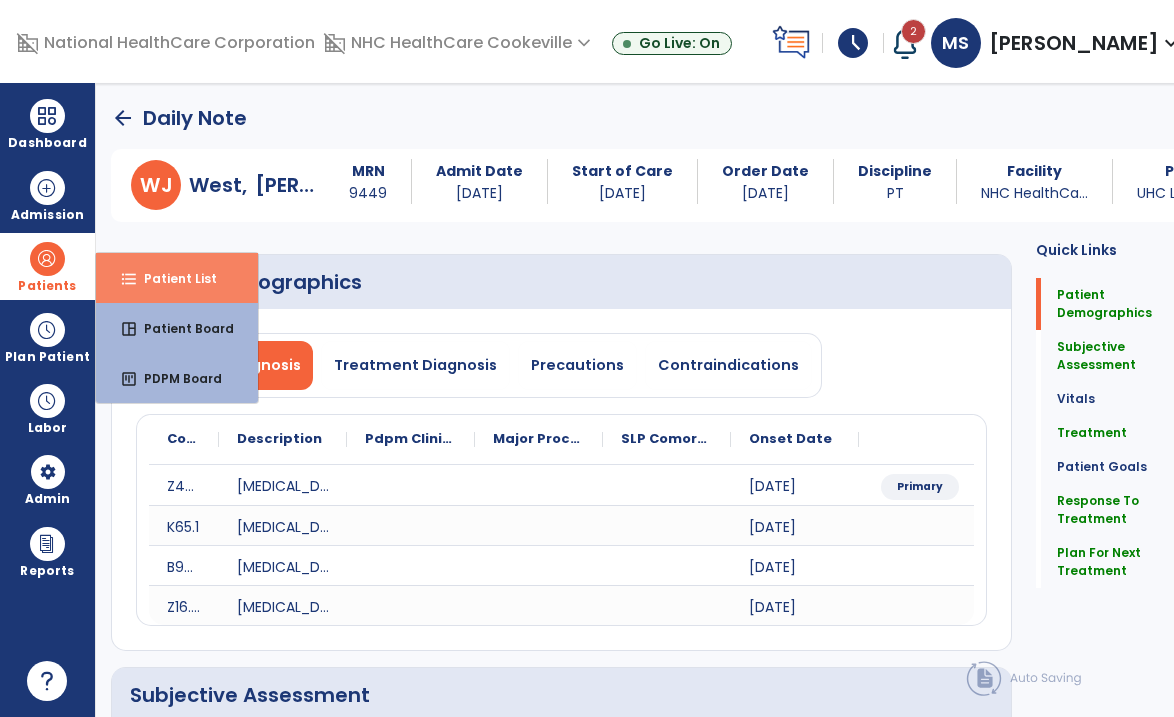 click on "format_list_bulleted" at bounding box center [129, 279] 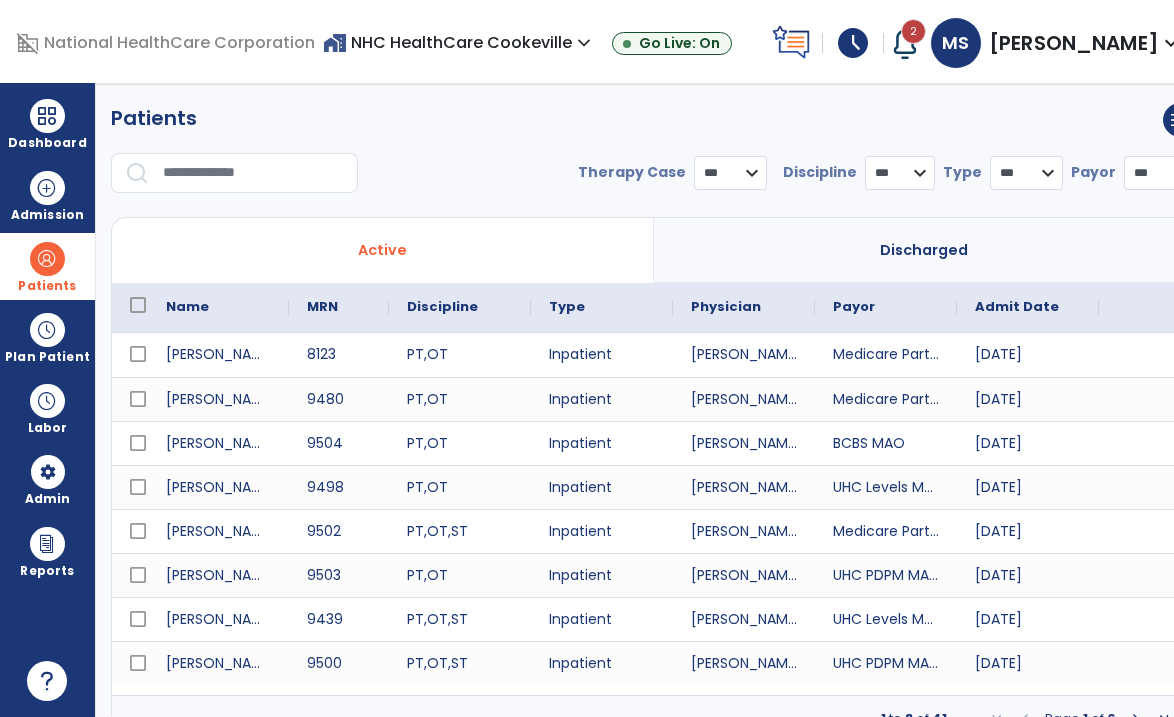 select on "***" 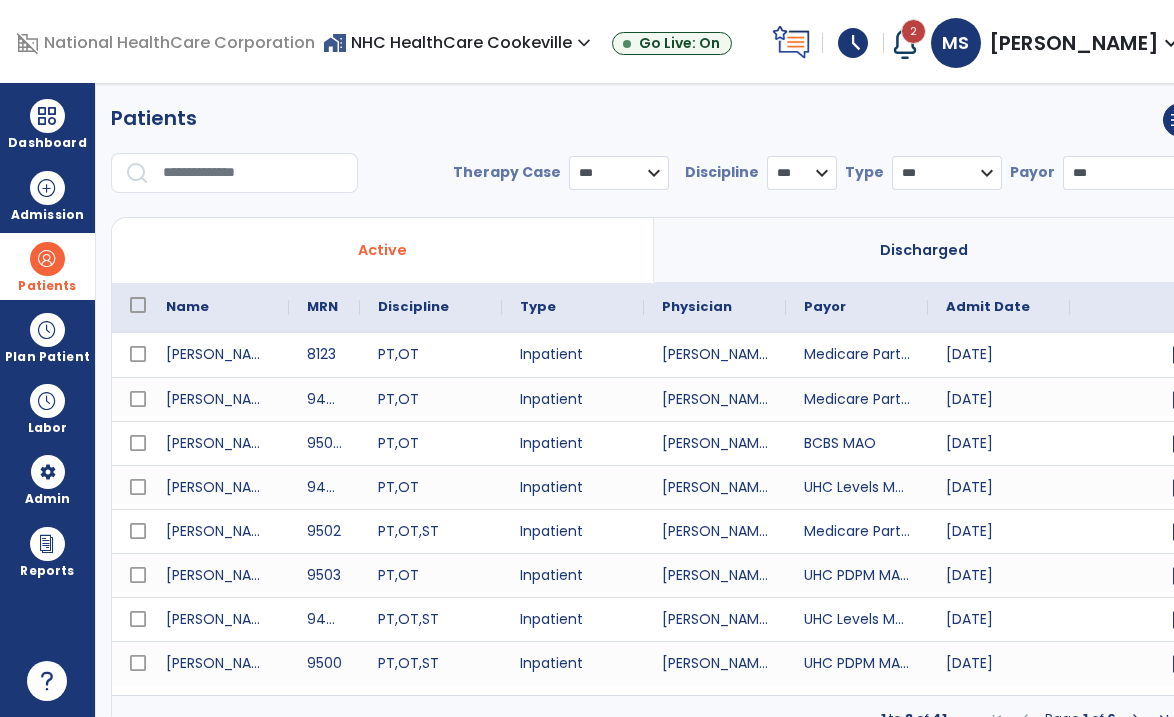 click at bounding box center [253, 173] 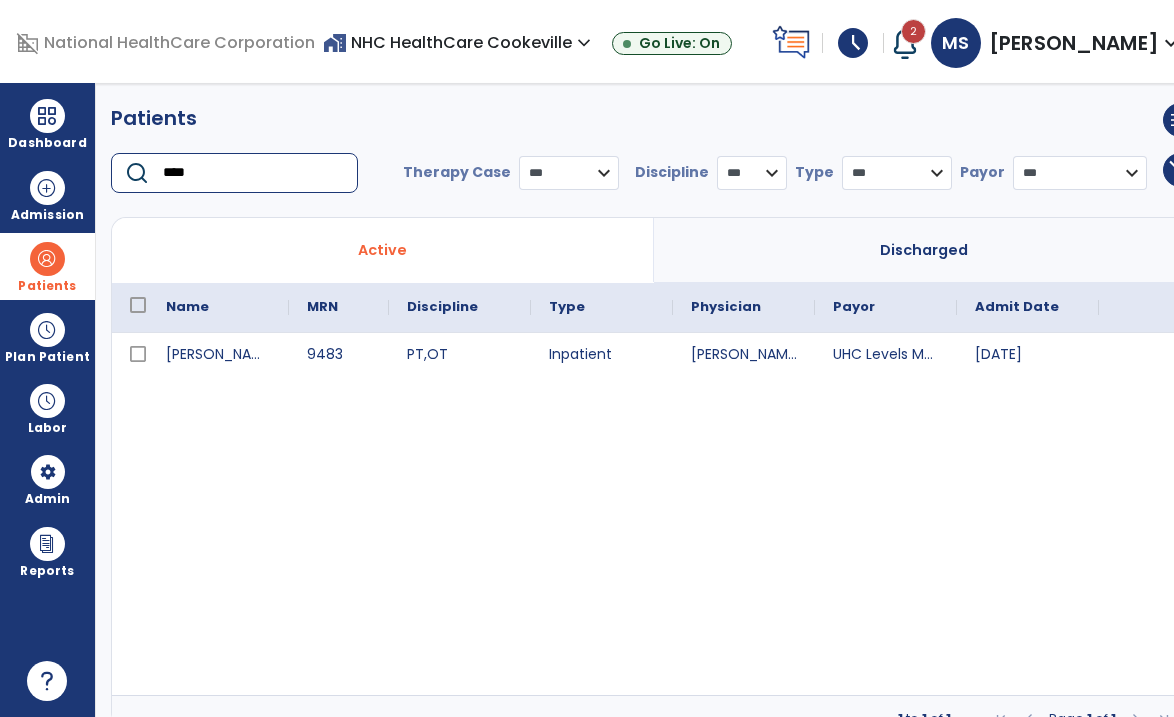 type on "****" 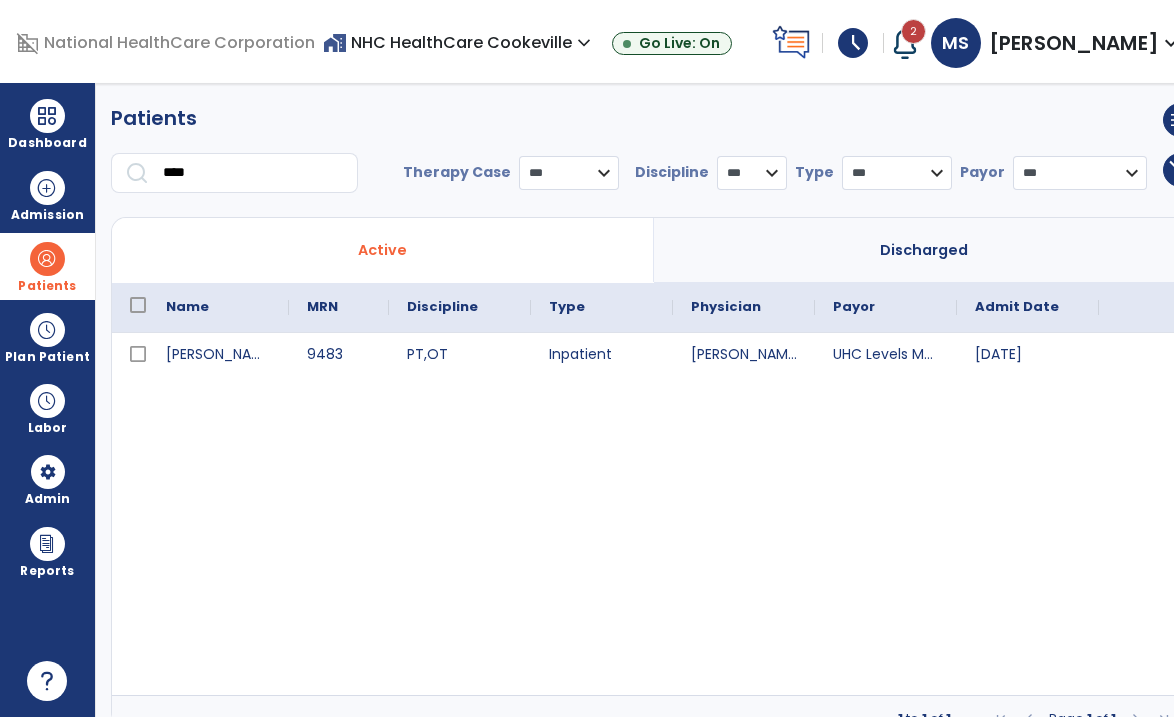 click on "Discharged" at bounding box center (925, 250) 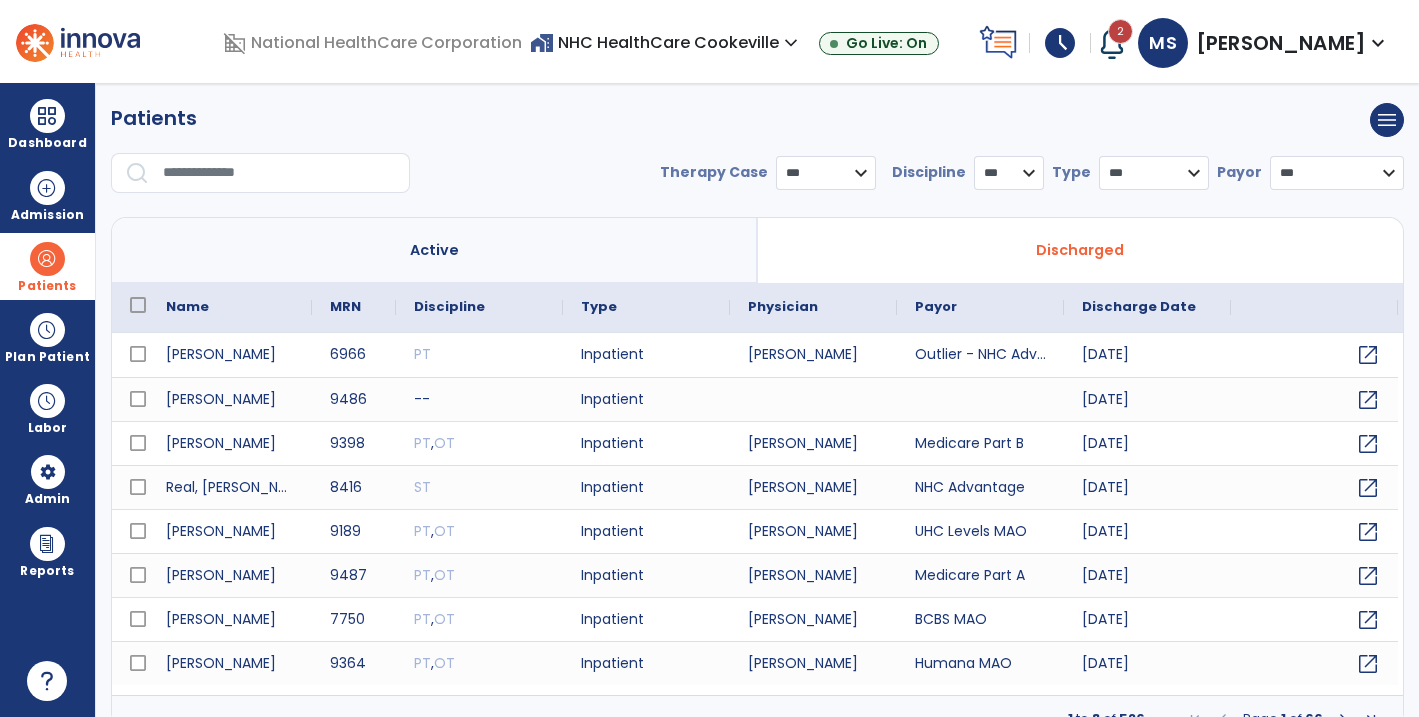 click on "Active" at bounding box center [435, 250] 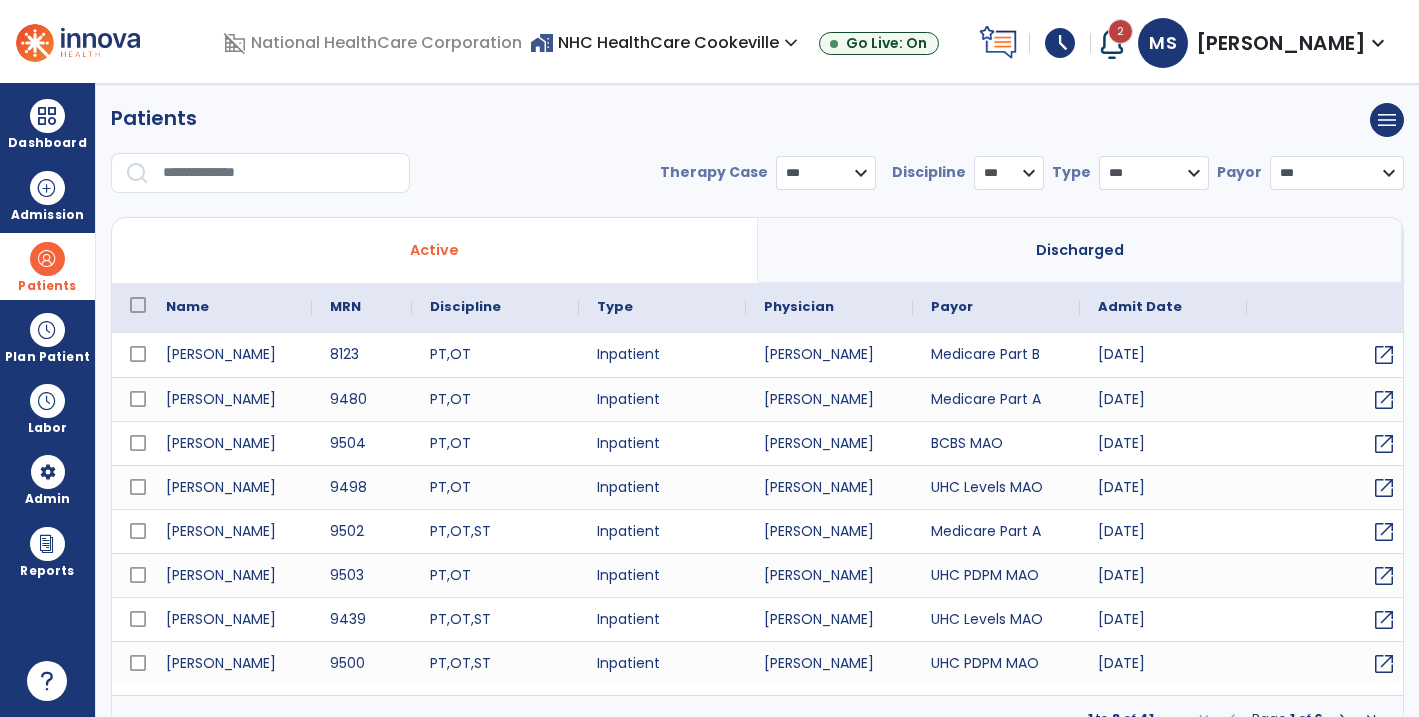 click at bounding box center [279, 173] 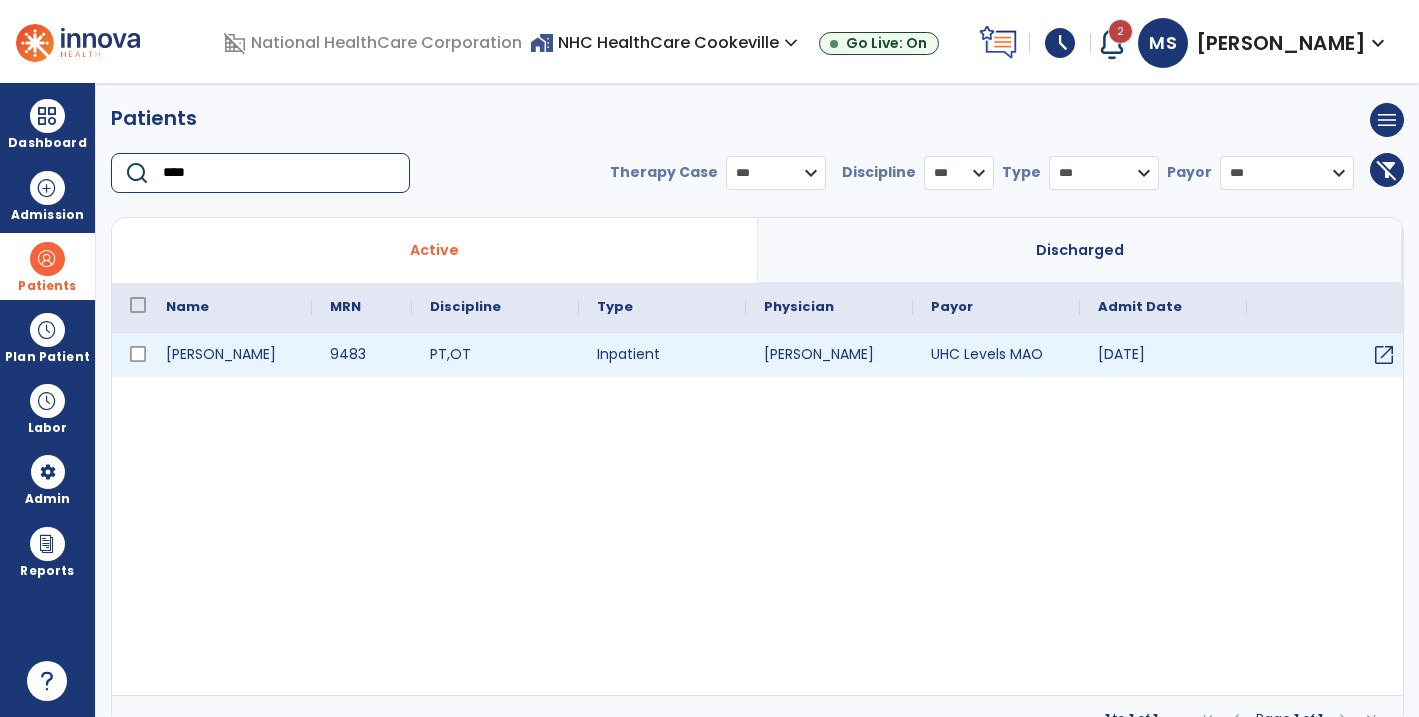type on "****" 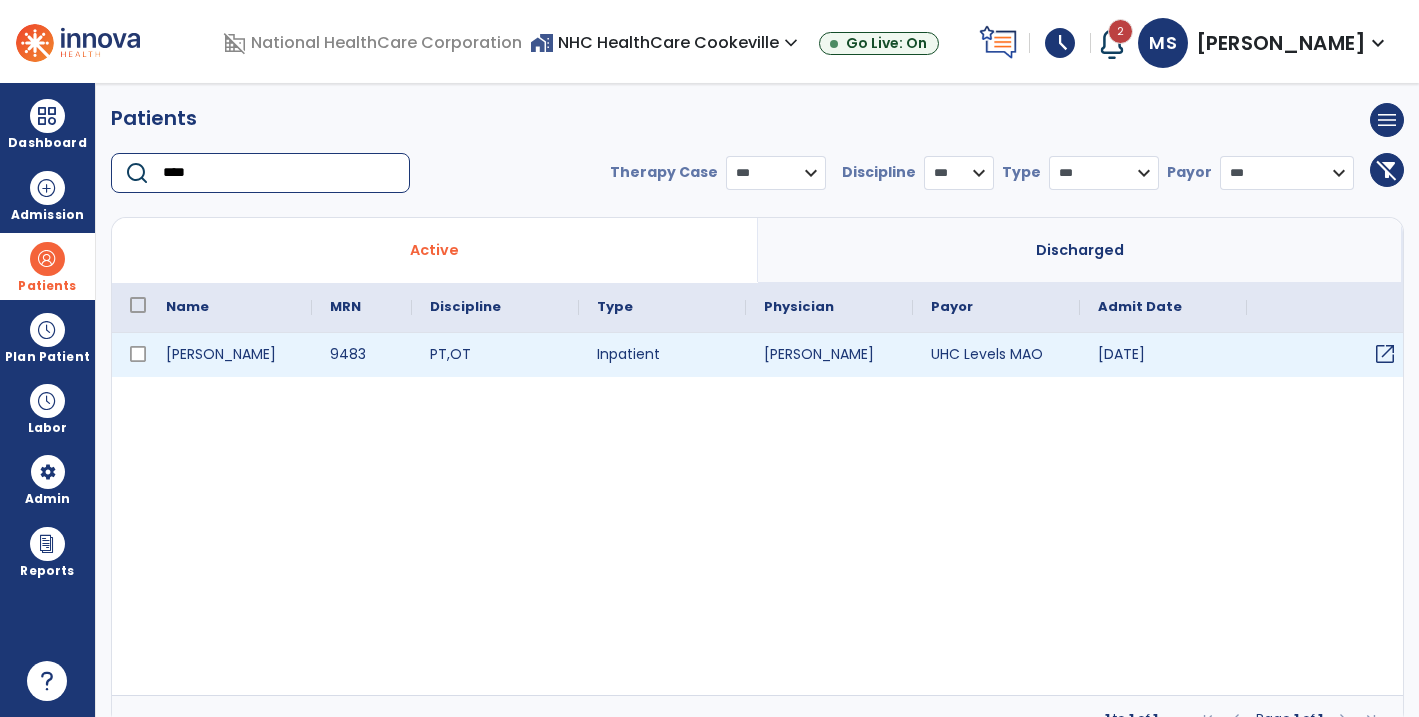 click on "open_in_new" at bounding box center [1385, 354] 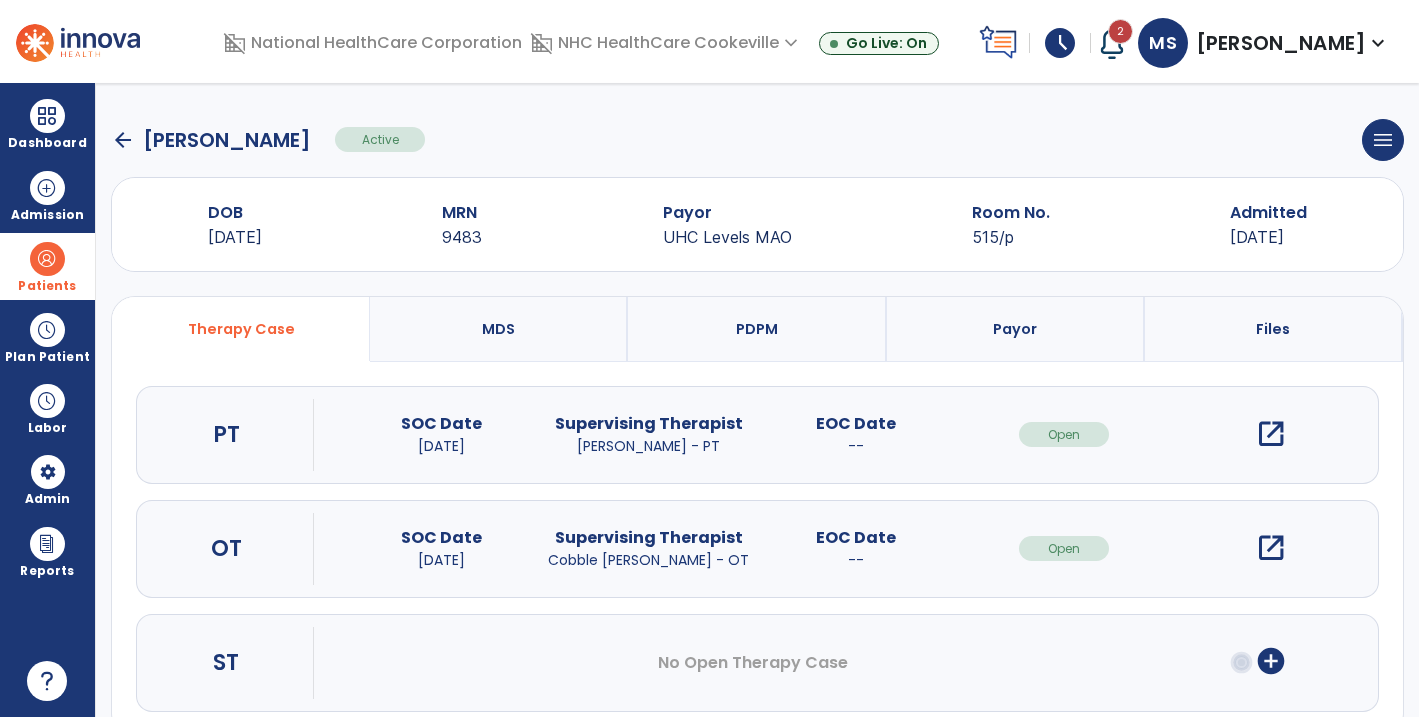 click on "open_in_new" at bounding box center [1271, 434] 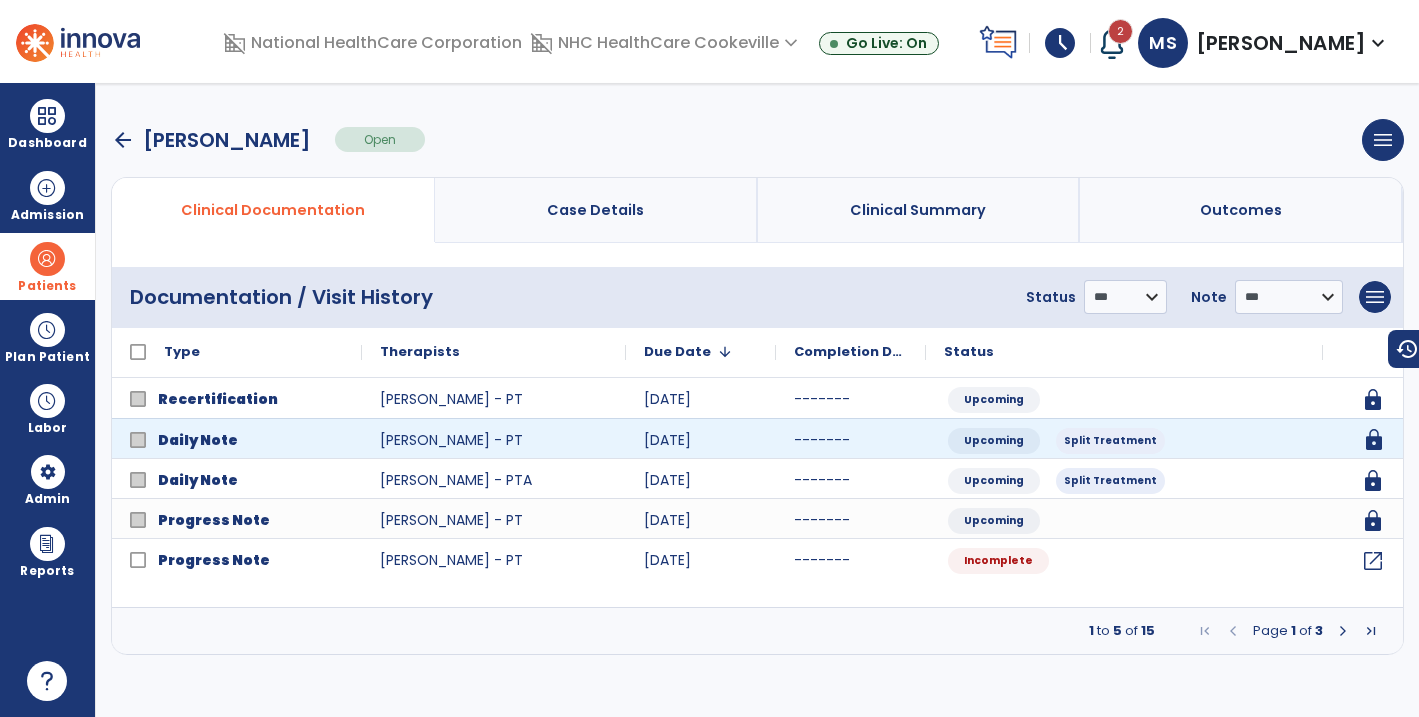 click on "lock" 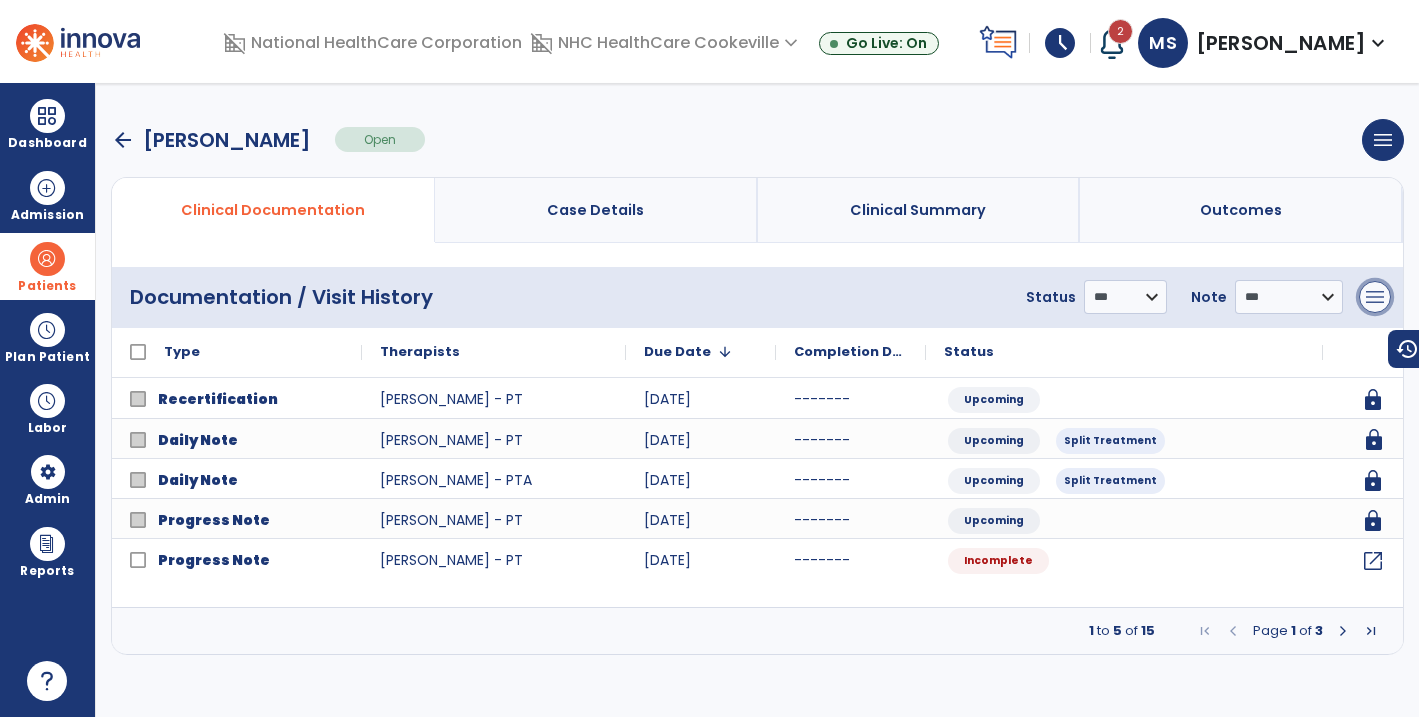 click on "menu" at bounding box center (1375, 297) 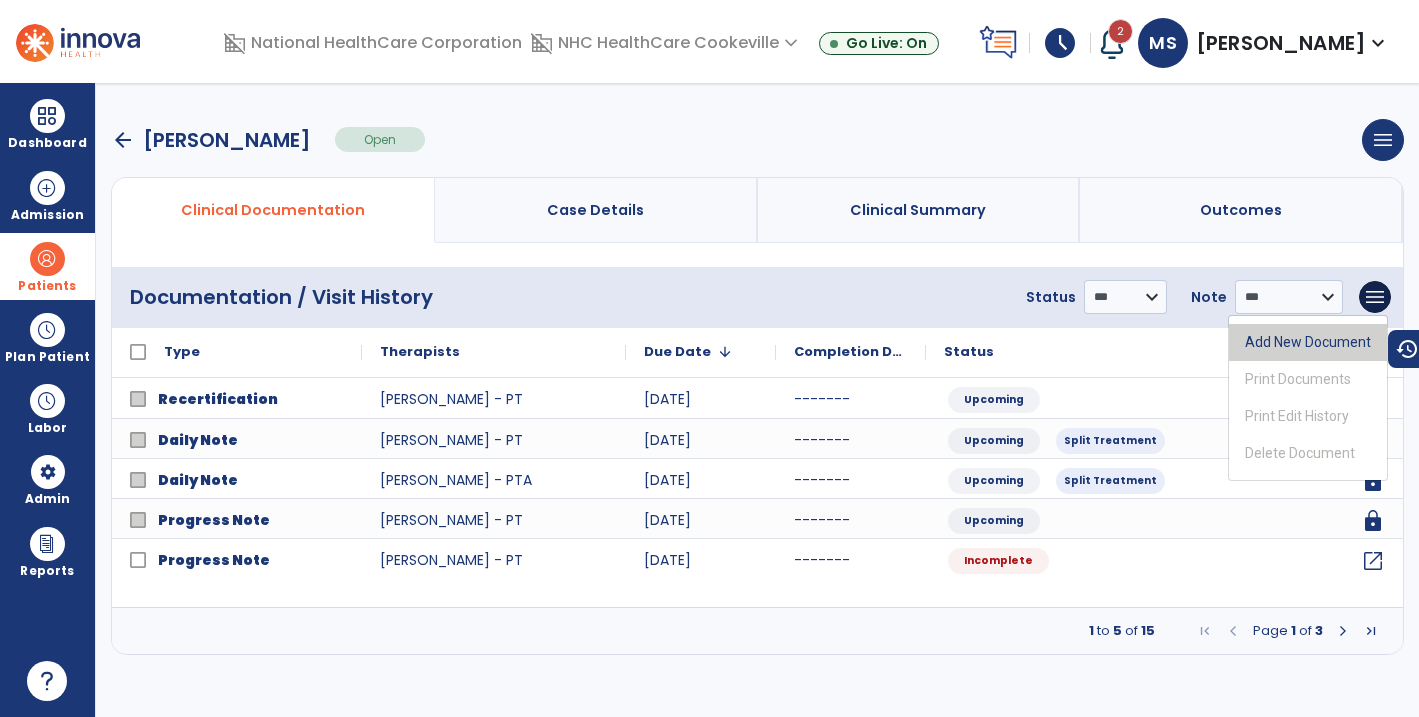 click on "Add New Document" at bounding box center [1308, 342] 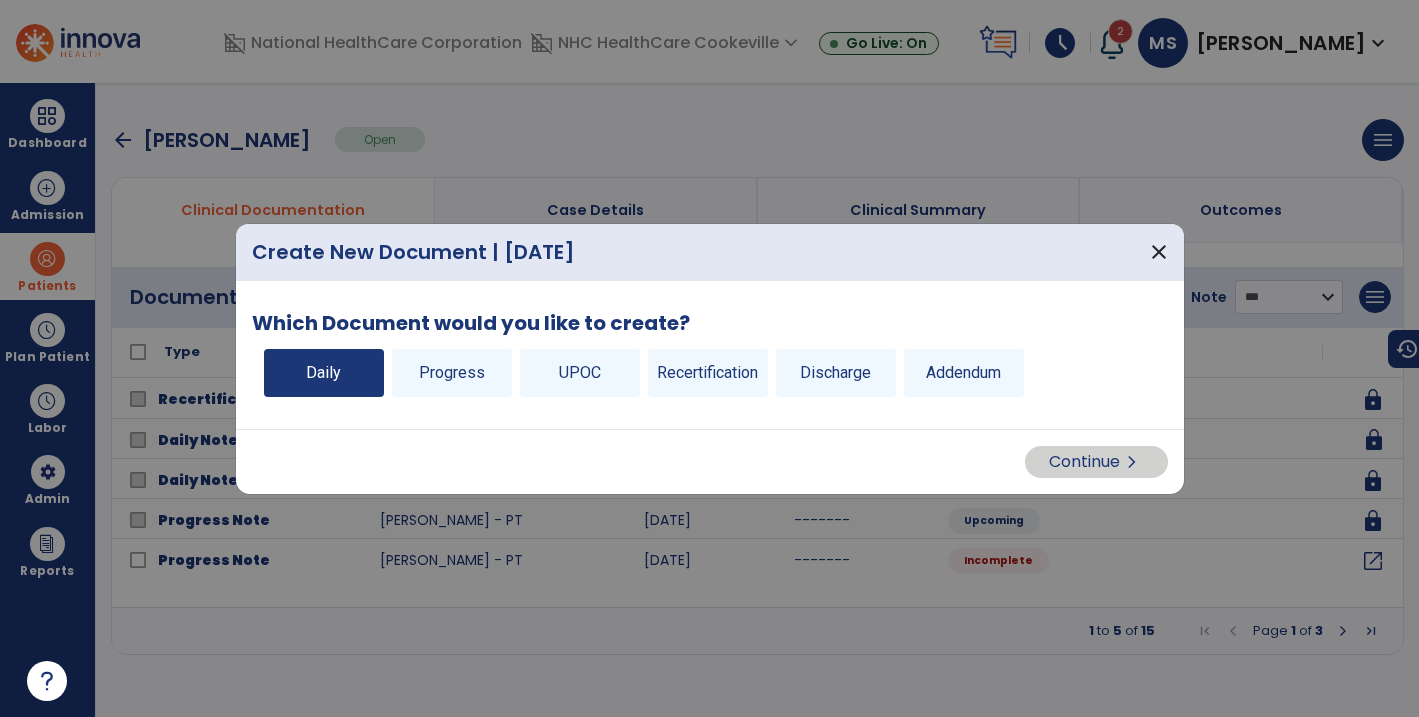 click on "Daily" at bounding box center [324, 373] 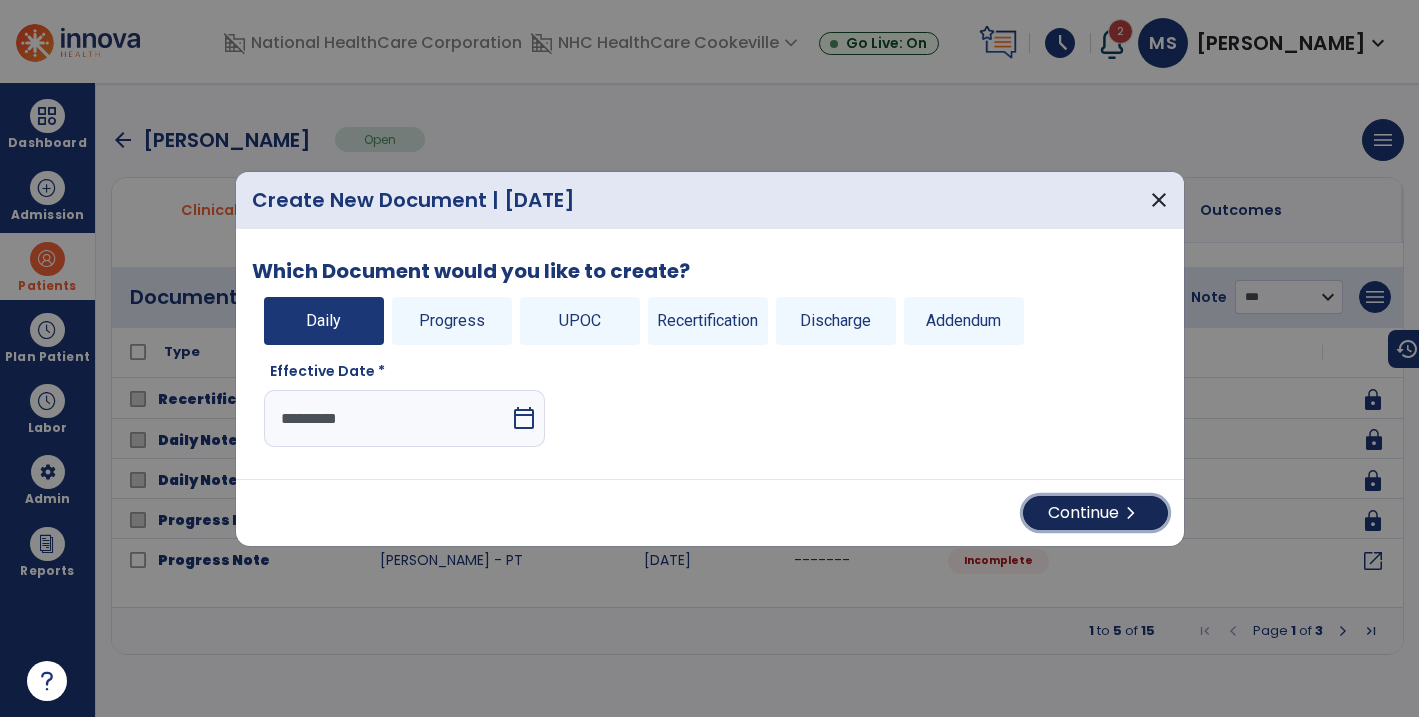 click on "Continue   chevron_right" at bounding box center (1095, 513) 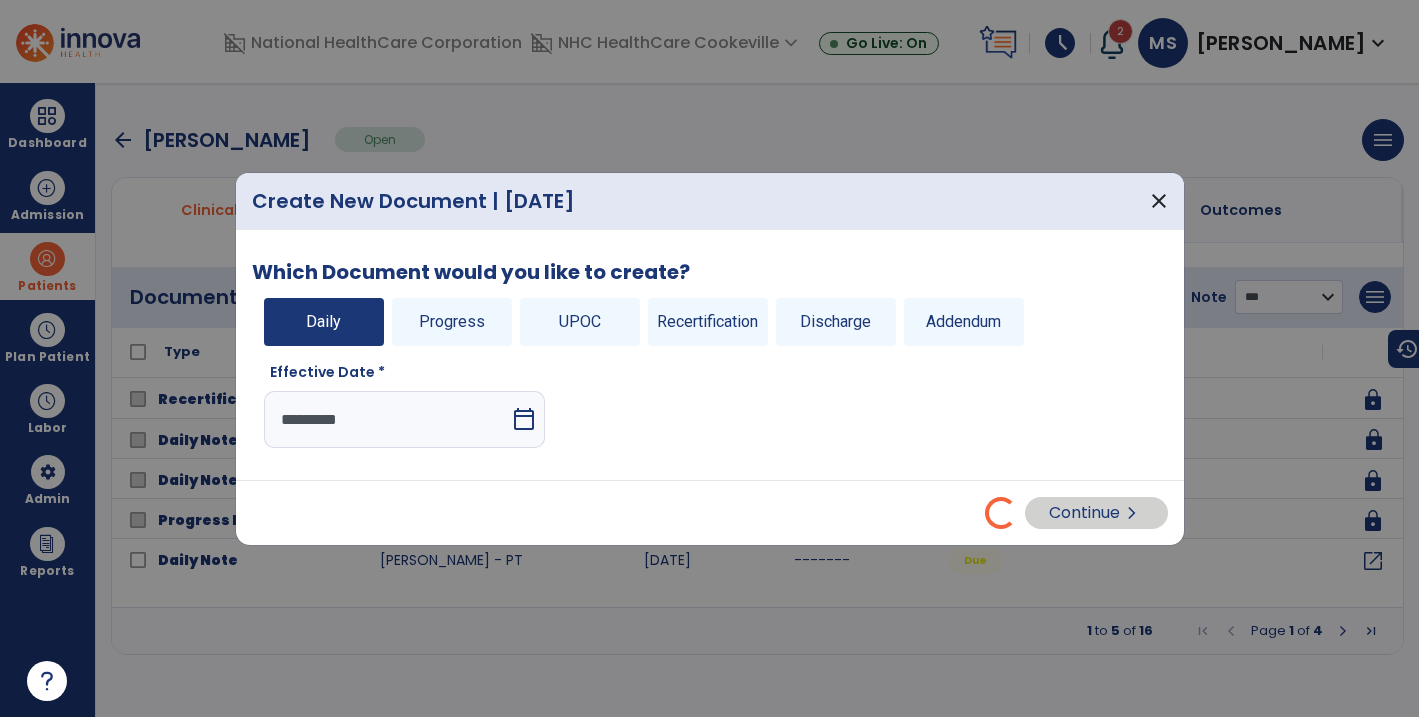 select on "*" 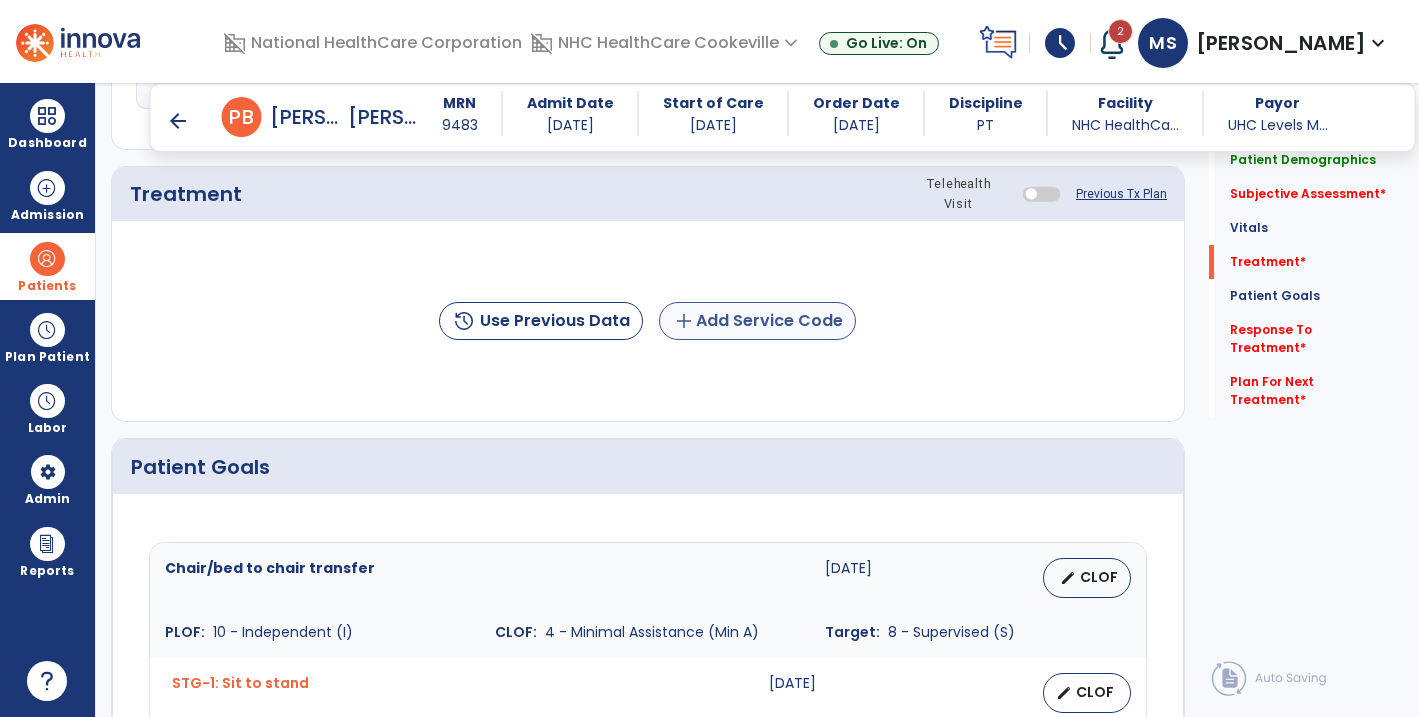 scroll, scrollTop: 1204, scrollLeft: 0, axis: vertical 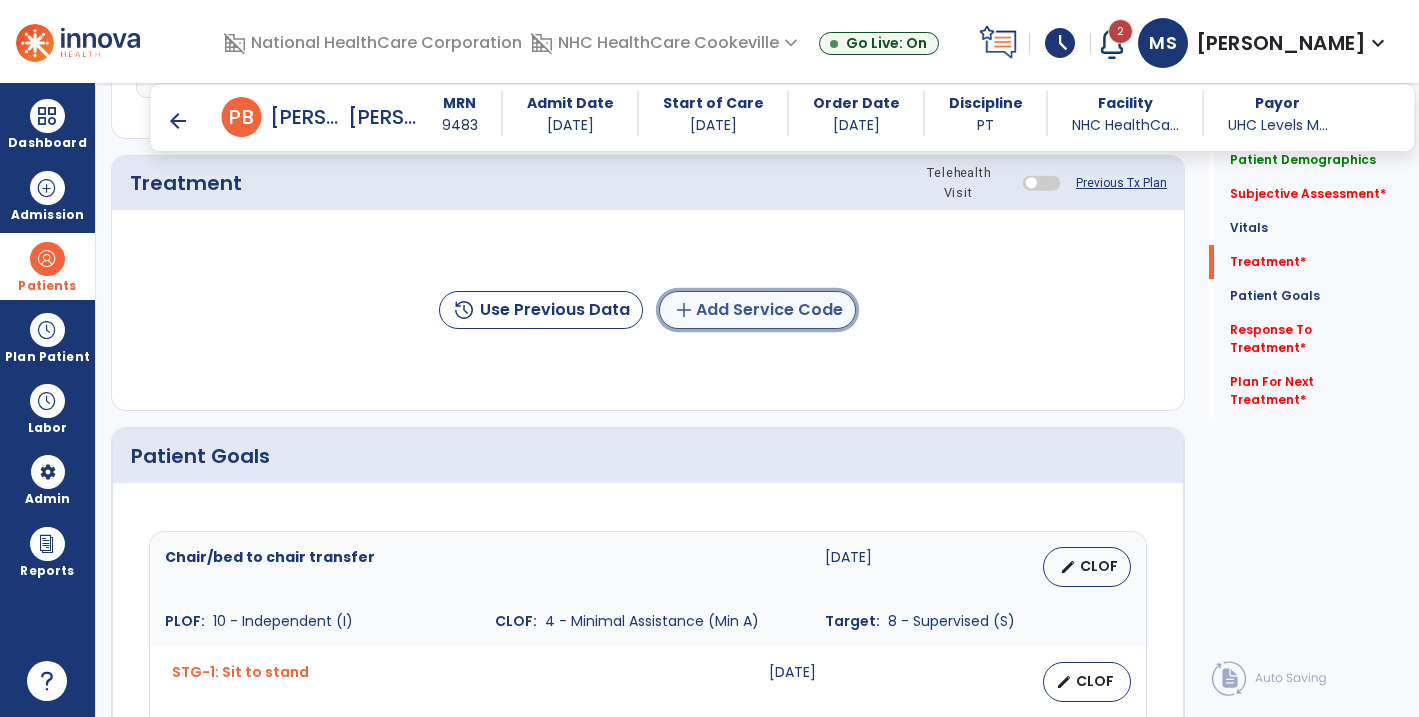 click on "add  Add Service Code" 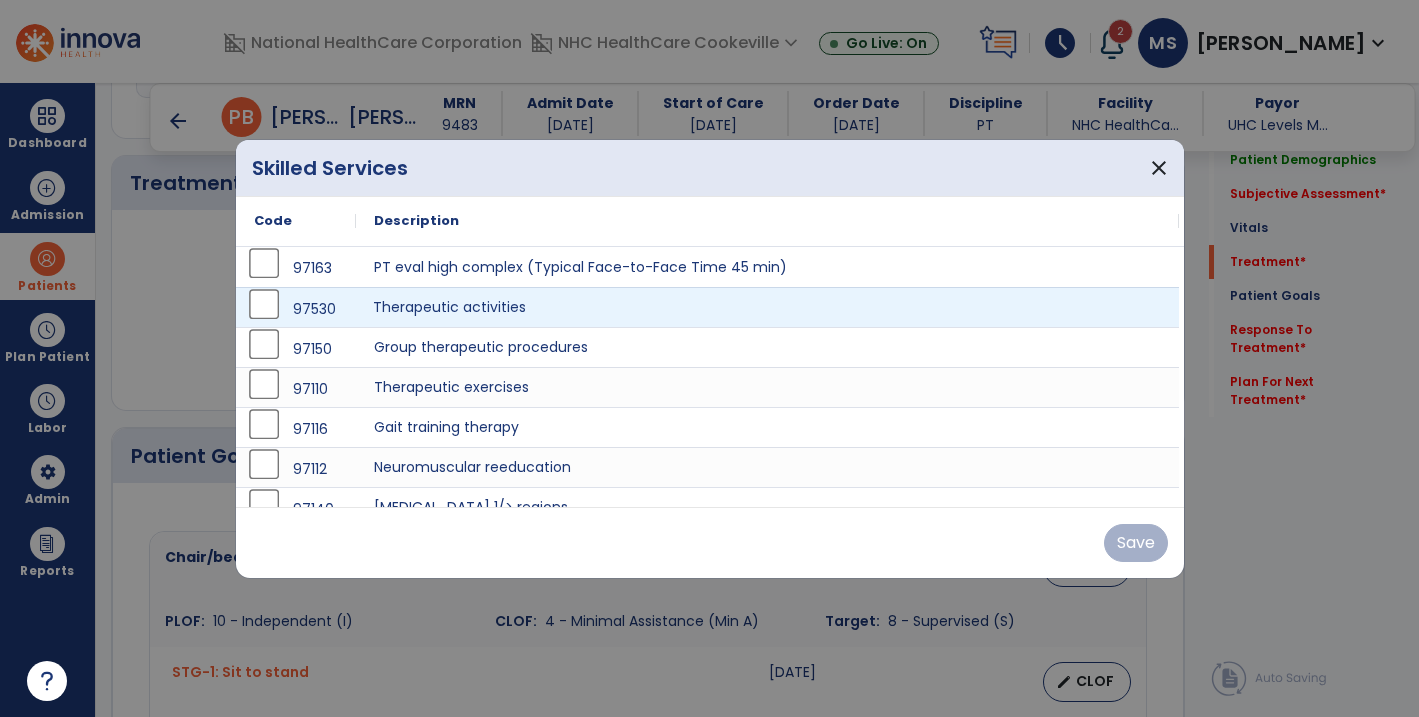 click on "Therapeutic activities" at bounding box center (767, 307) 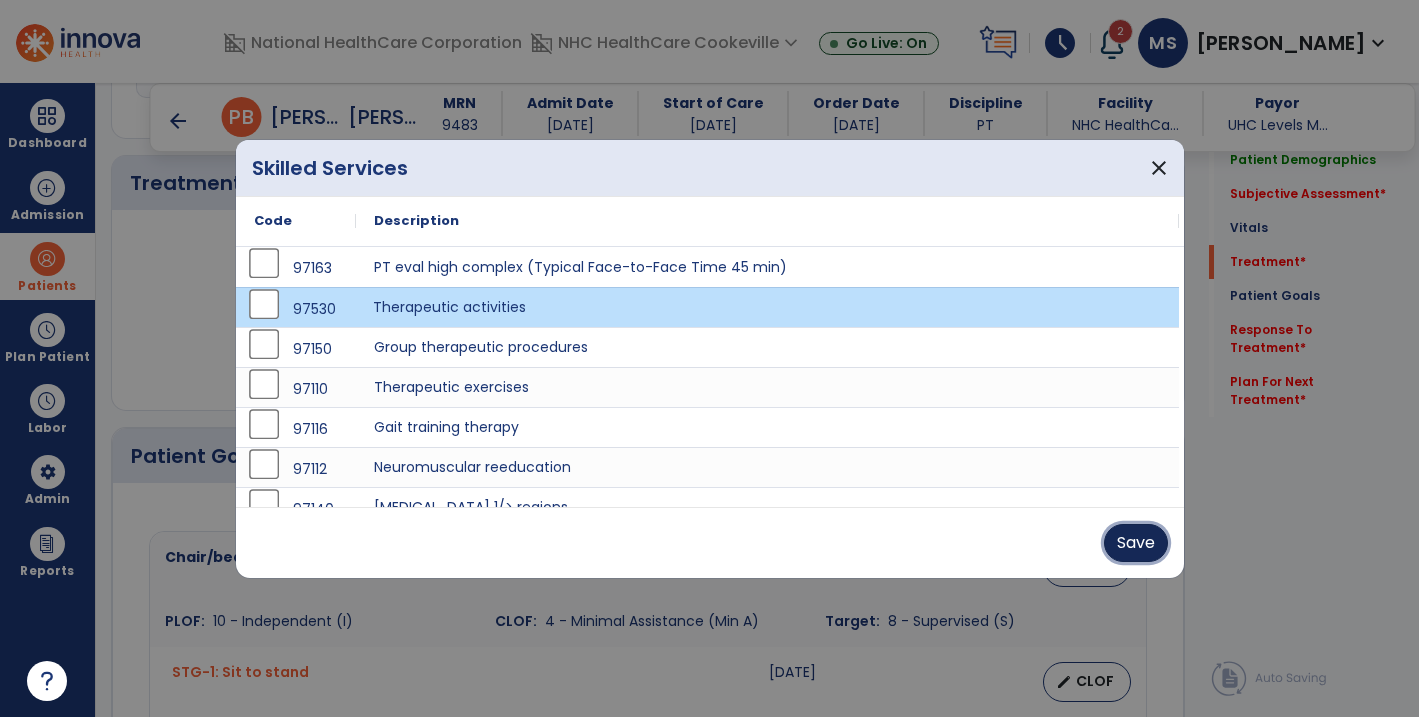 click on "Save" at bounding box center [1136, 543] 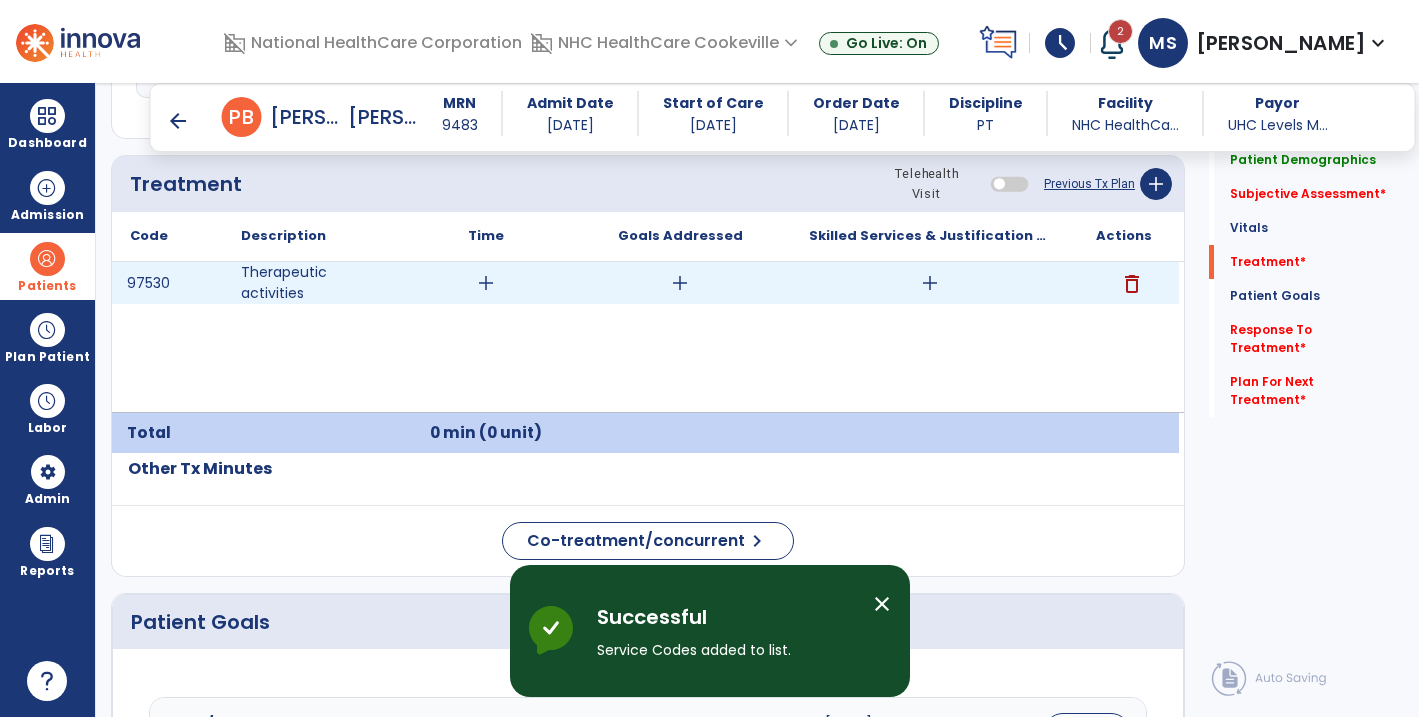 click on "add" at bounding box center (486, 283) 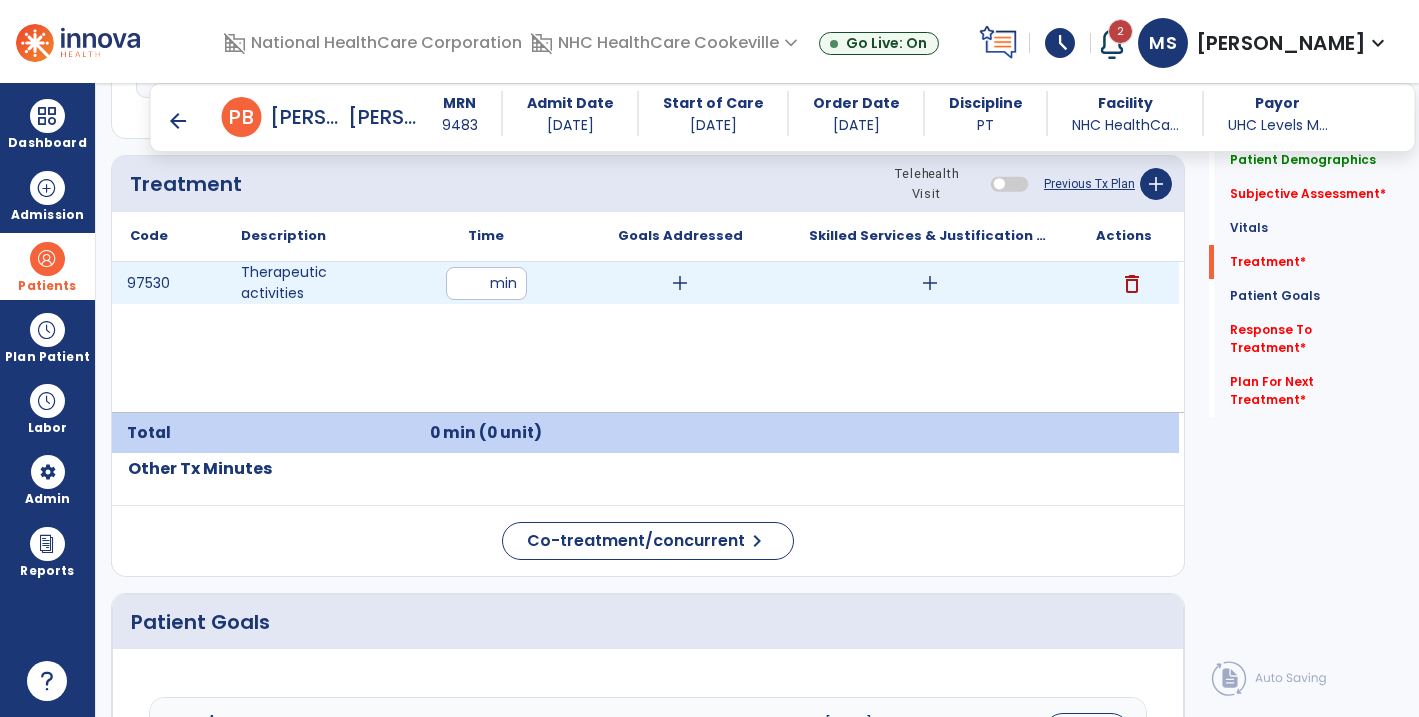type on "**" 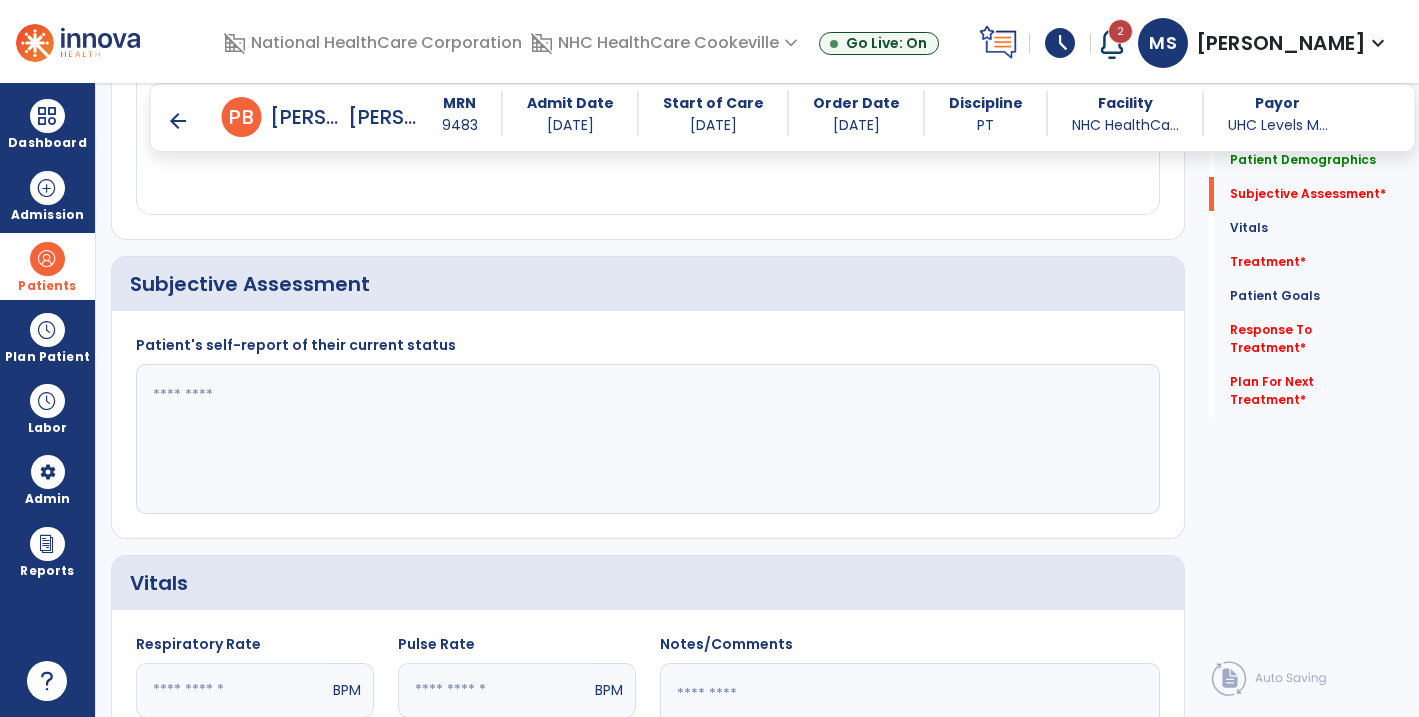scroll, scrollTop: 363, scrollLeft: 0, axis: vertical 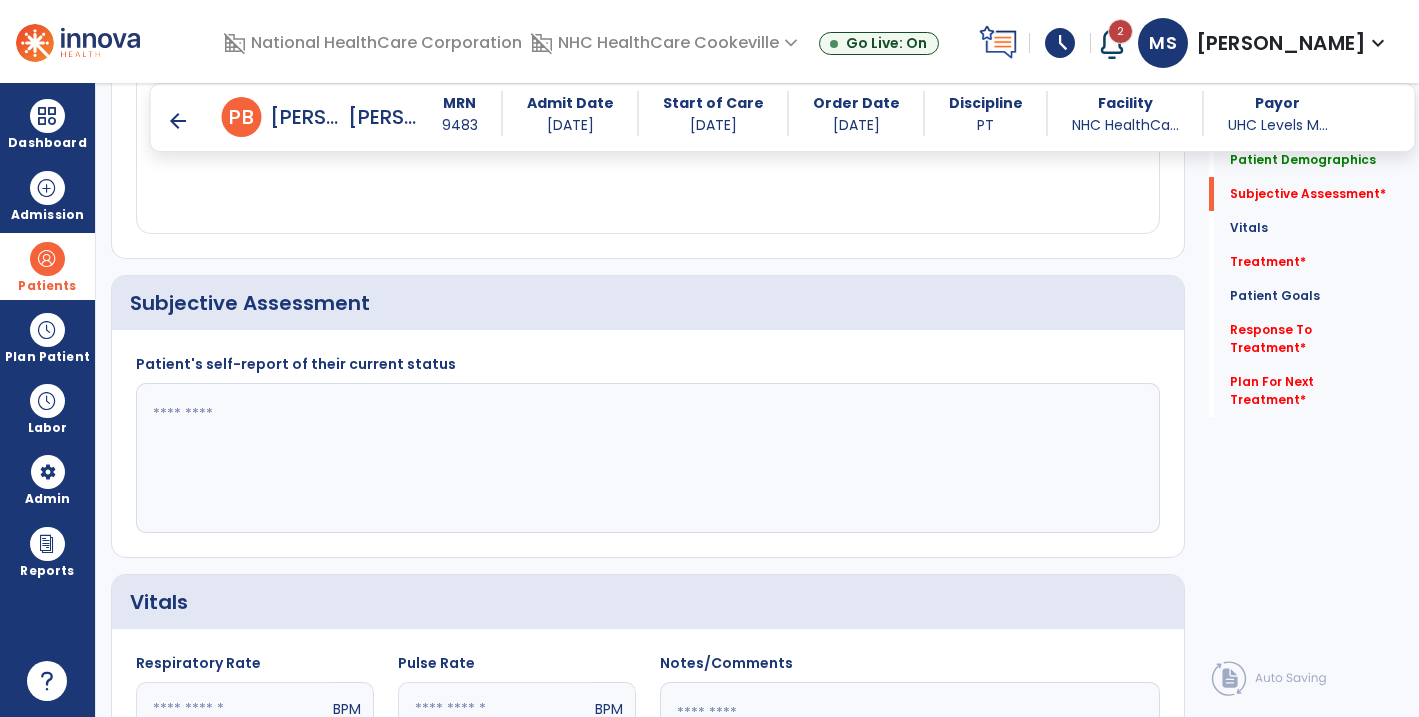 click 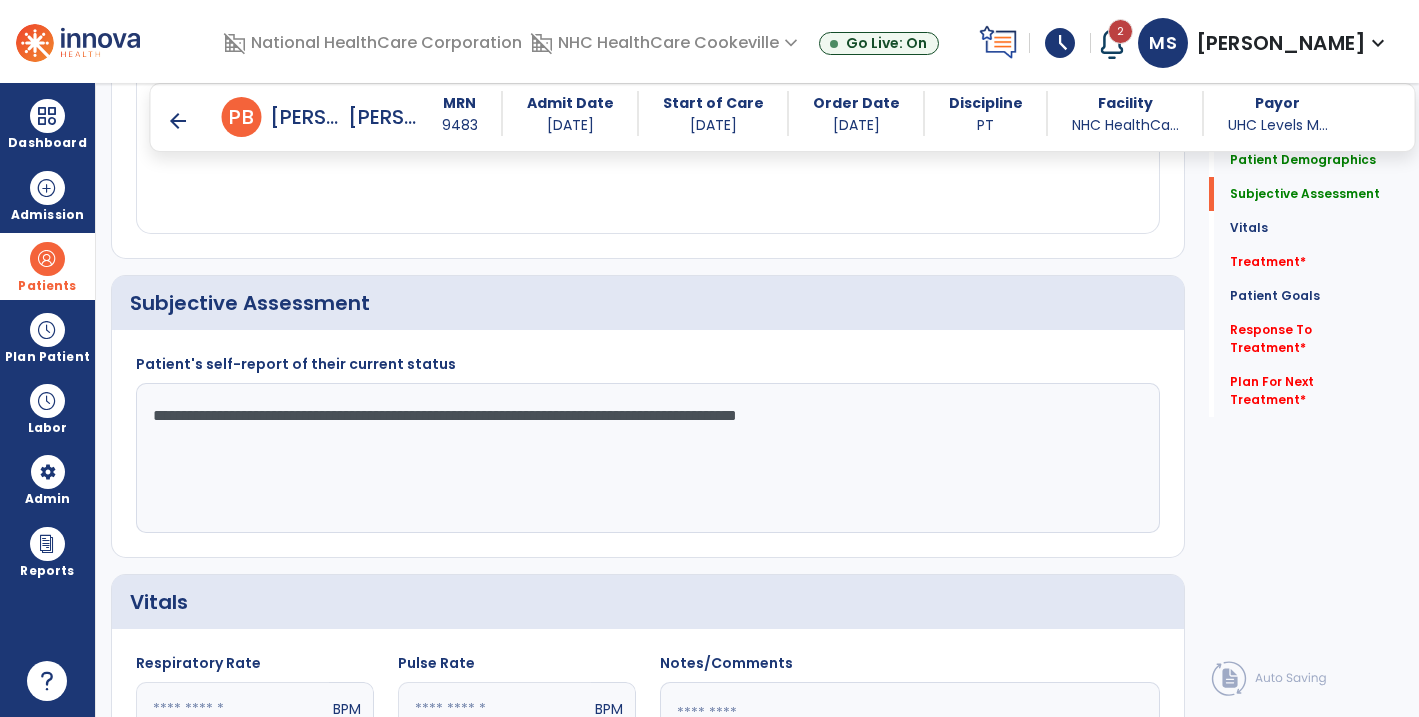 click on "**********" 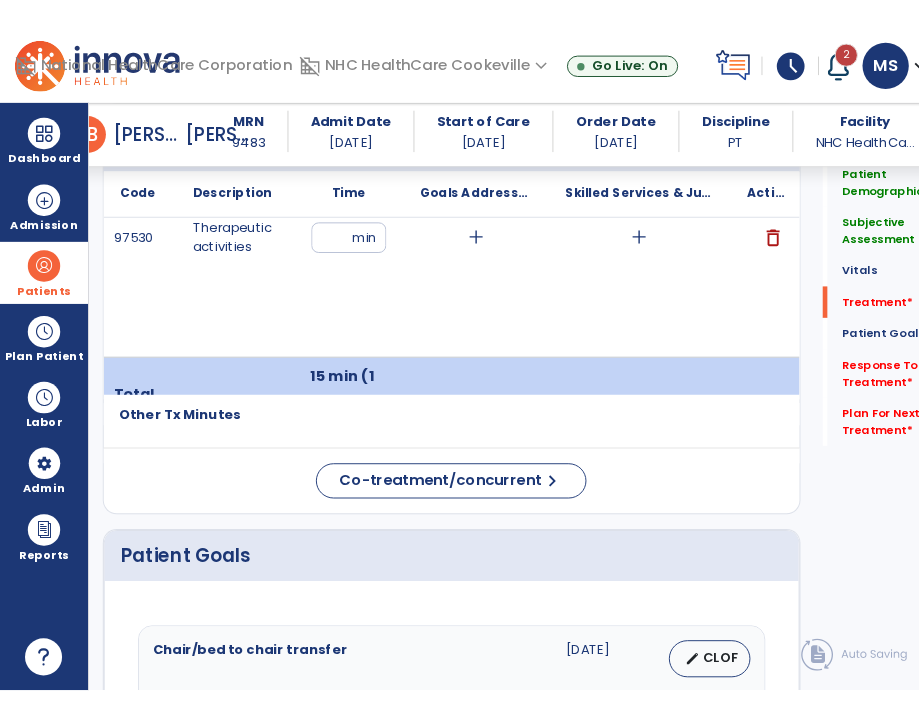 scroll, scrollTop: 1264, scrollLeft: 0, axis: vertical 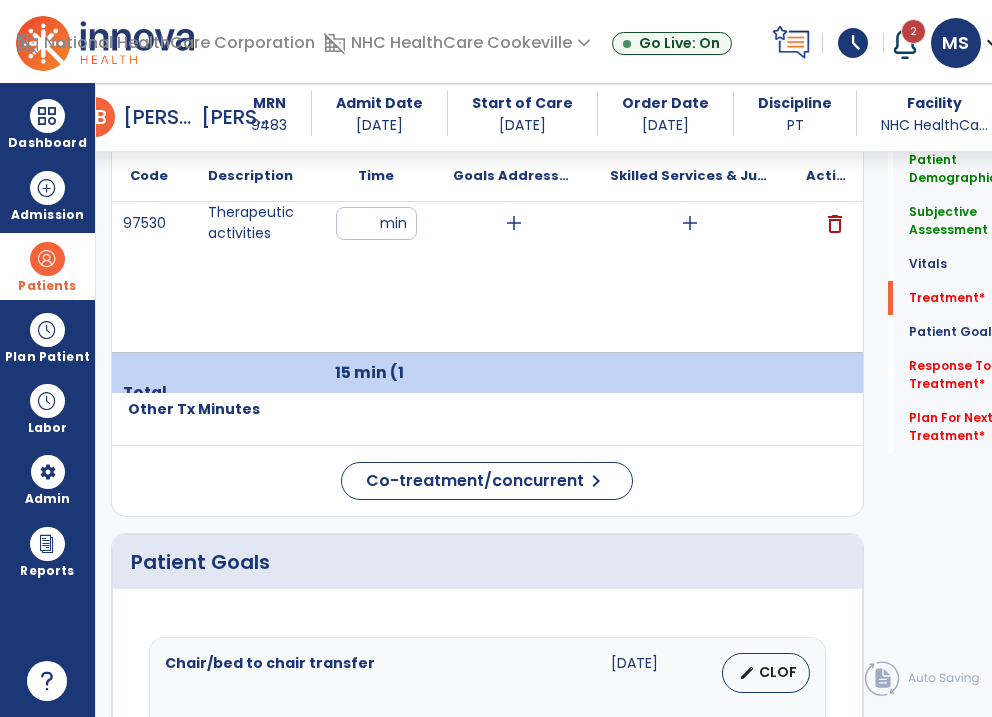 type on "**********" 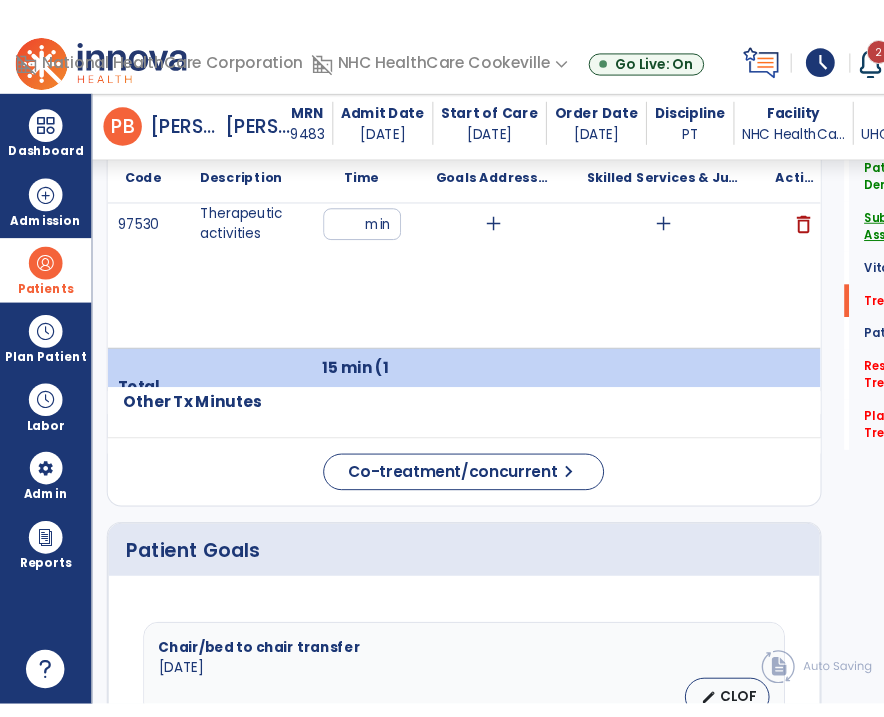 scroll, scrollTop: 1443, scrollLeft: 0, axis: vertical 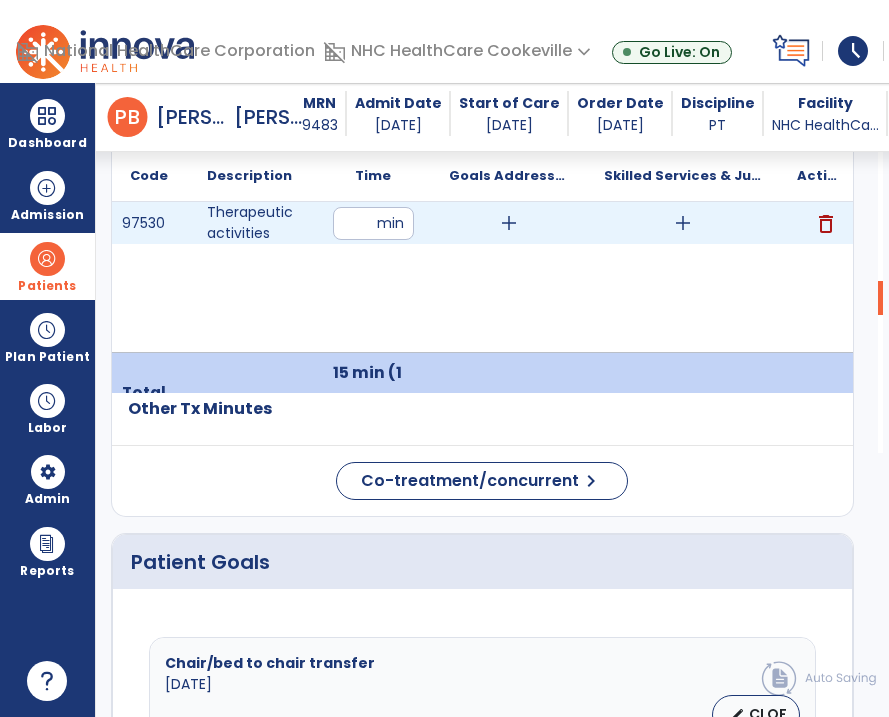 click on "add" at bounding box center [683, 223] 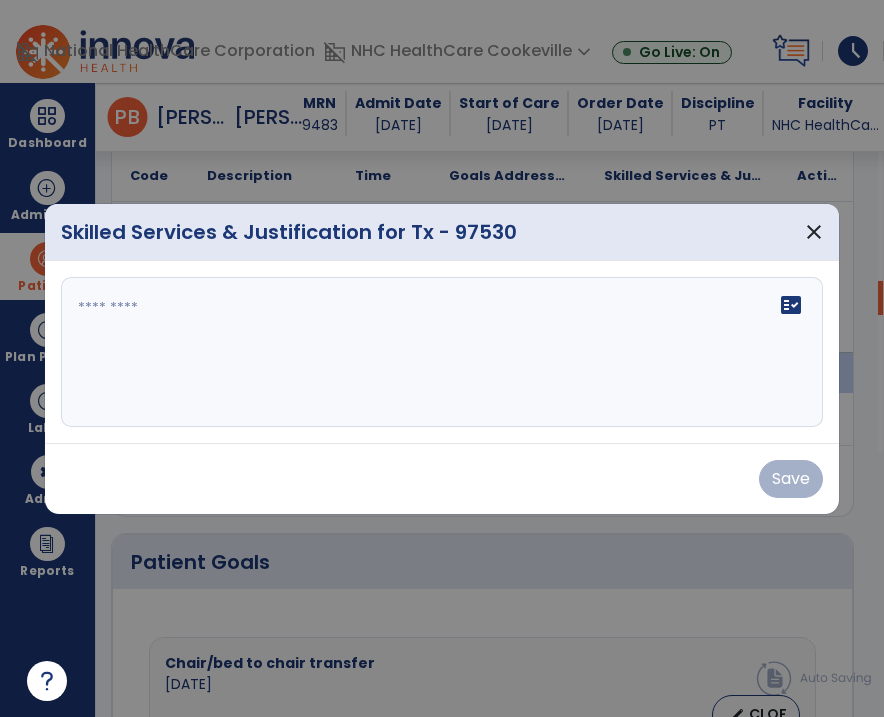 click on "fact_check" at bounding box center [442, 352] 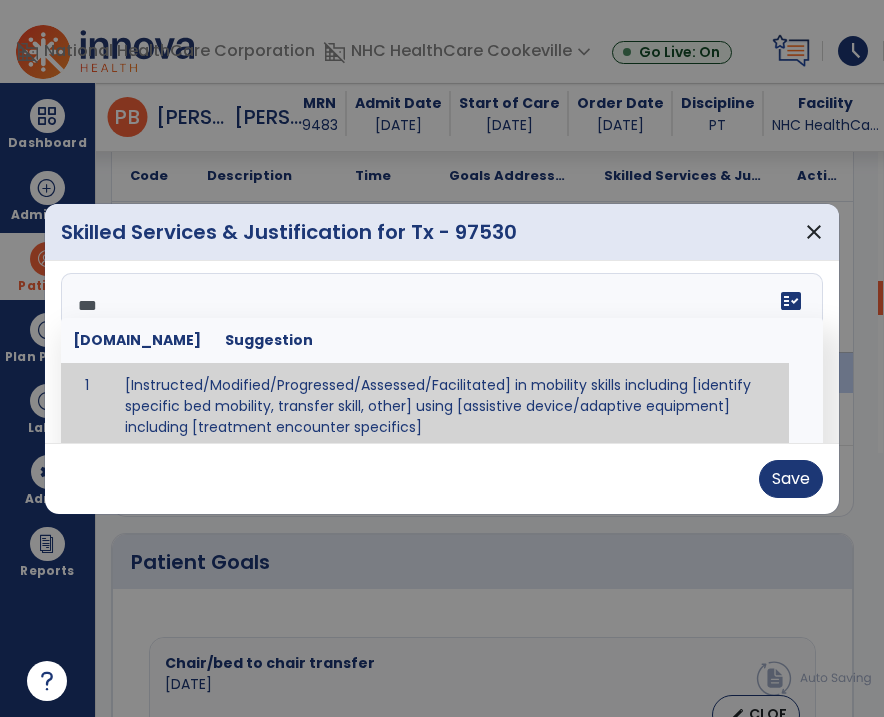 scroll, scrollTop: 0, scrollLeft: 0, axis: both 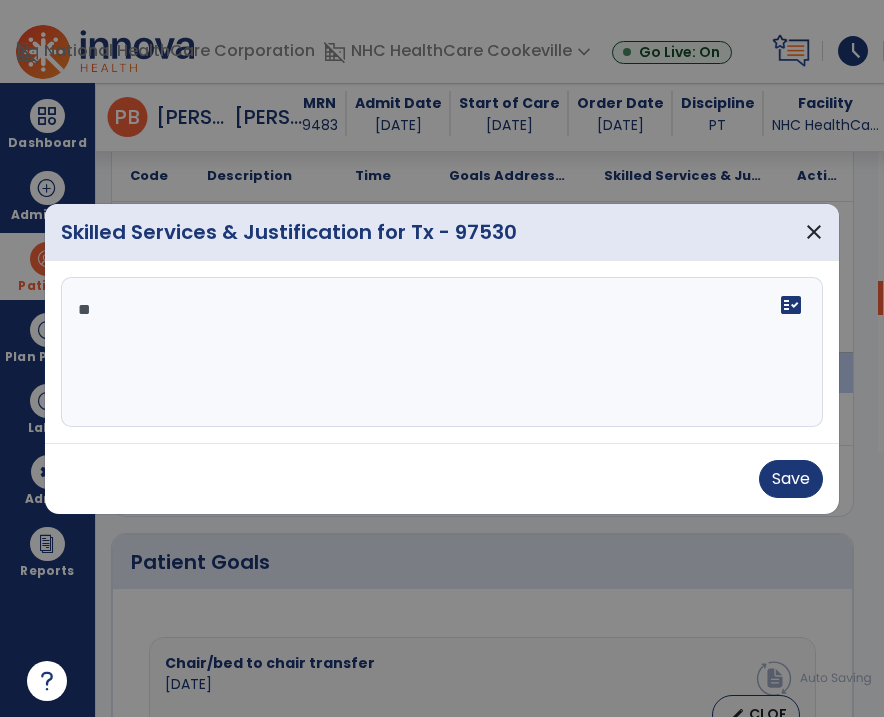 type on "*" 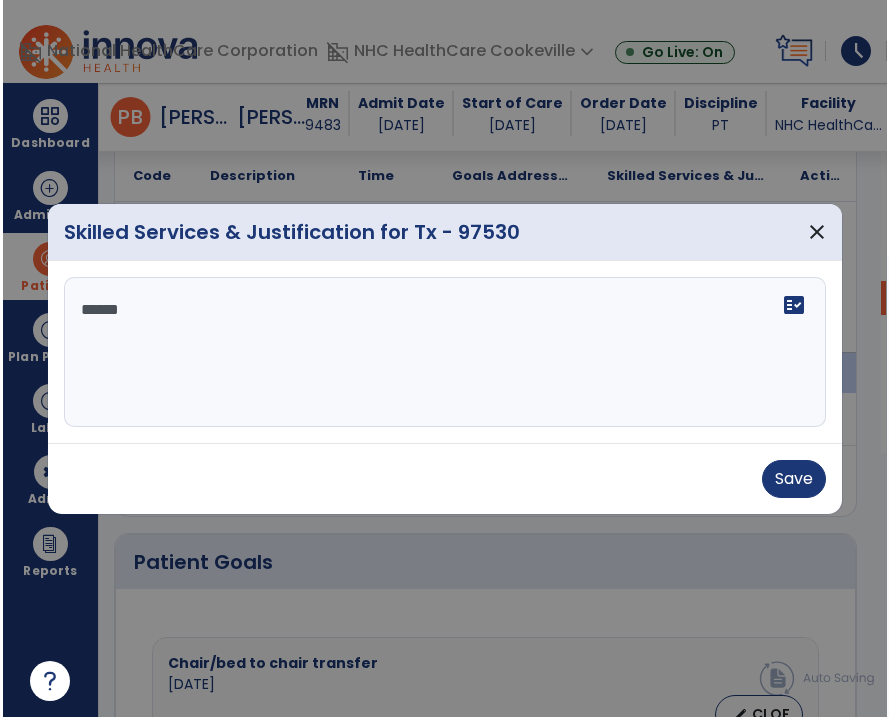 scroll, scrollTop: 0, scrollLeft: 0, axis: both 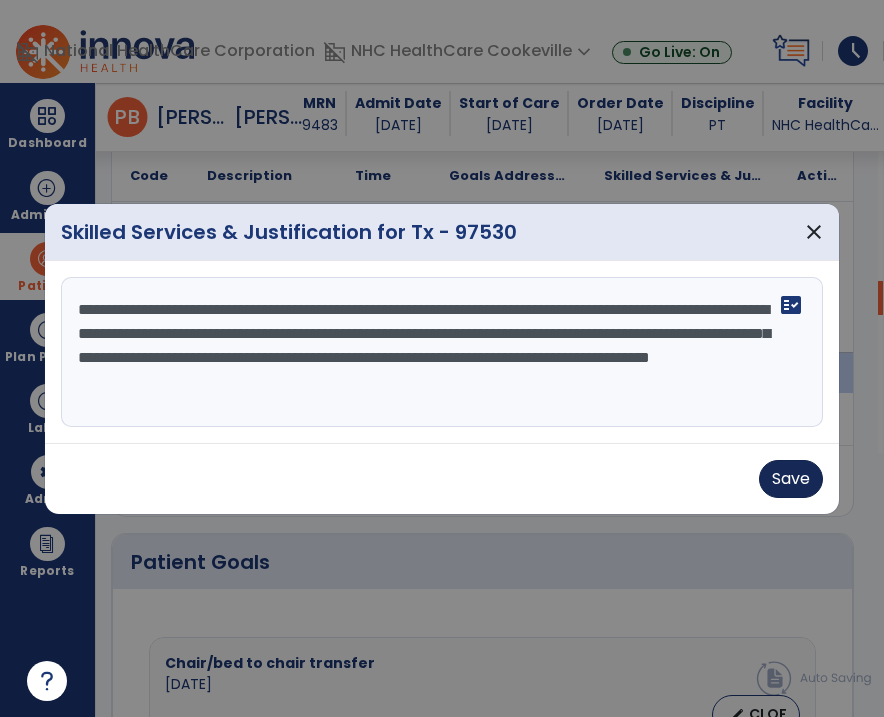 type on "**********" 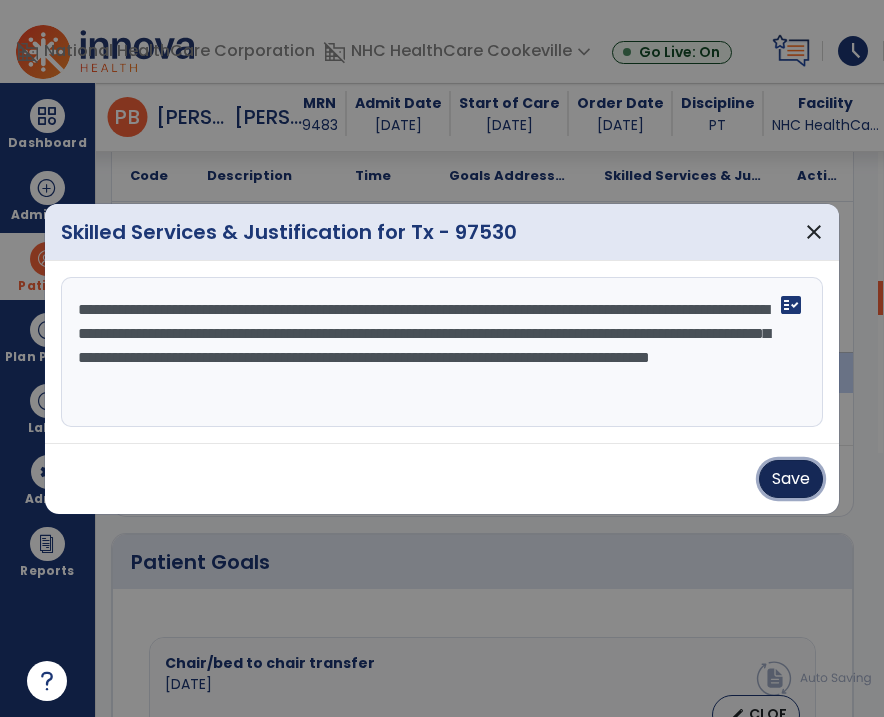 click on "Save" at bounding box center [791, 479] 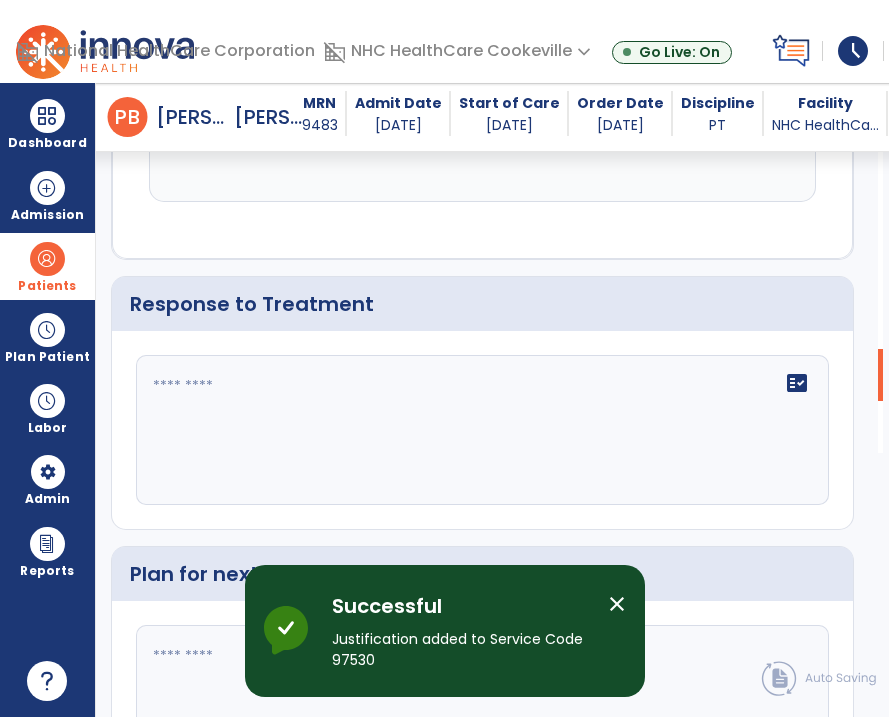 scroll, scrollTop: 2928, scrollLeft: 0, axis: vertical 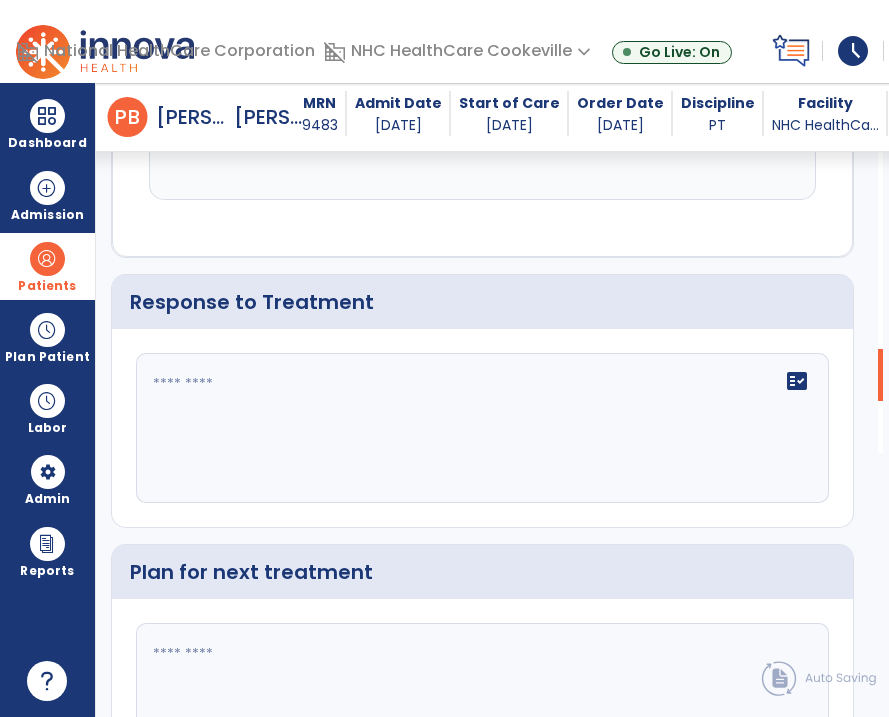 click 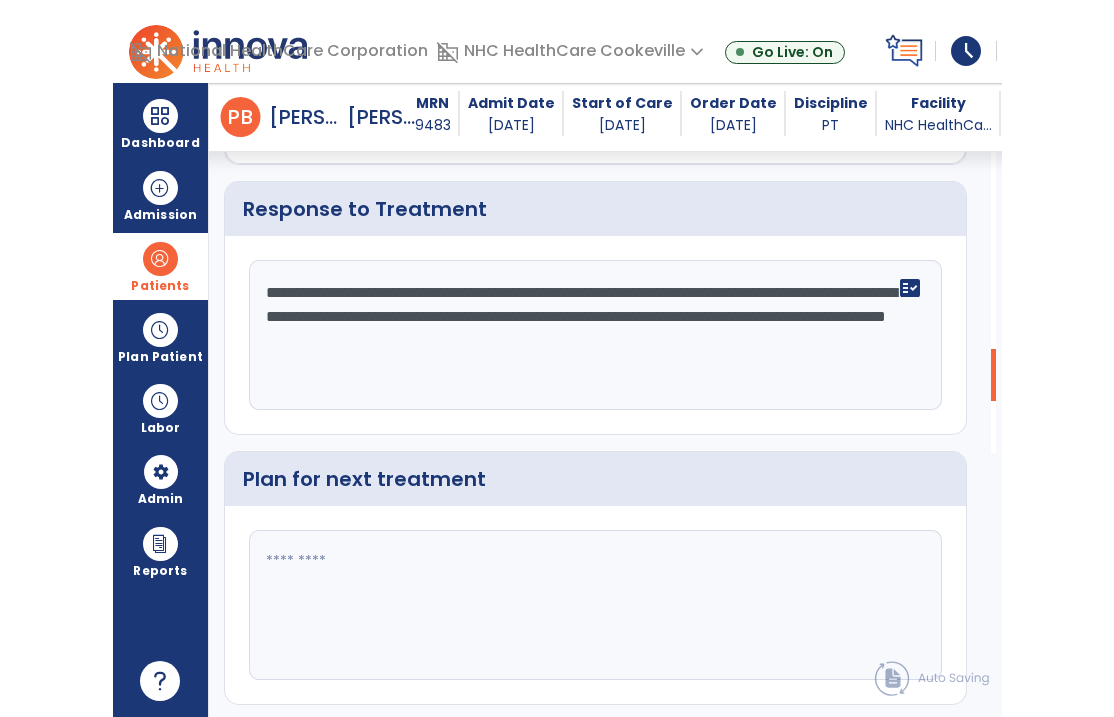 scroll, scrollTop: 3076, scrollLeft: 0, axis: vertical 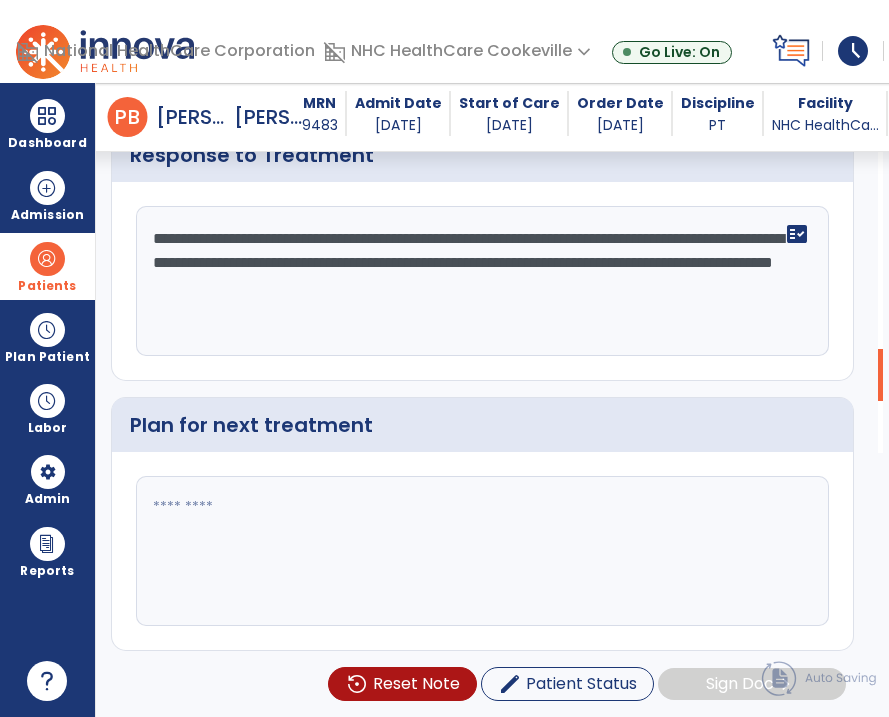 type on "**********" 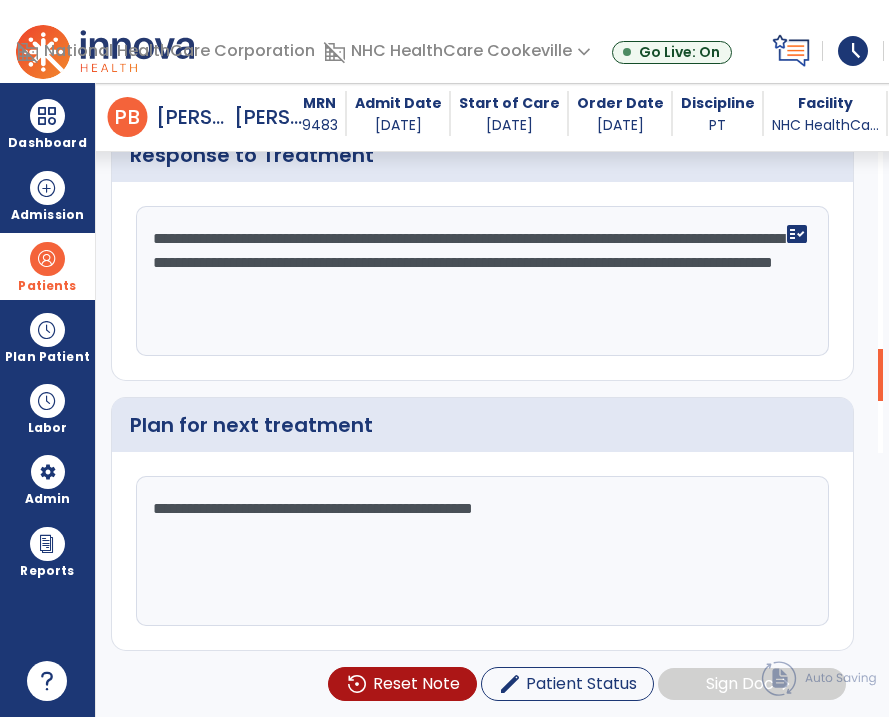 type on "**********" 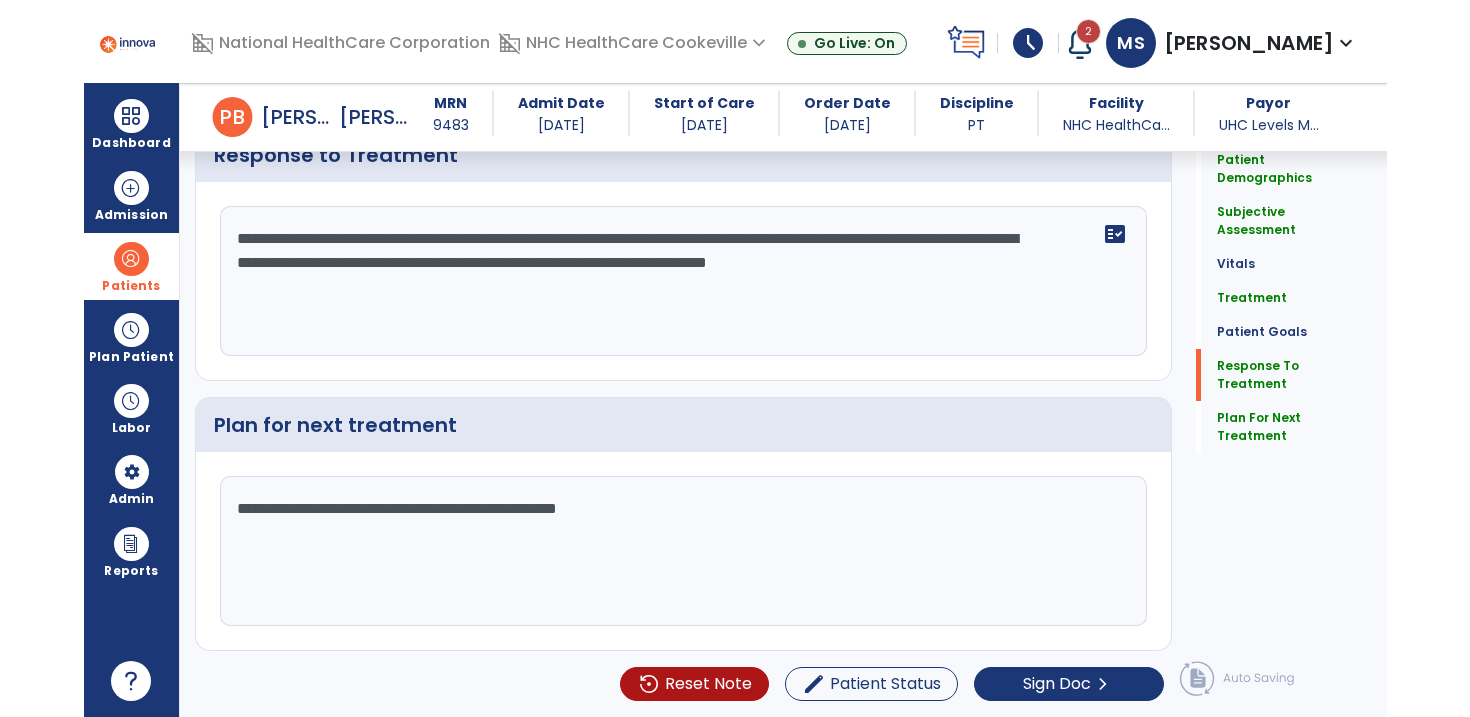scroll, scrollTop: 2582, scrollLeft: 0, axis: vertical 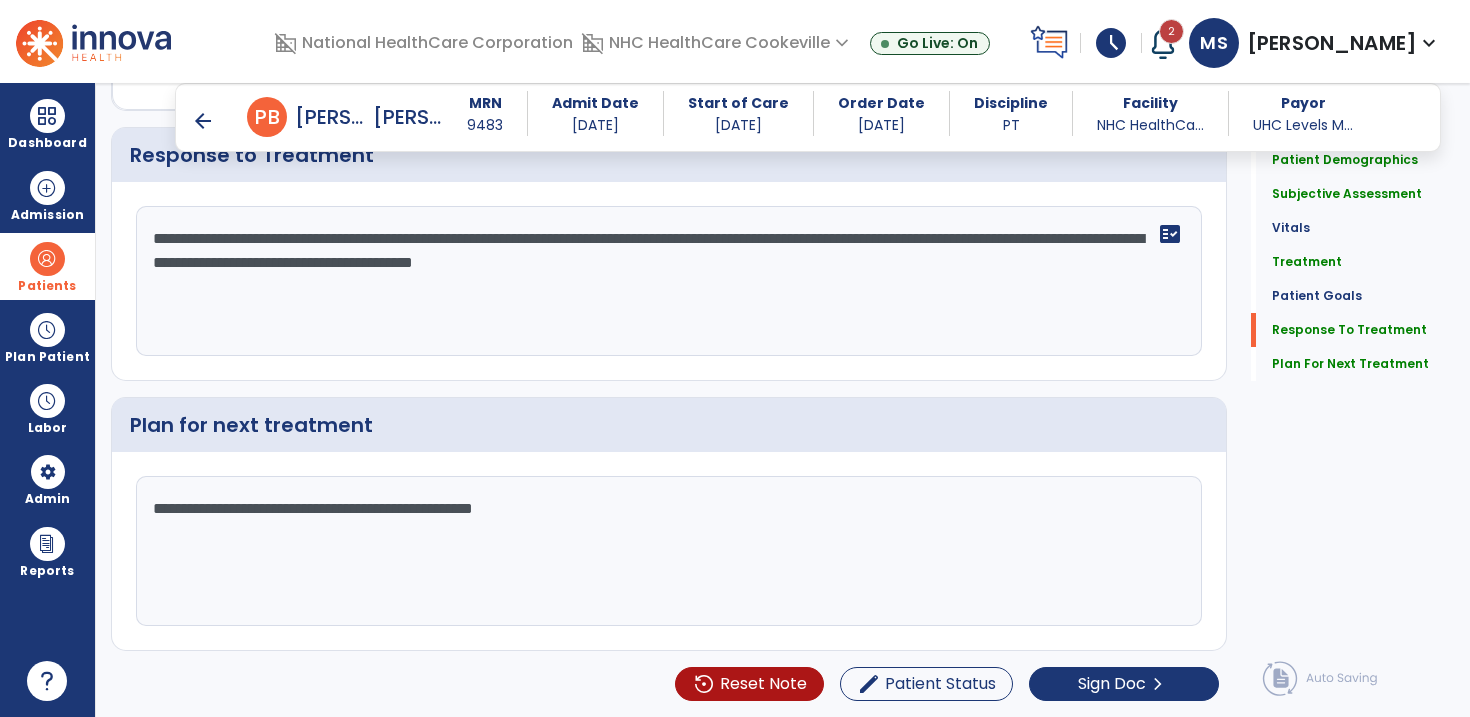 click on "Patients" at bounding box center [47, 266] 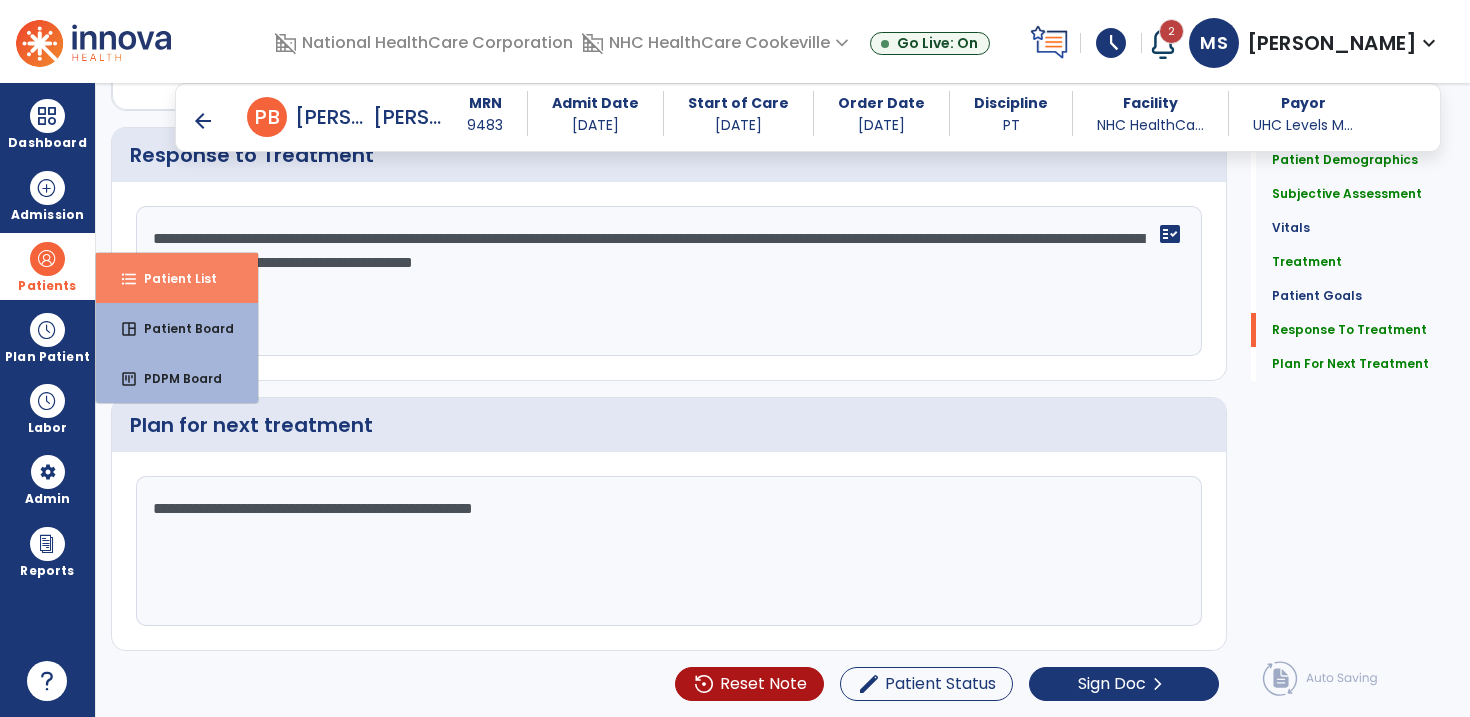 click on "Patient List" at bounding box center (172, 278) 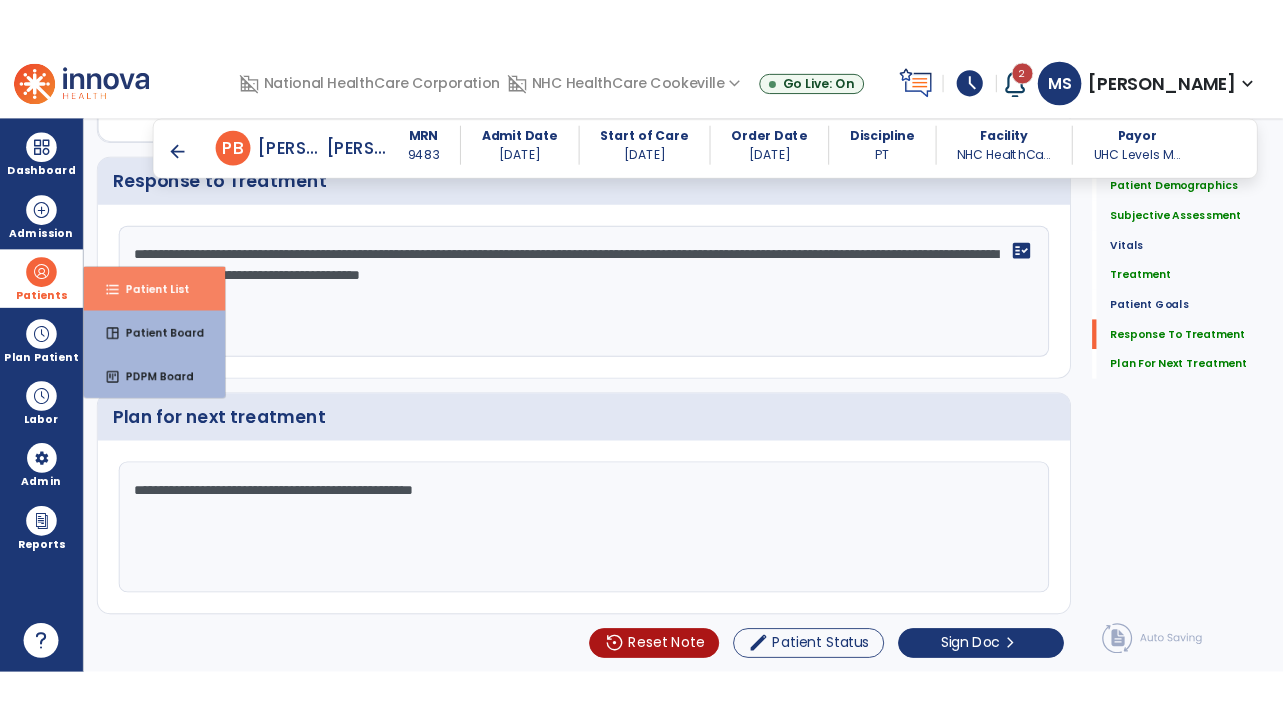 scroll, scrollTop: 0, scrollLeft: 0, axis: both 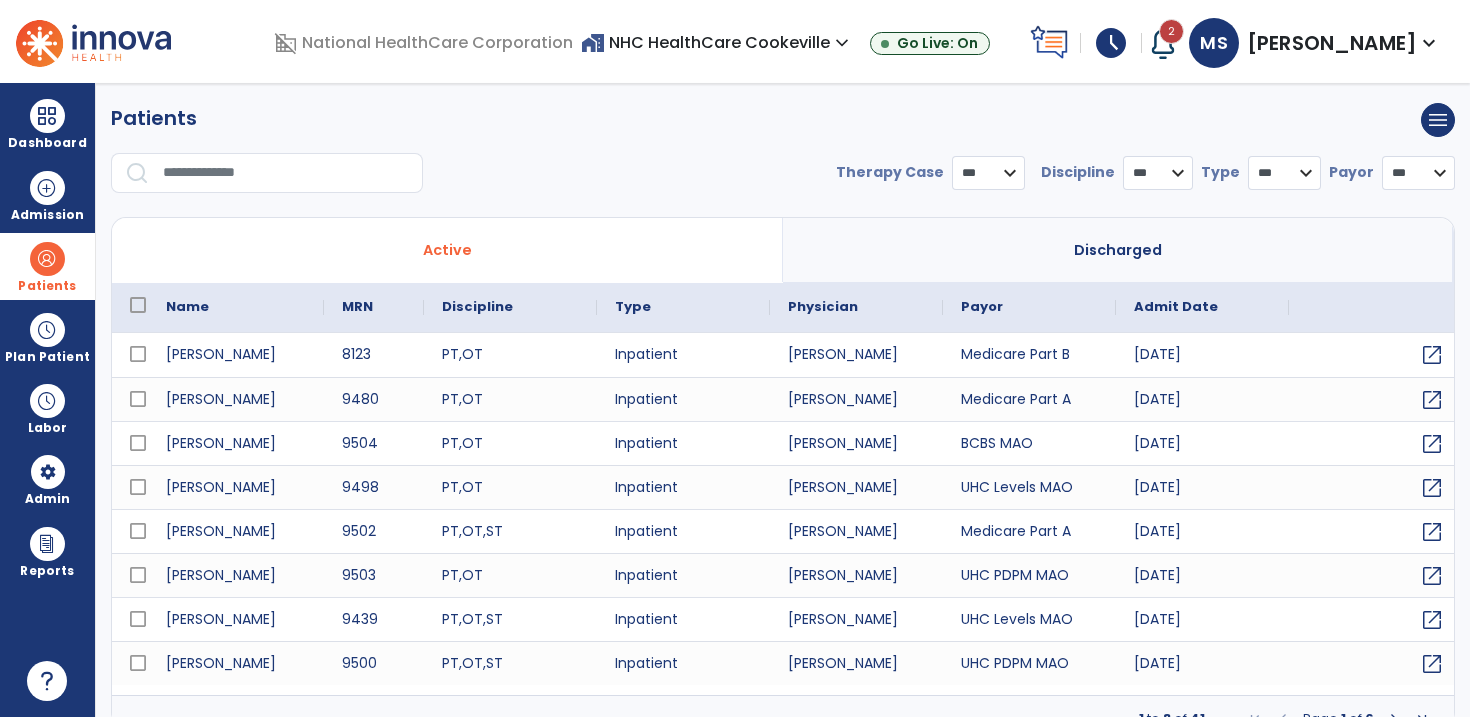 select on "***" 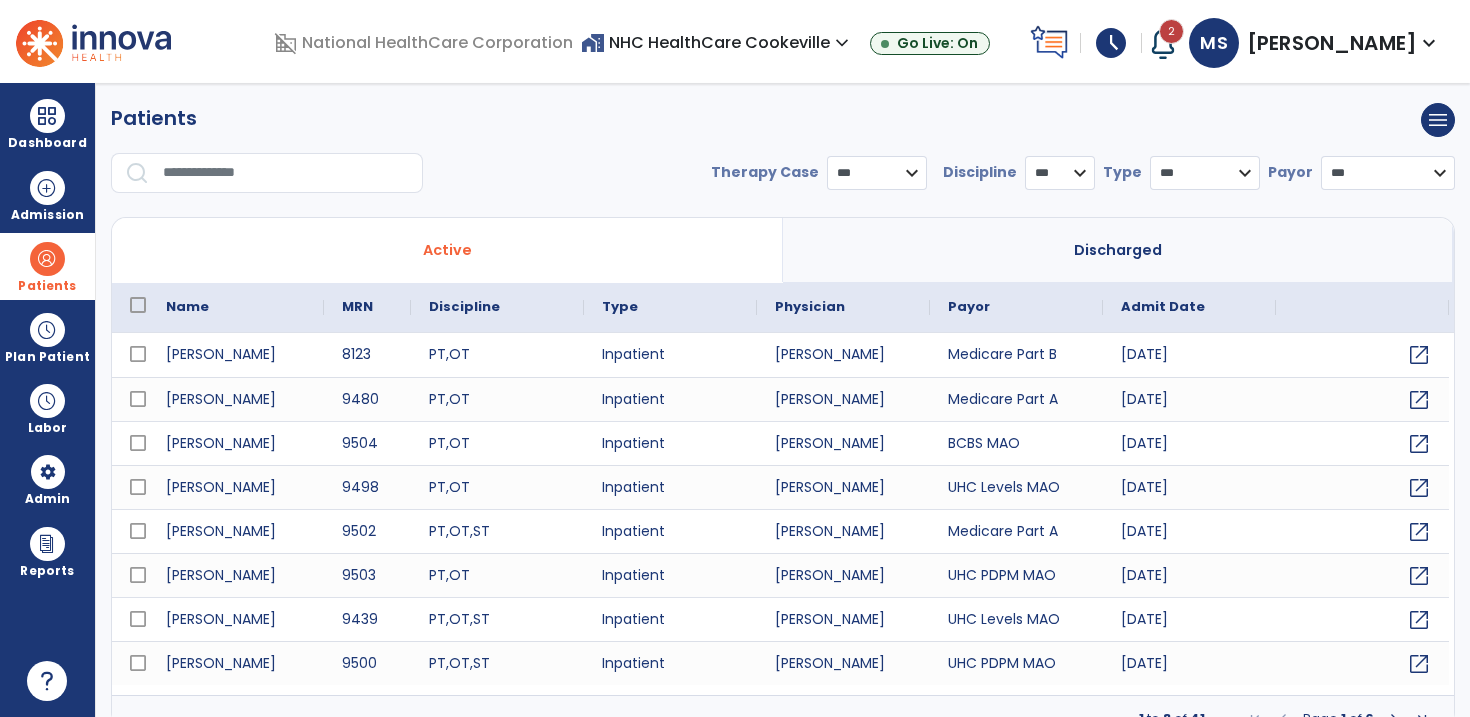 click at bounding box center [286, 173] 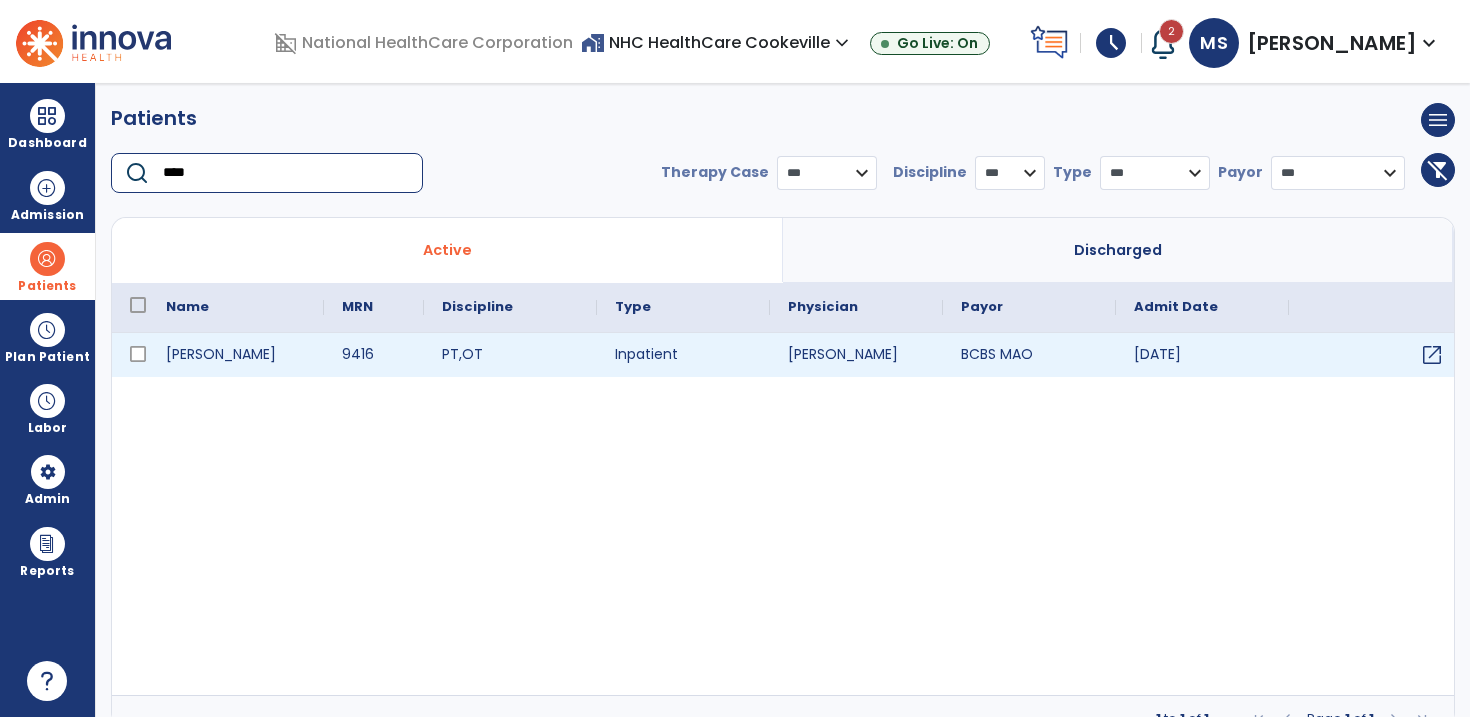 type on "****" 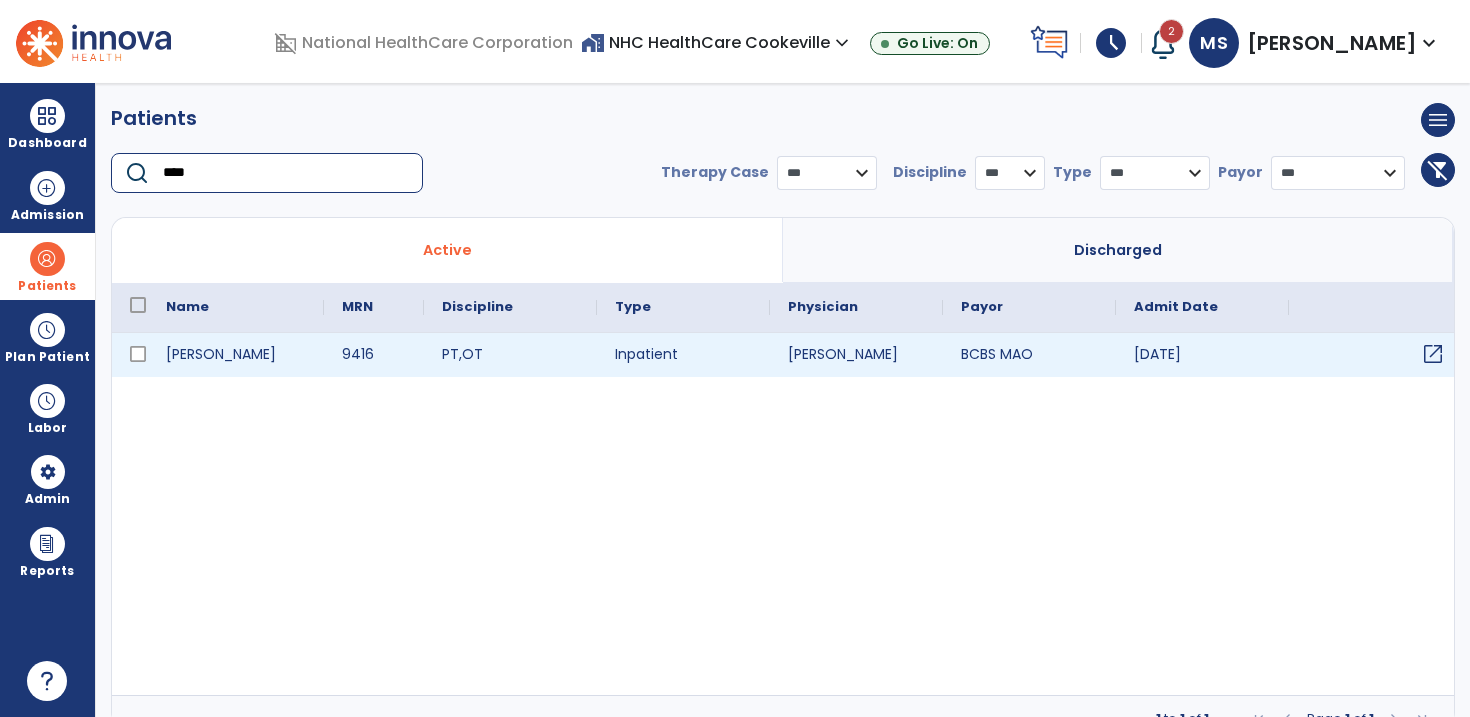 click on "open_in_new" at bounding box center [1433, 354] 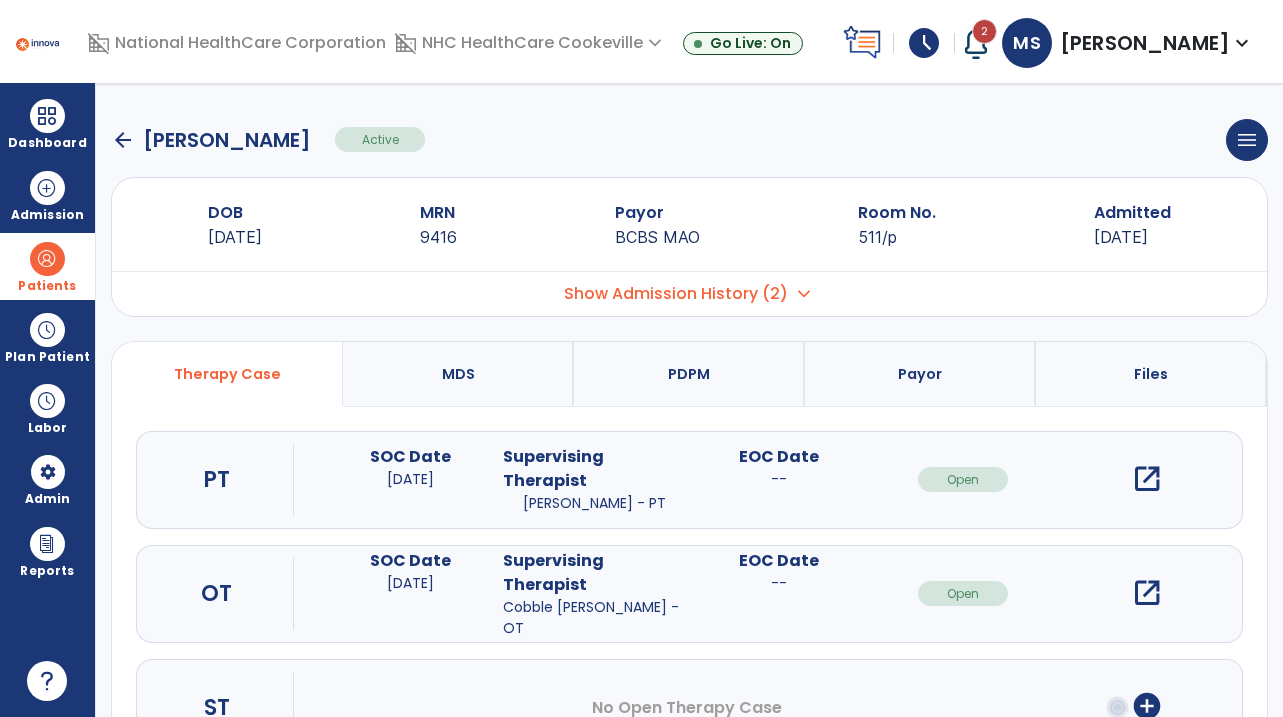 click on "open_in_new" at bounding box center [1147, 479] 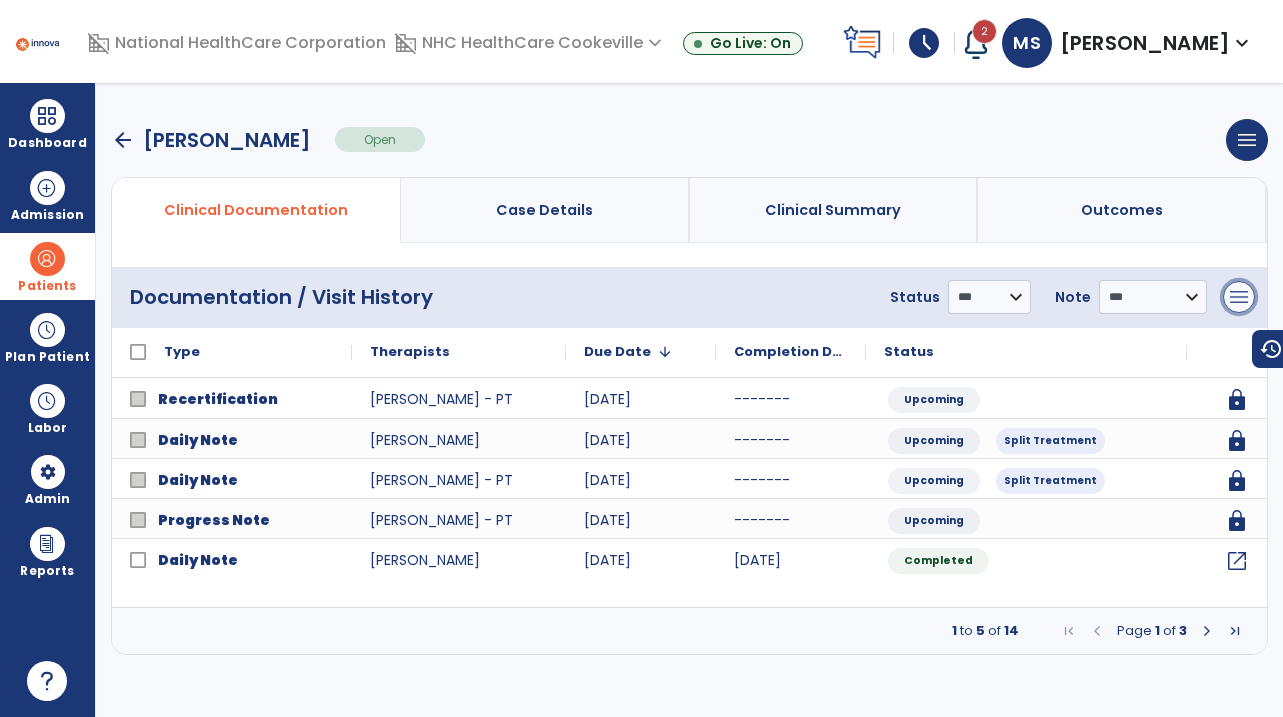 click on "menu" at bounding box center (1239, 297) 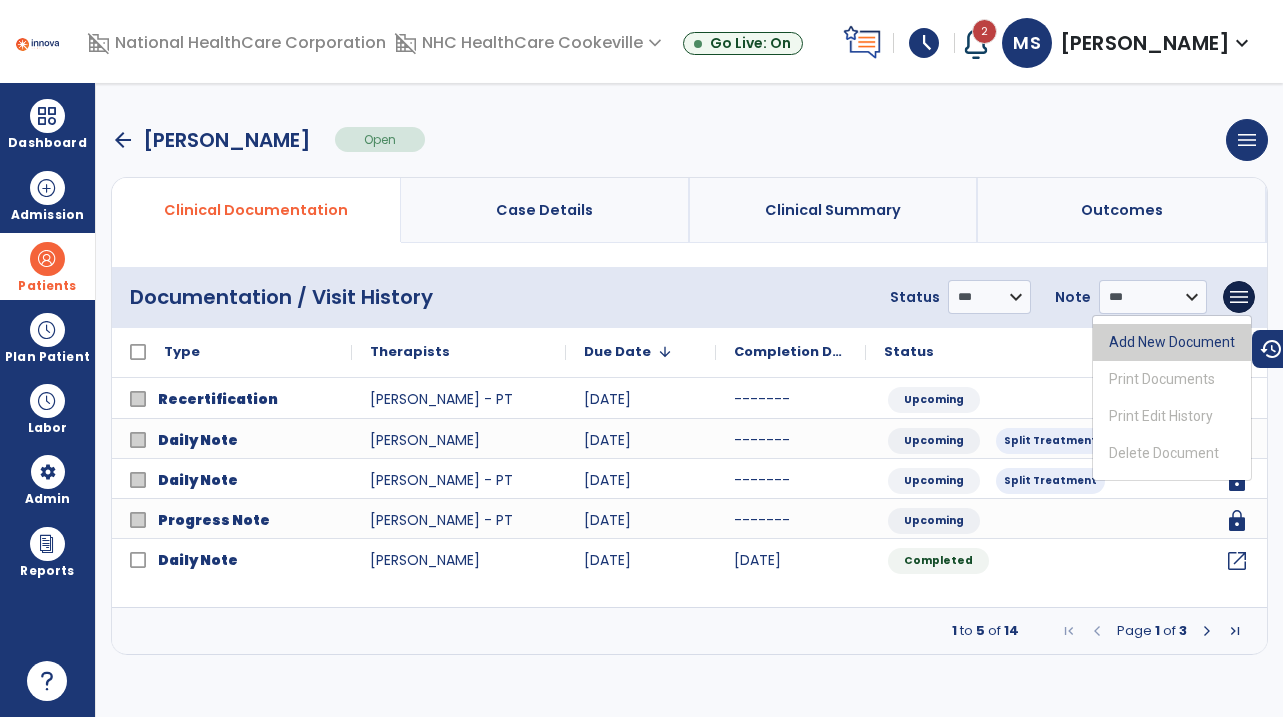 click on "Add New Document" at bounding box center [1172, 342] 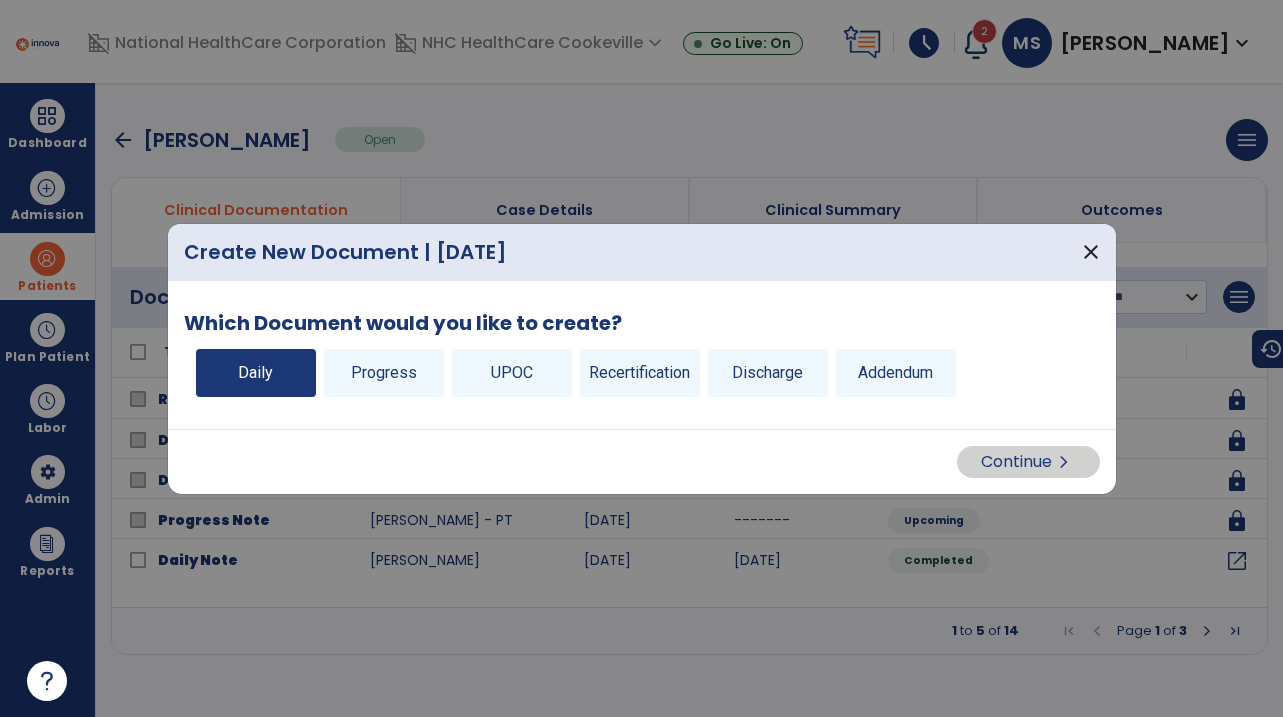 click on "Daily" at bounding box center (256, 373) 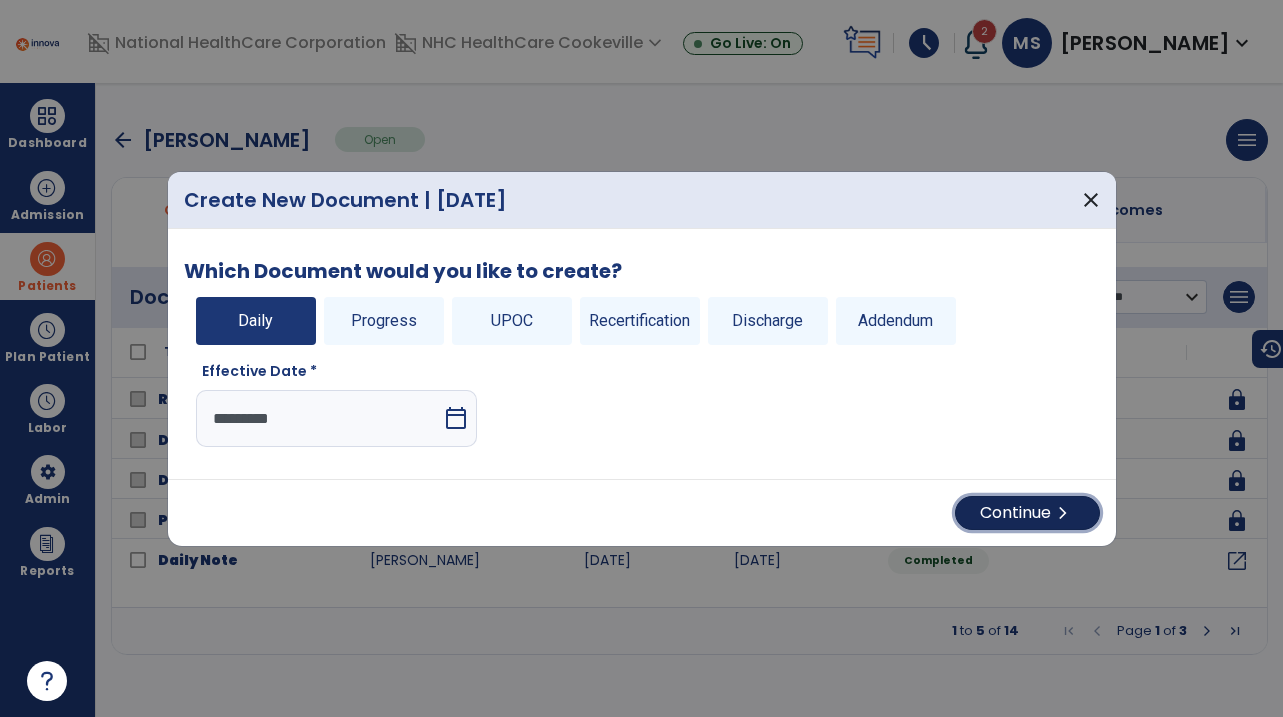 click on "Continue   chevron_right" at bounding box center [1027, 513] 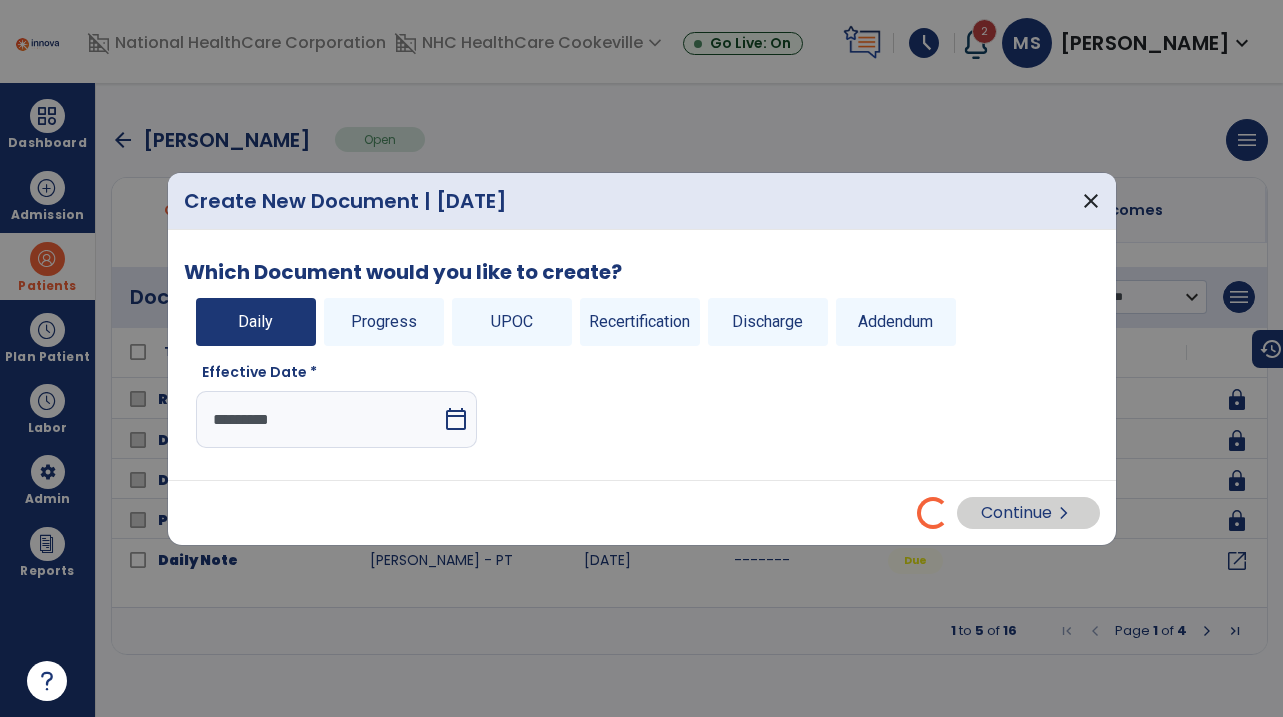 select on "*" 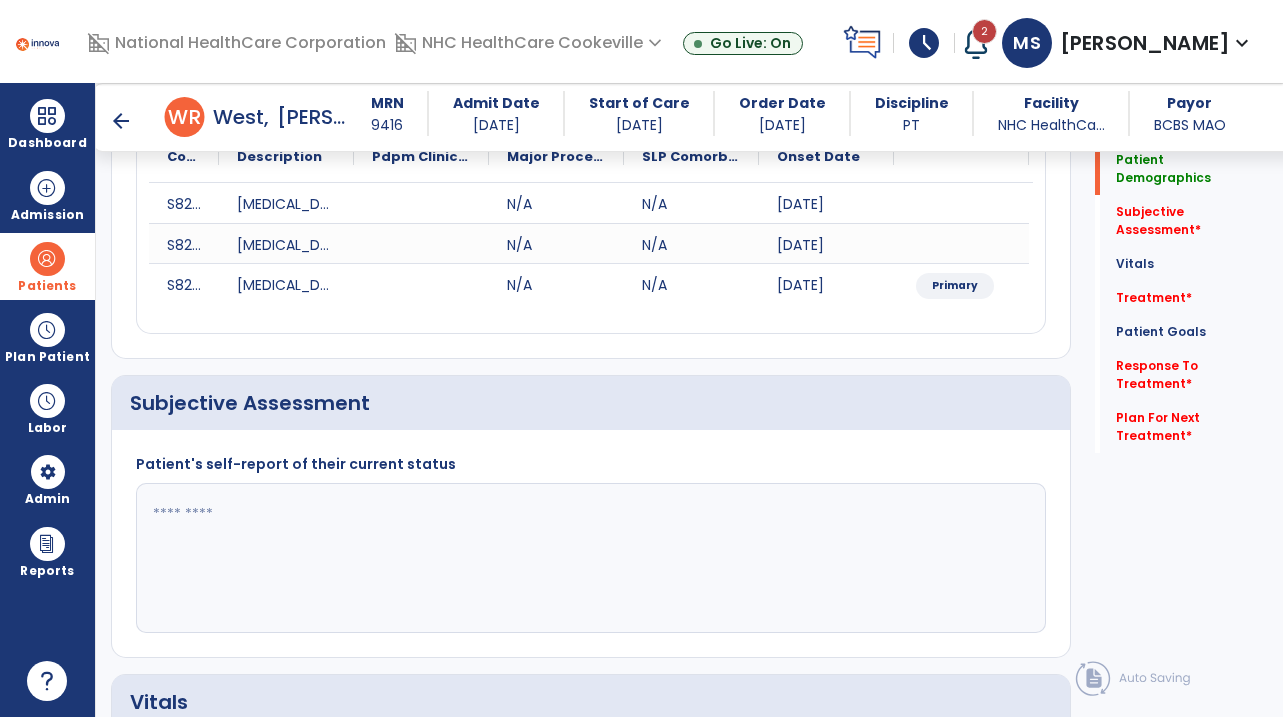 scroll, scrollTop: 272, scrollLeft: 0, axis: vertical 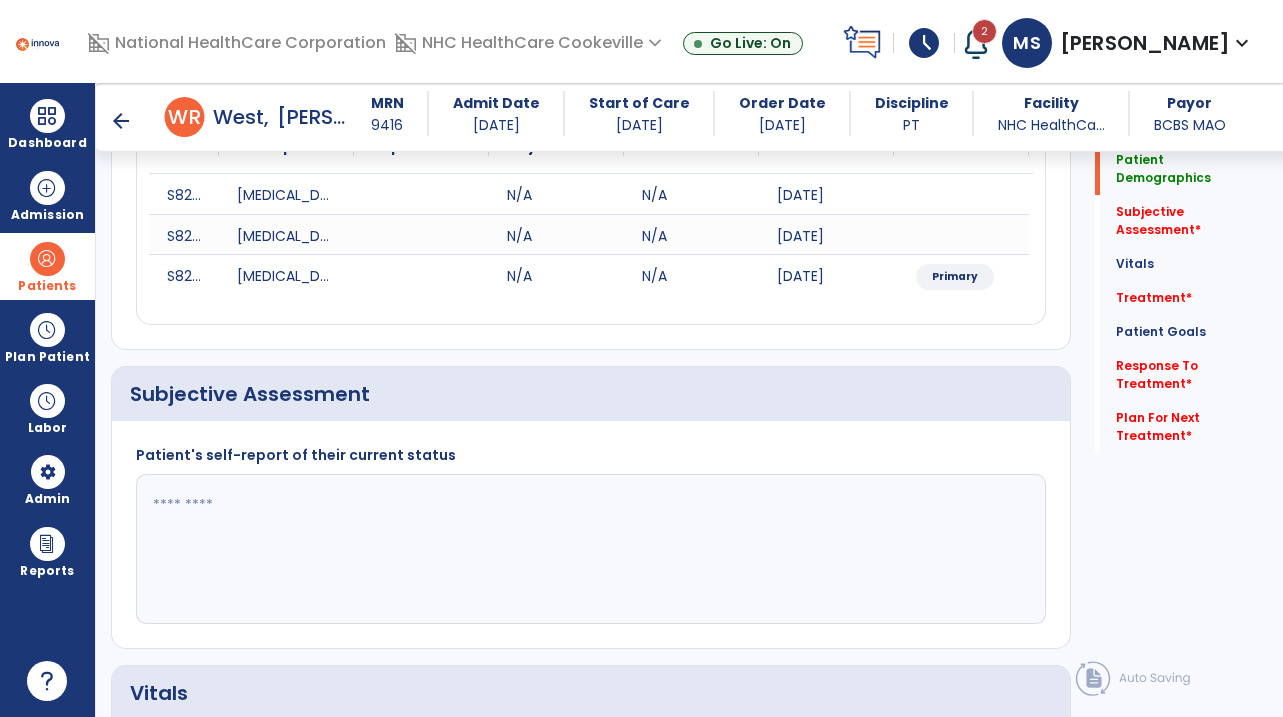 click 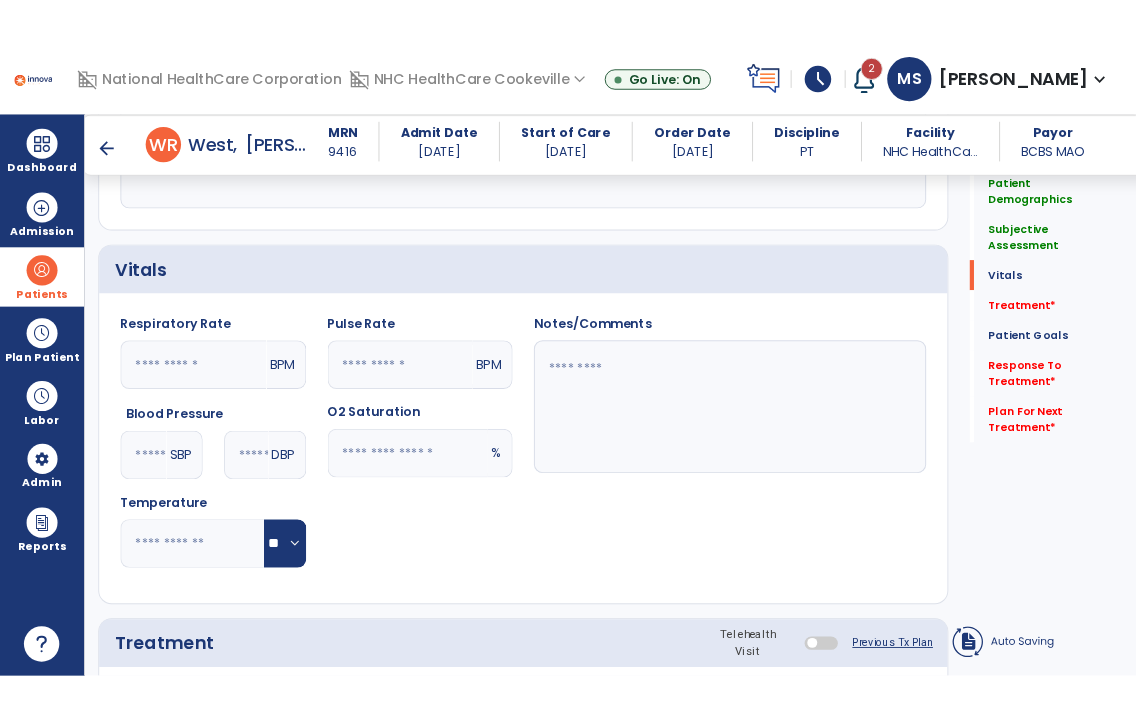 scroll, scrollTop: 993, scrollLeft: 0, axis: vertical 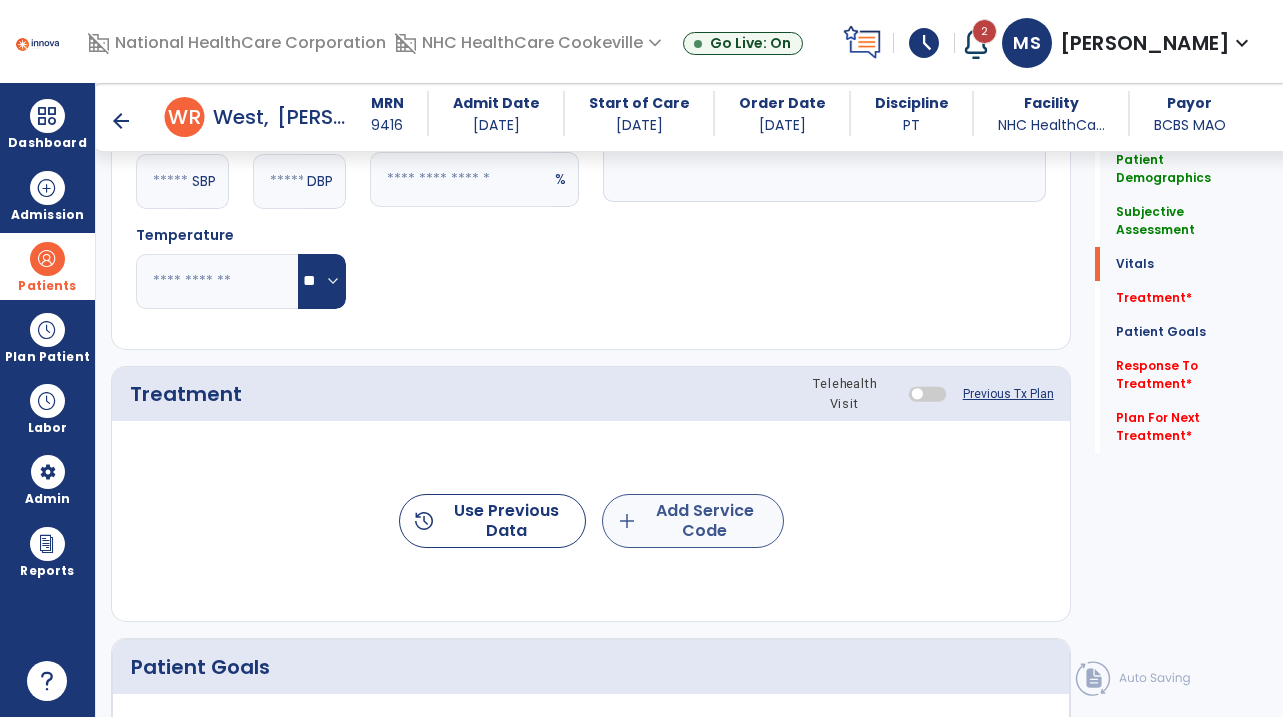 type on "**********" 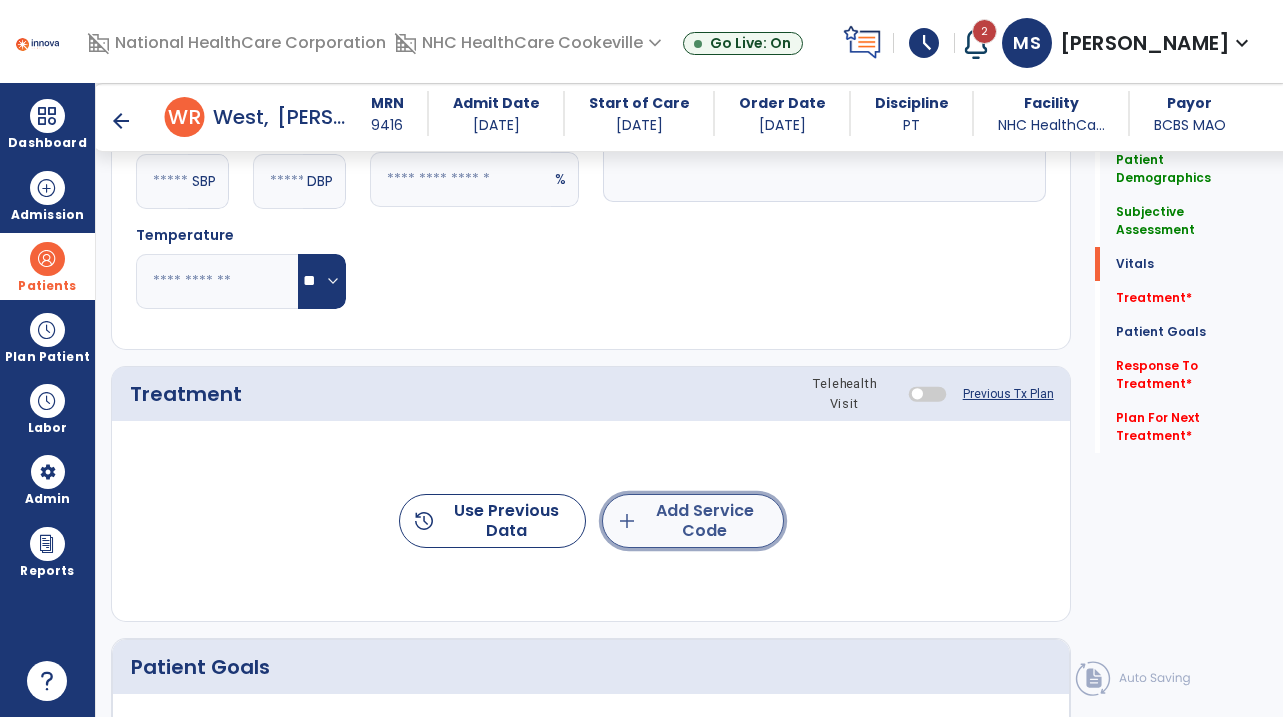click on "add  Add Service Code" 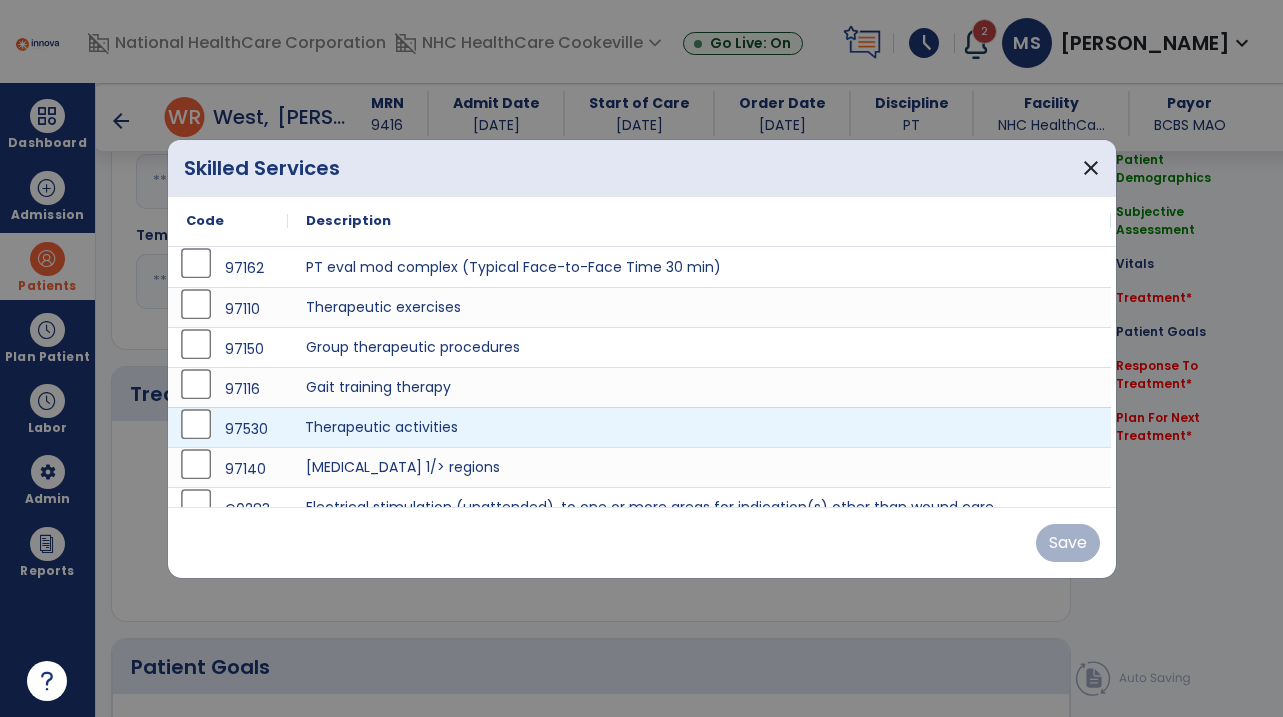 click on "Therapeutic activities" at bounding box center (699, 427) 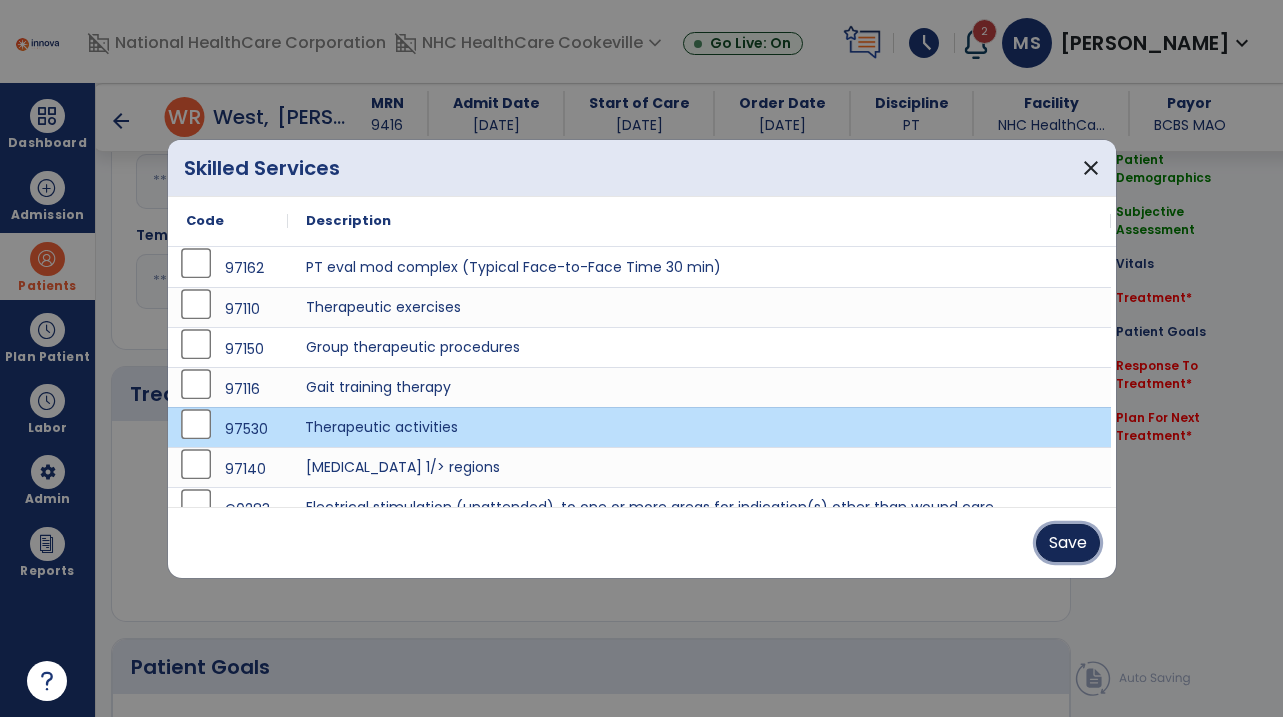 click on "Save" at bounding box center (1068, 543) 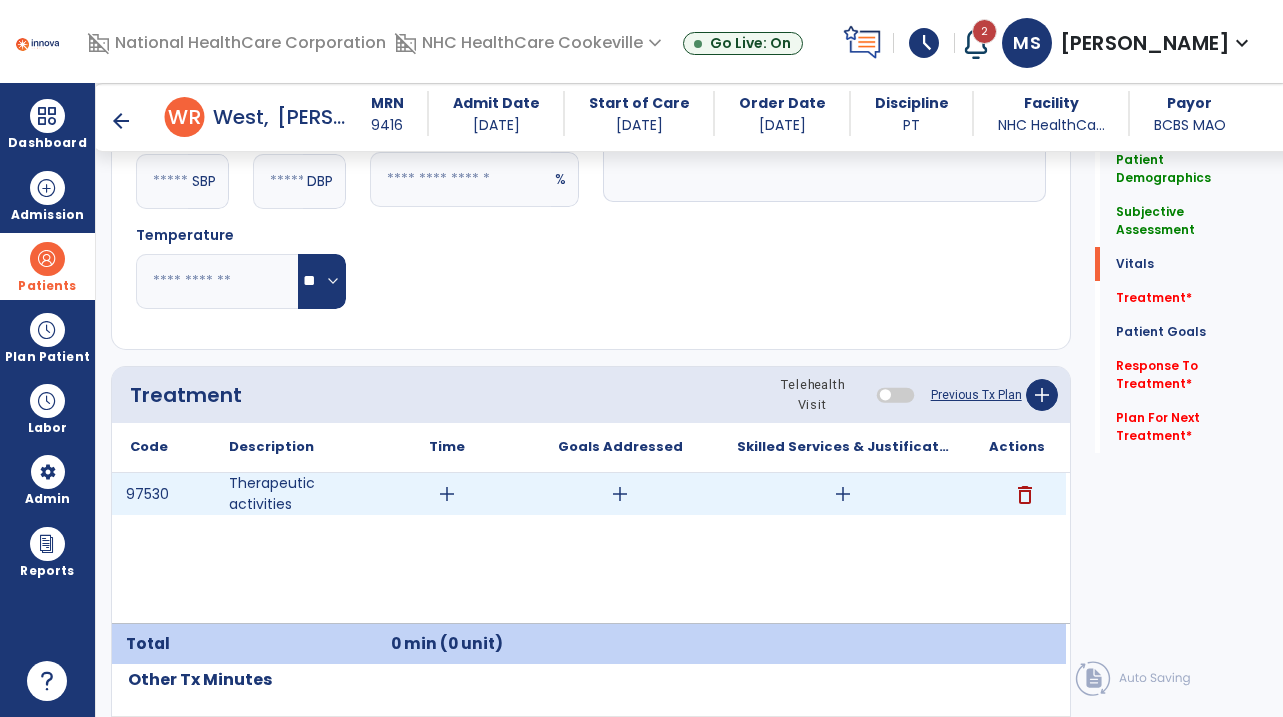 click on "add" at bounding box center (843, 494) 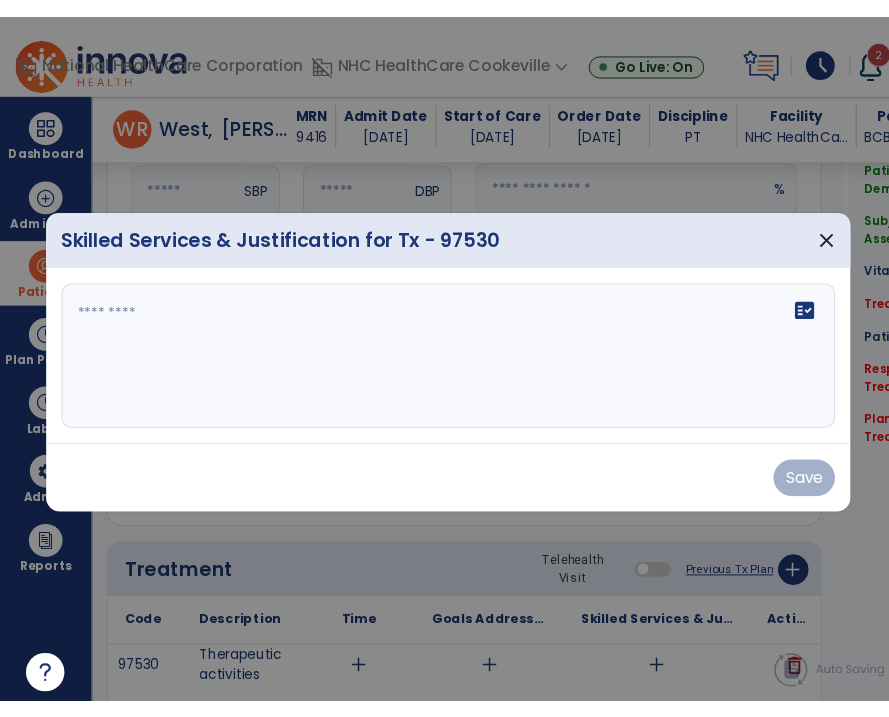 scroll, scrollTop: 993, scrollLeft: 0, axis: vertical 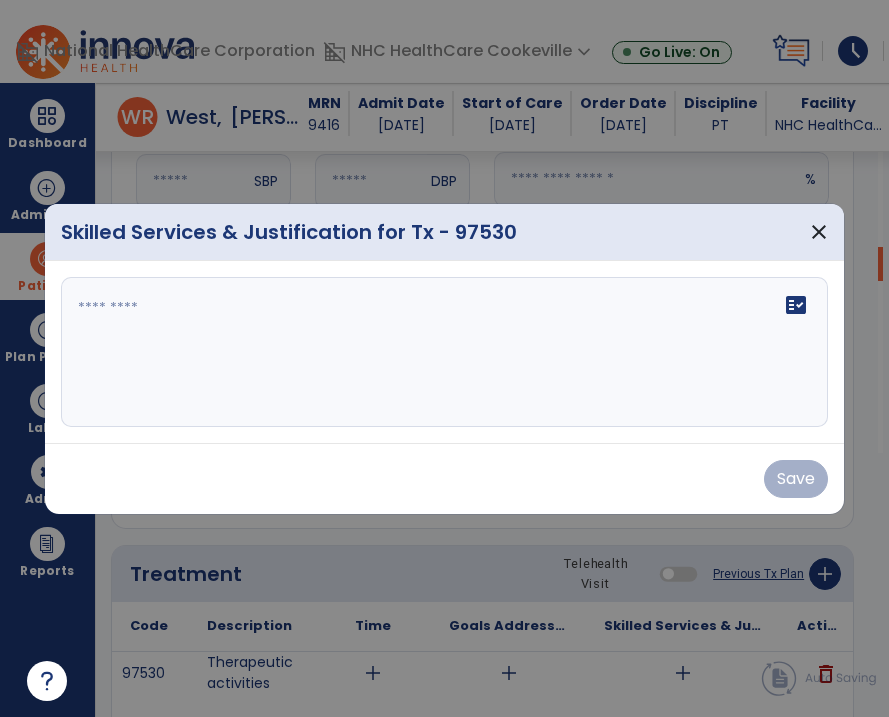 click at bounding box center (444, 352) 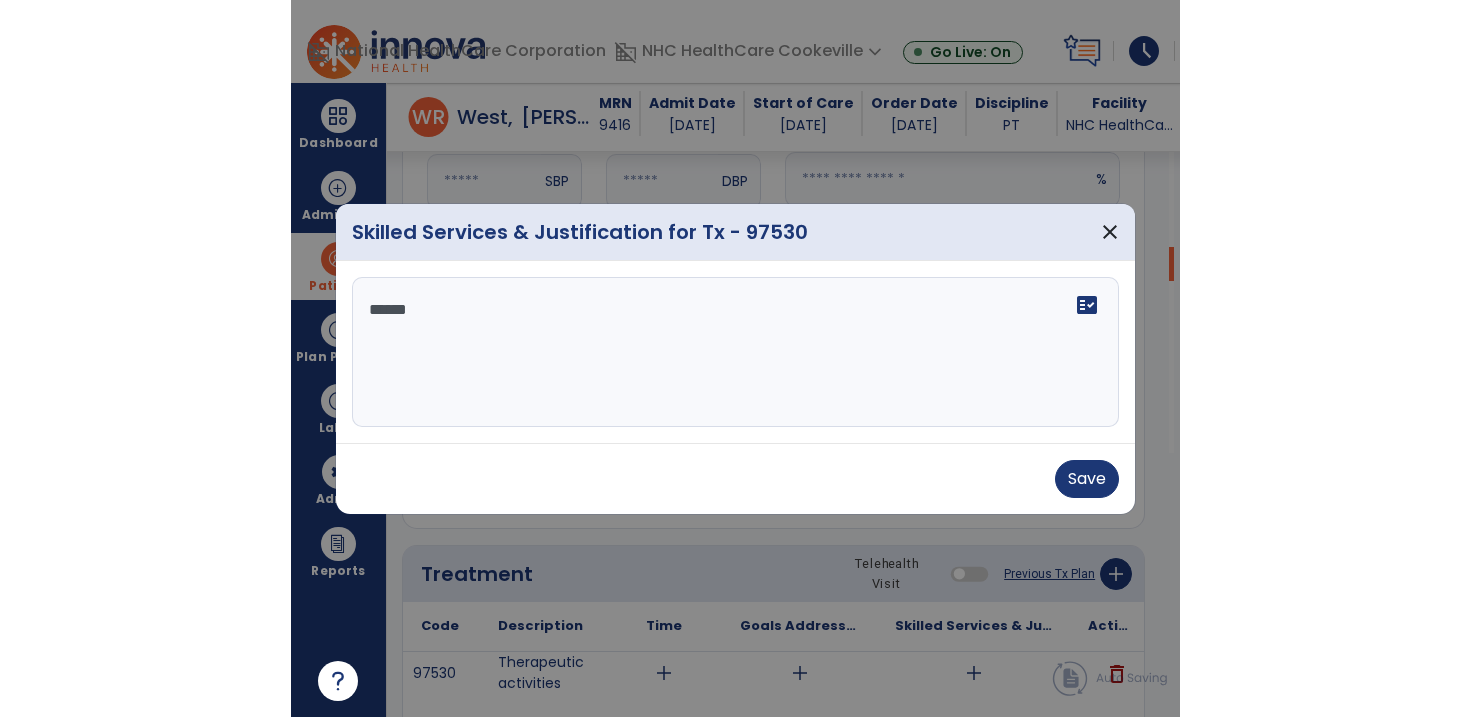 scroll, scrollTop: 0, scrollLeft: 0, axis: both 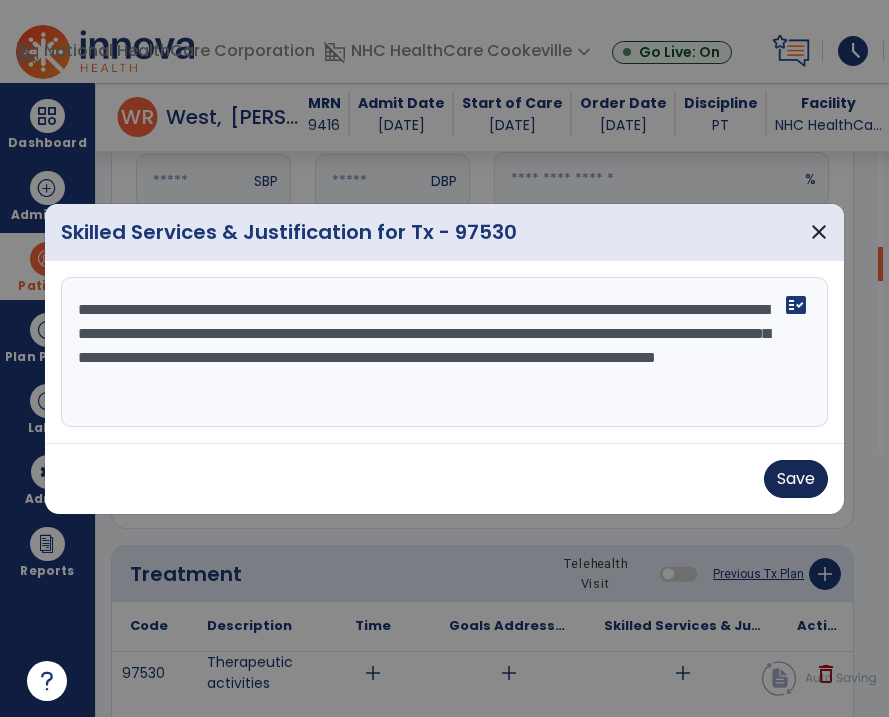 type on "**********" 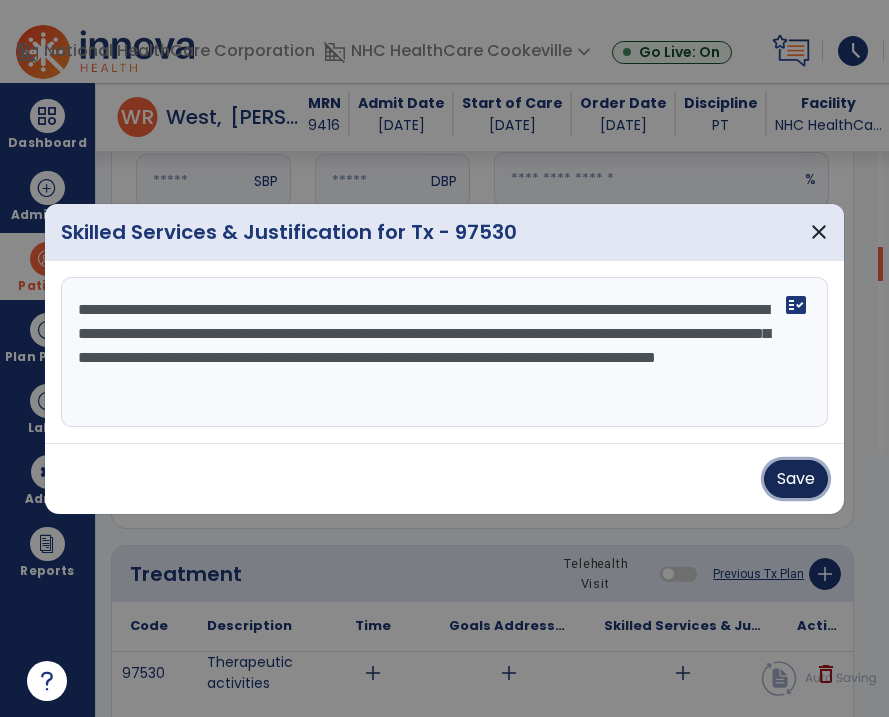 click on "Save" at bounding box center [796, 479] 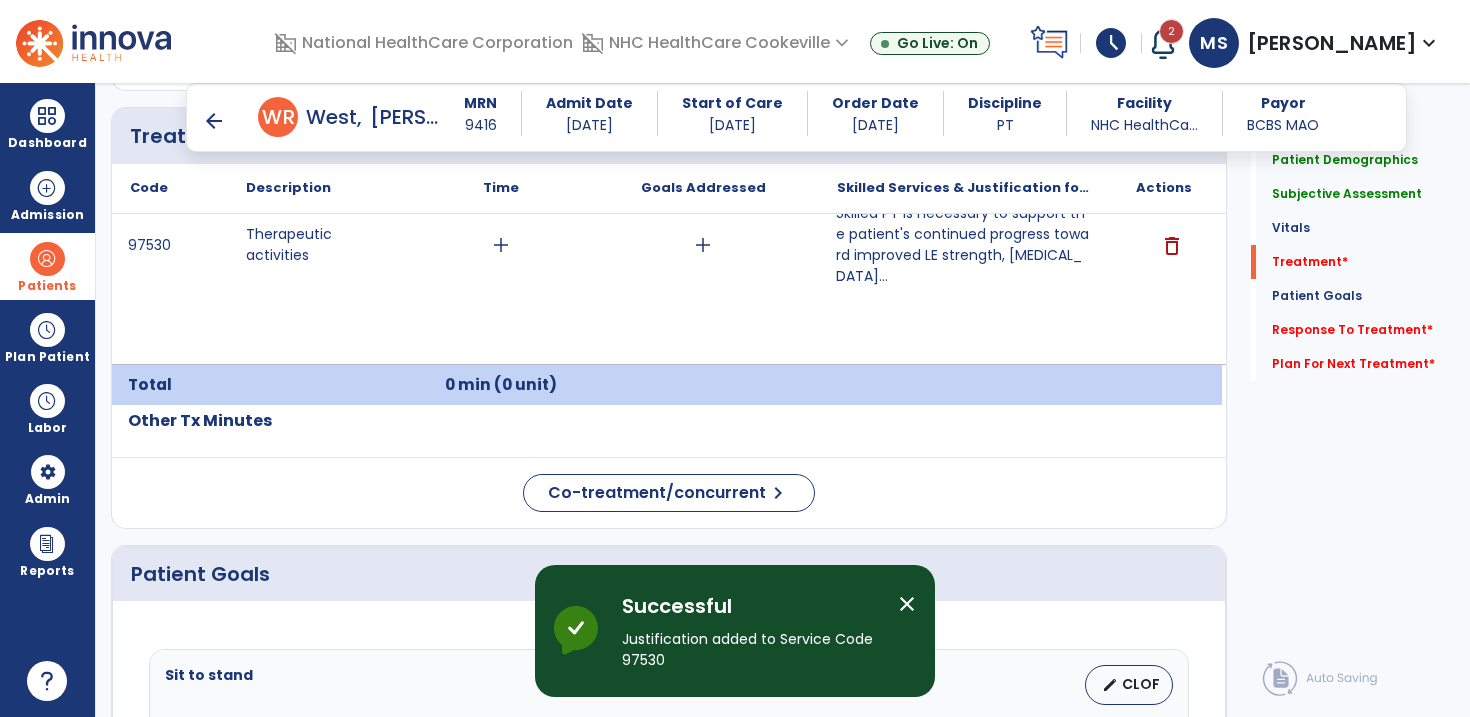 scroll, scrollTop: 1303, scrollLeft: 0, axis: vertical 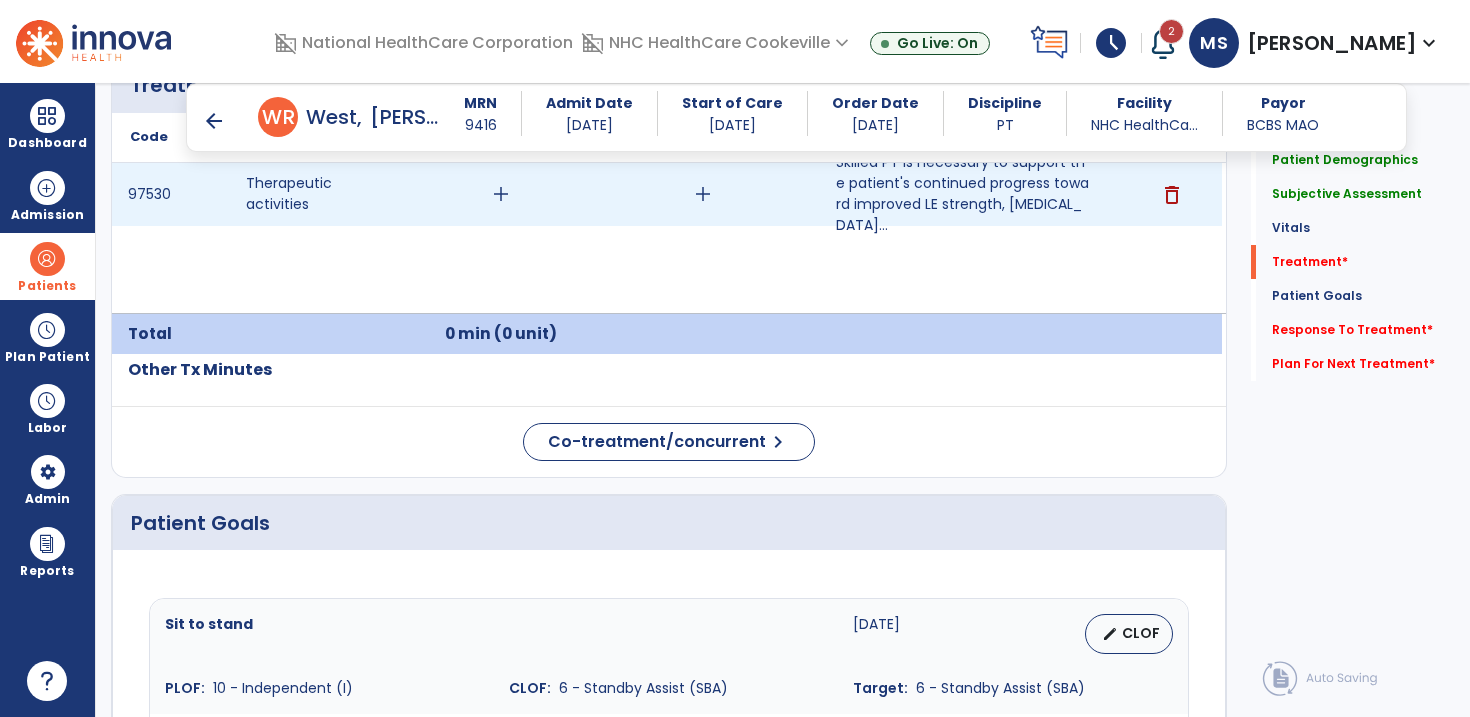 click on "add" at bounding box center (501, 194) 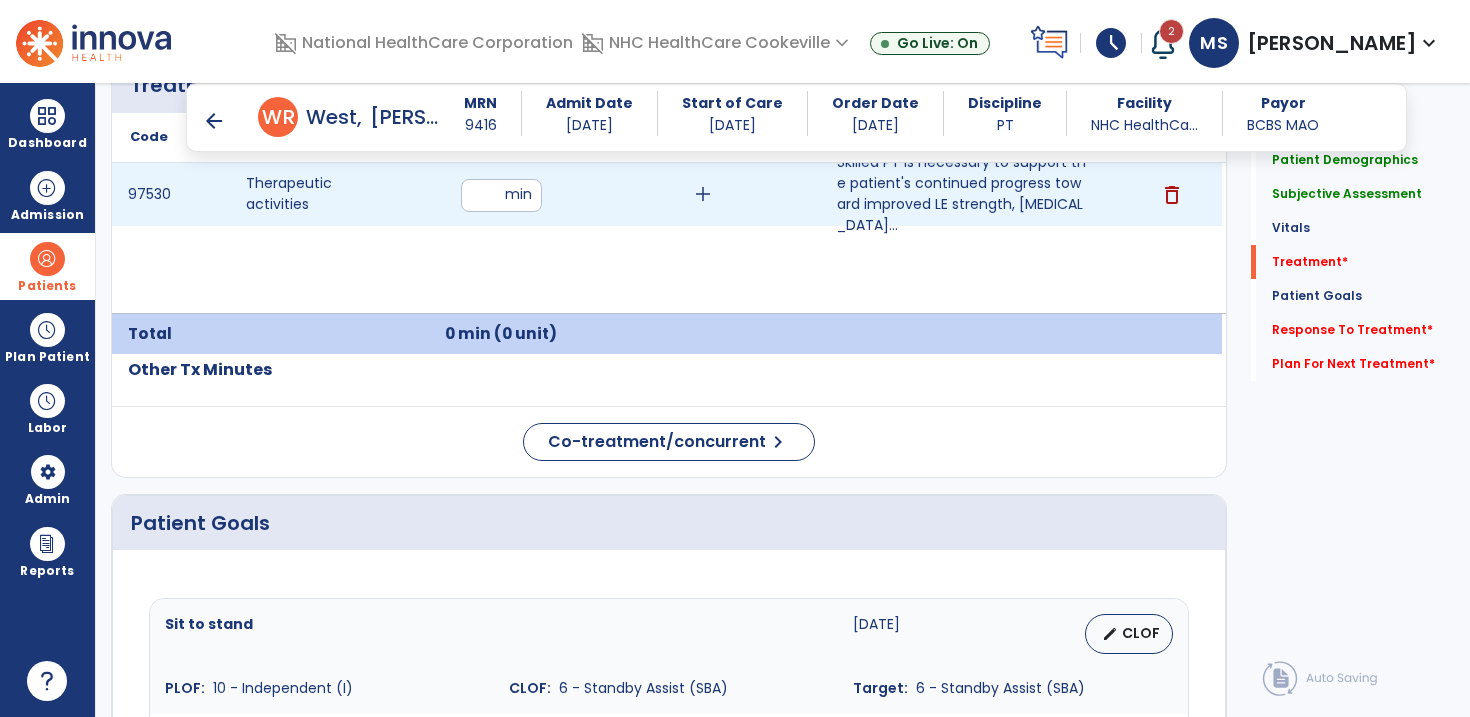 type on "**" 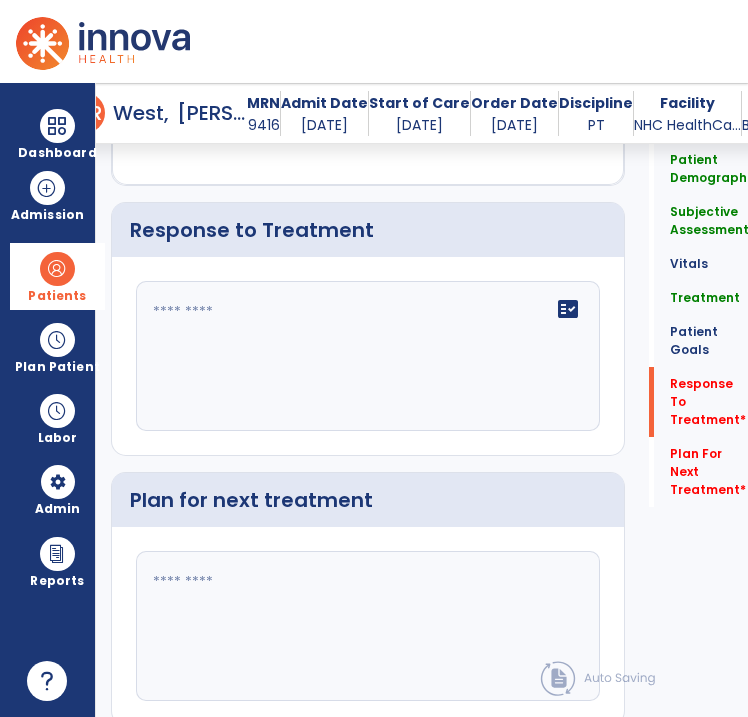 scroll, scrollTop: 2925, scrollLeft: 0, axis: vertical 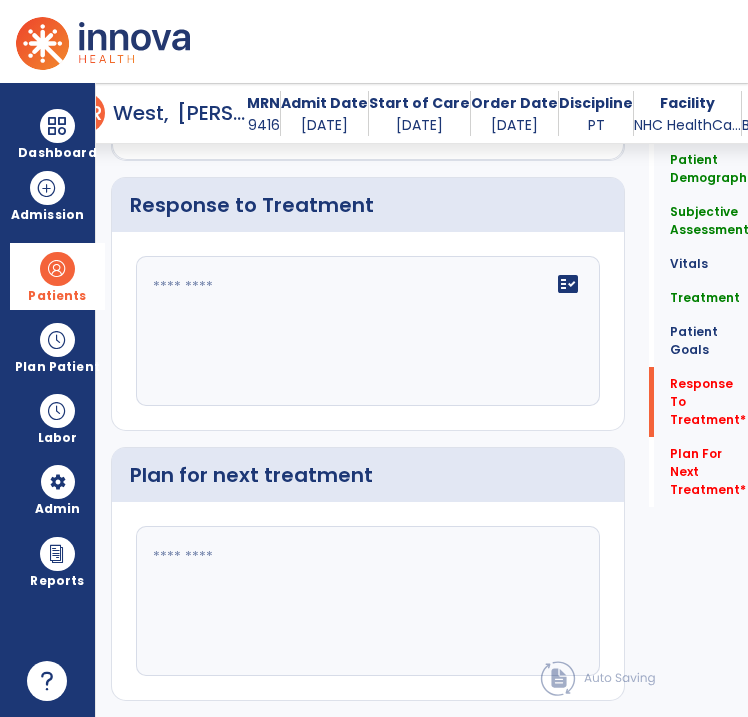 click 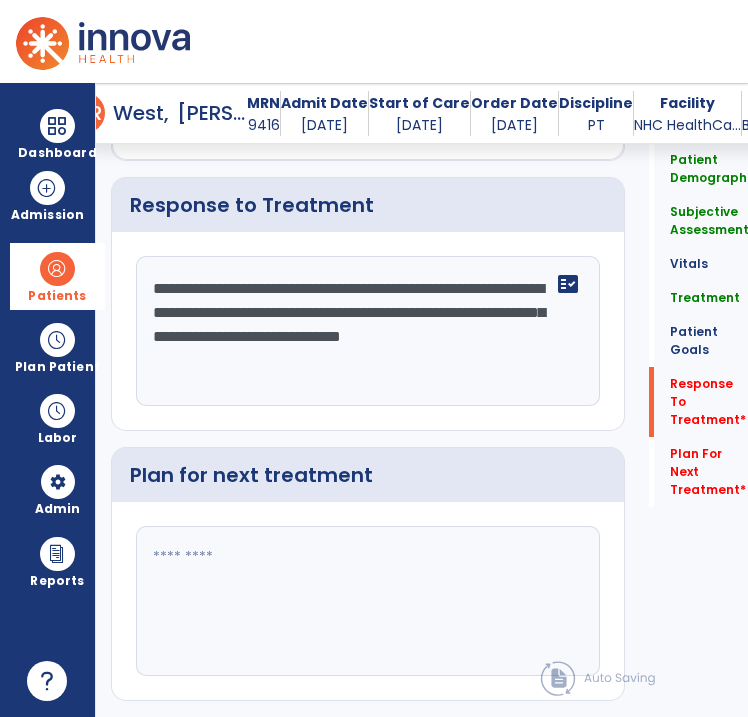 type on "**********" 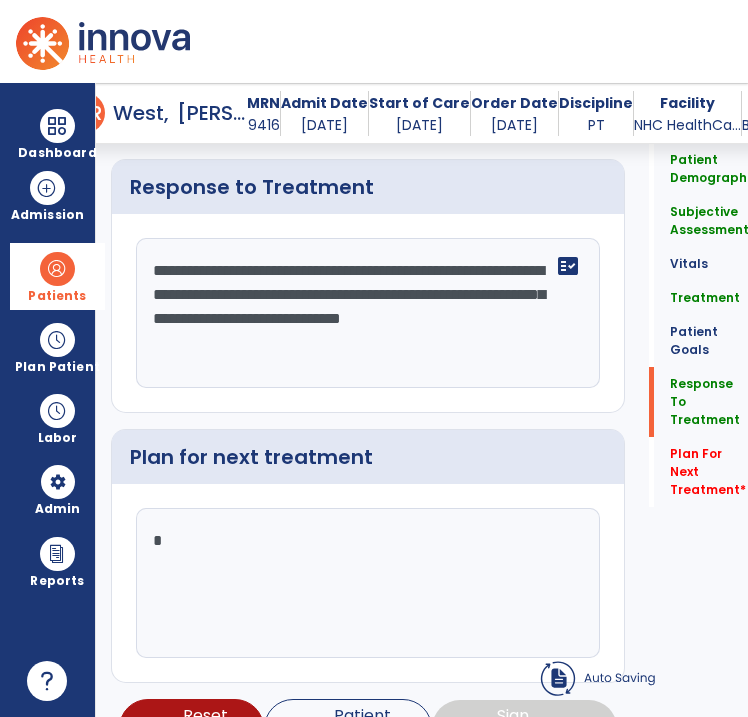 scroll, scrollTop: 2925, scrollLeft: 0, axis: vertical 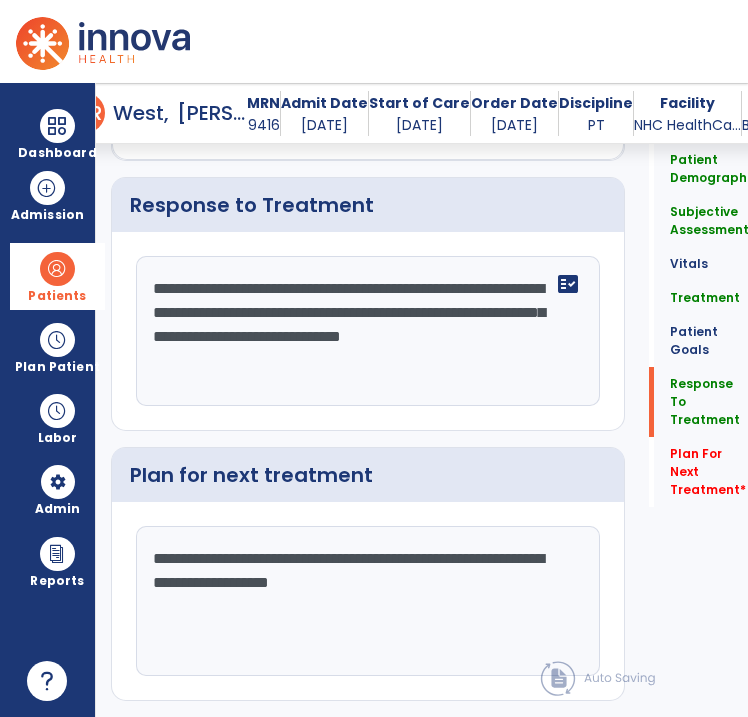 type on "**********" 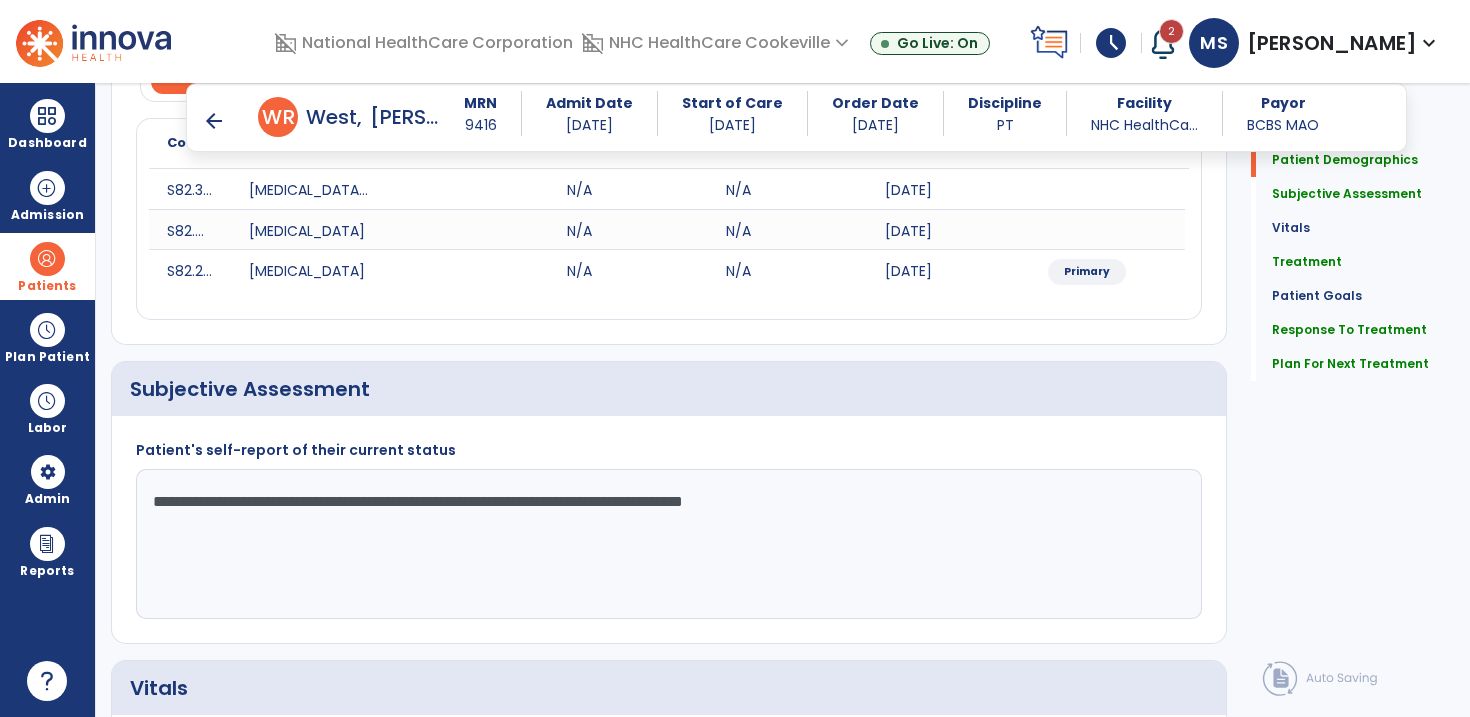 scroll, scrollTop: 0, scrollLeft: 0, axis: both 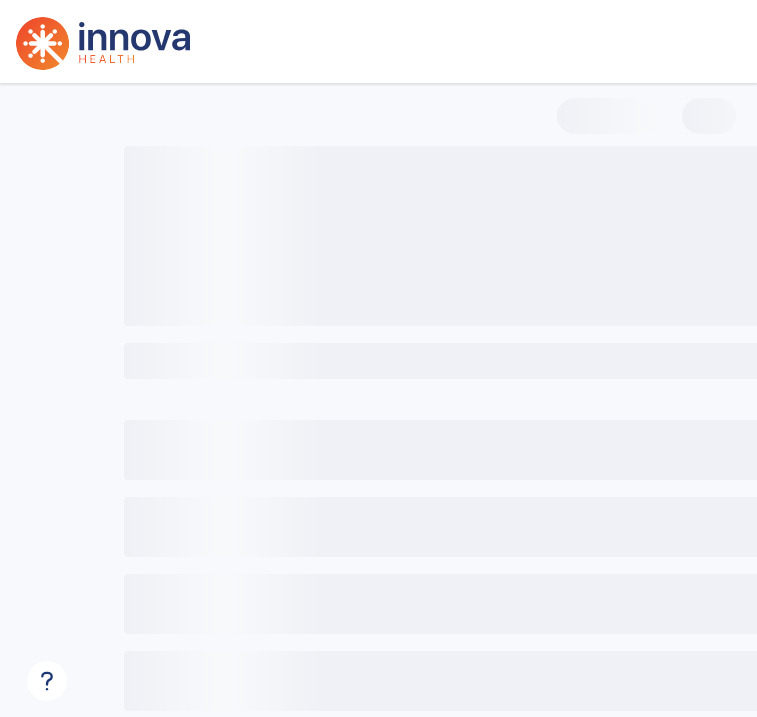 select on "*" 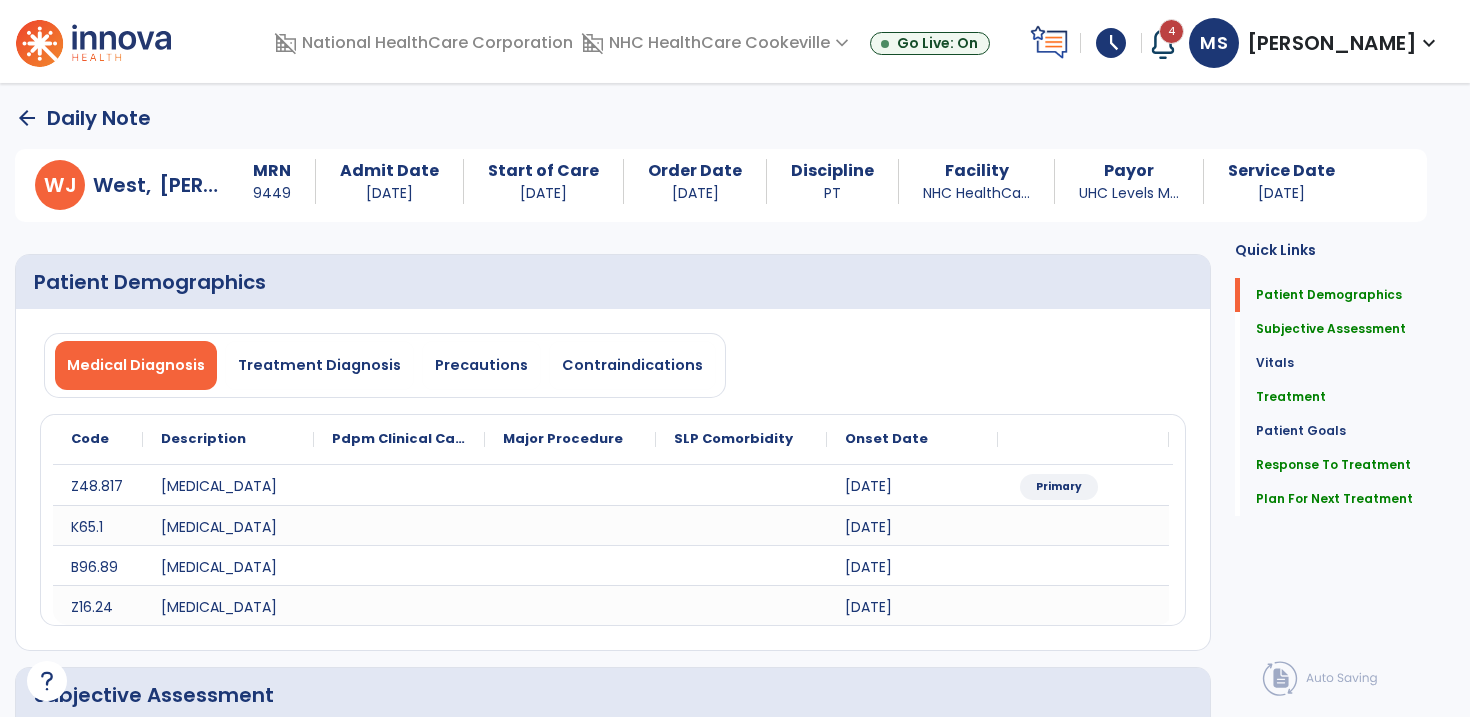 click on "arrow_back" 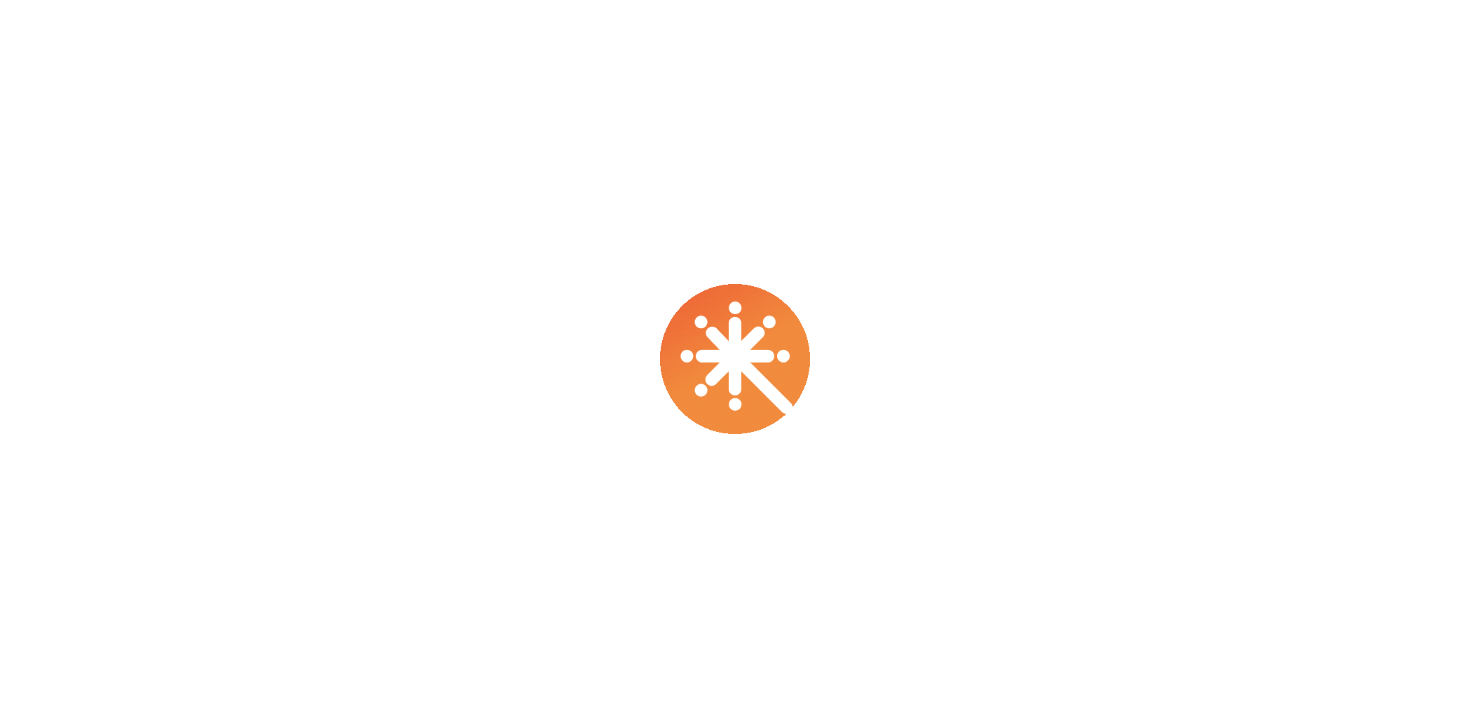 scroll, scrollTop: 0, scrollLeft: 0, axis: both 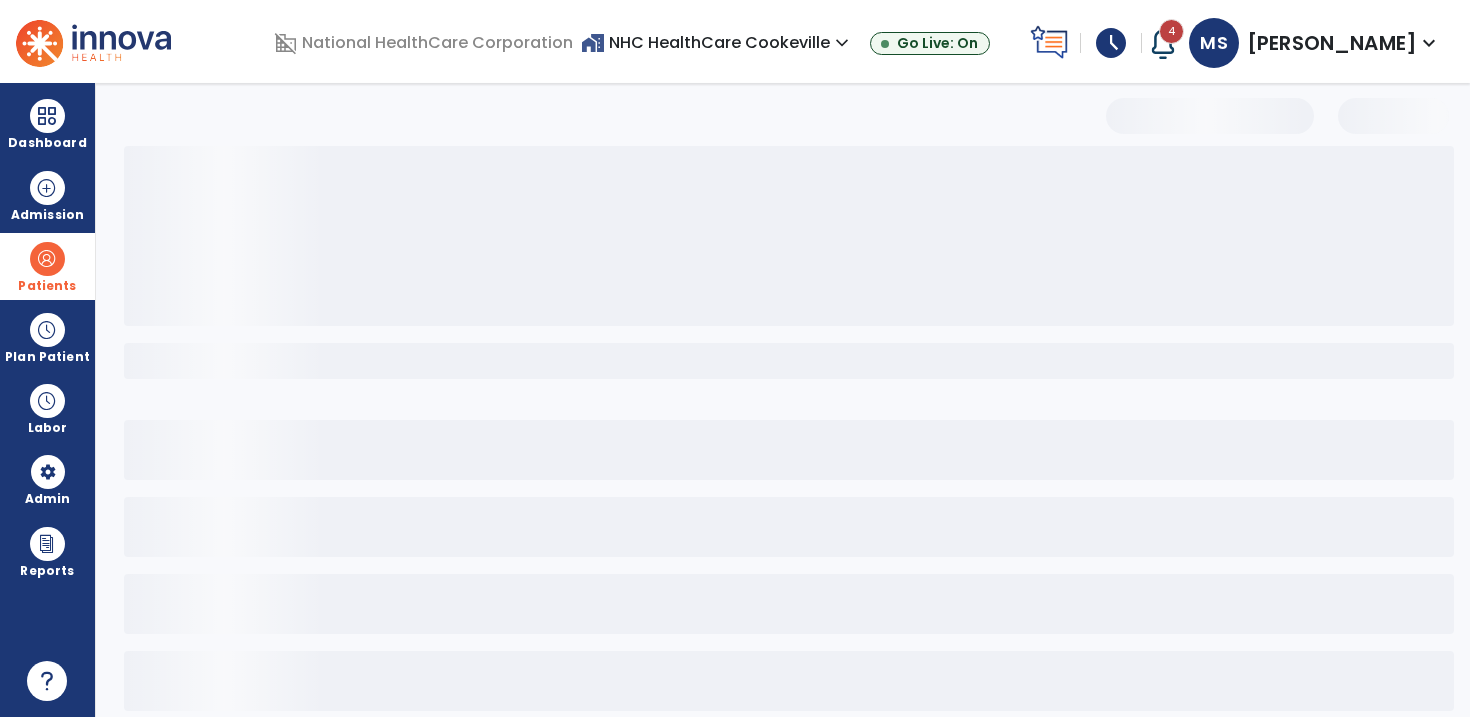 click at bounding box center (47, 259) 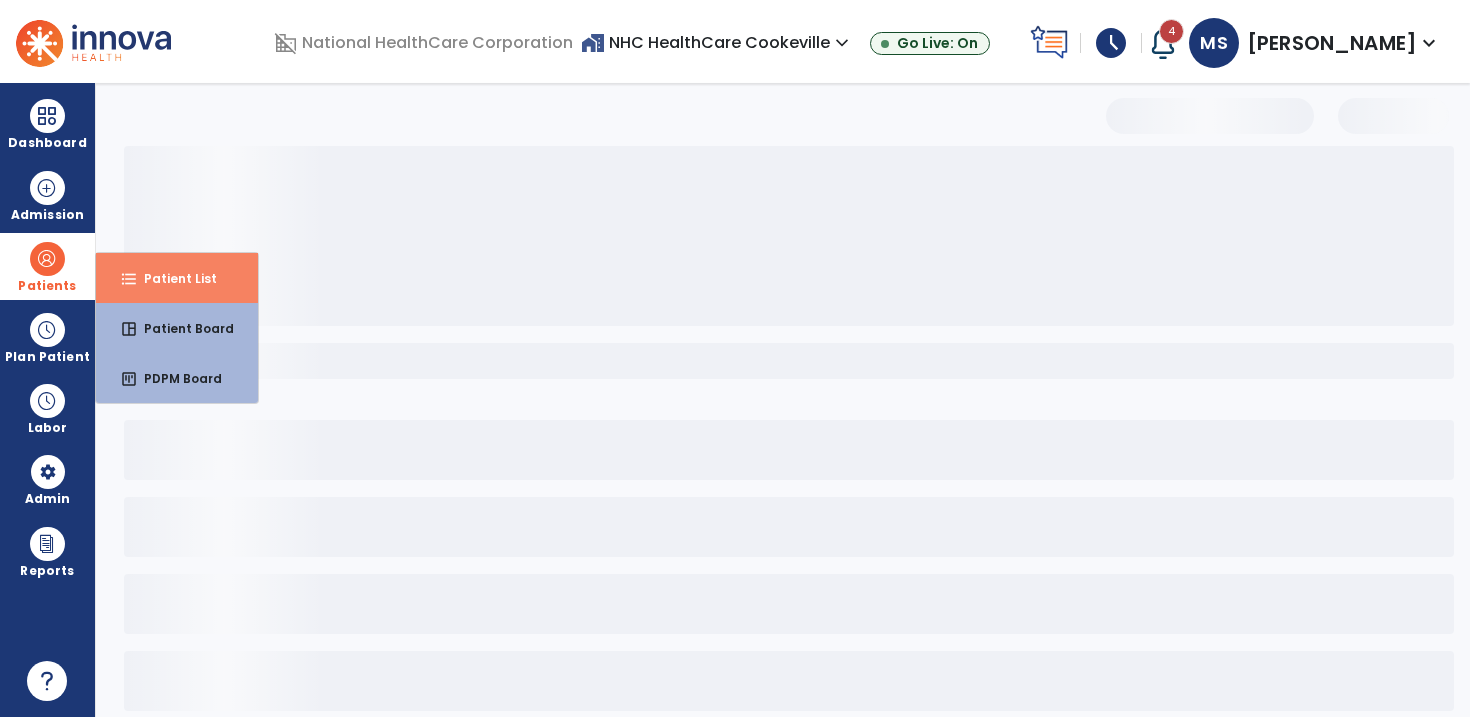 select on "*" 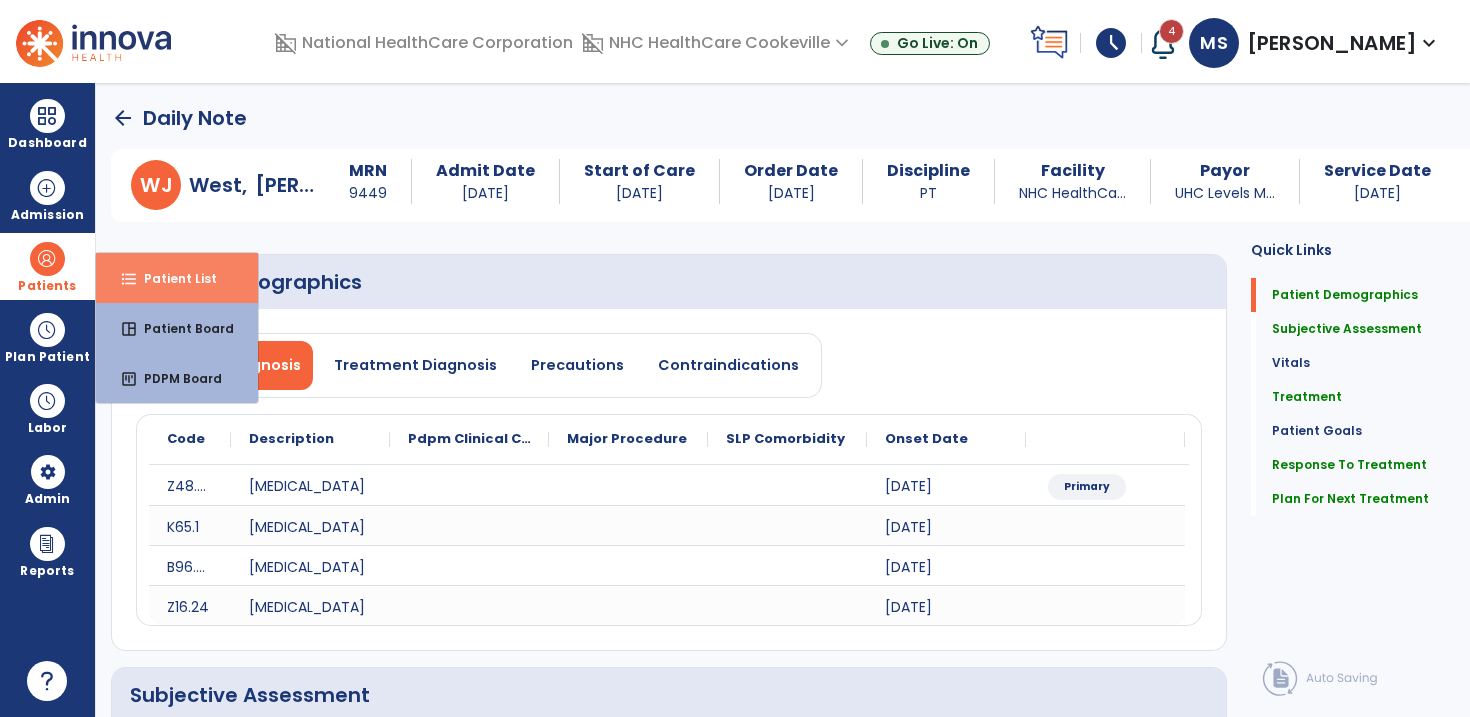 click on "Patient List" at bounding box center [172, 278] 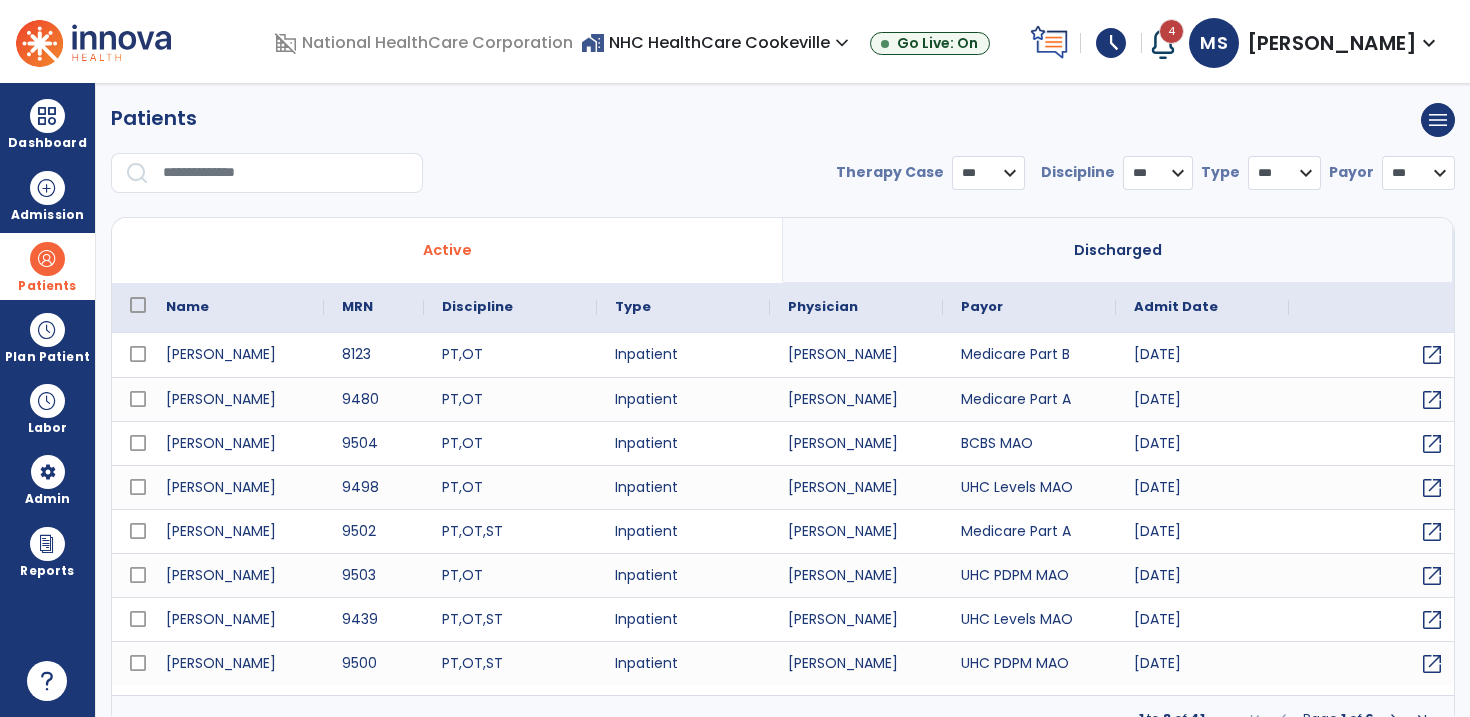 select on "***" 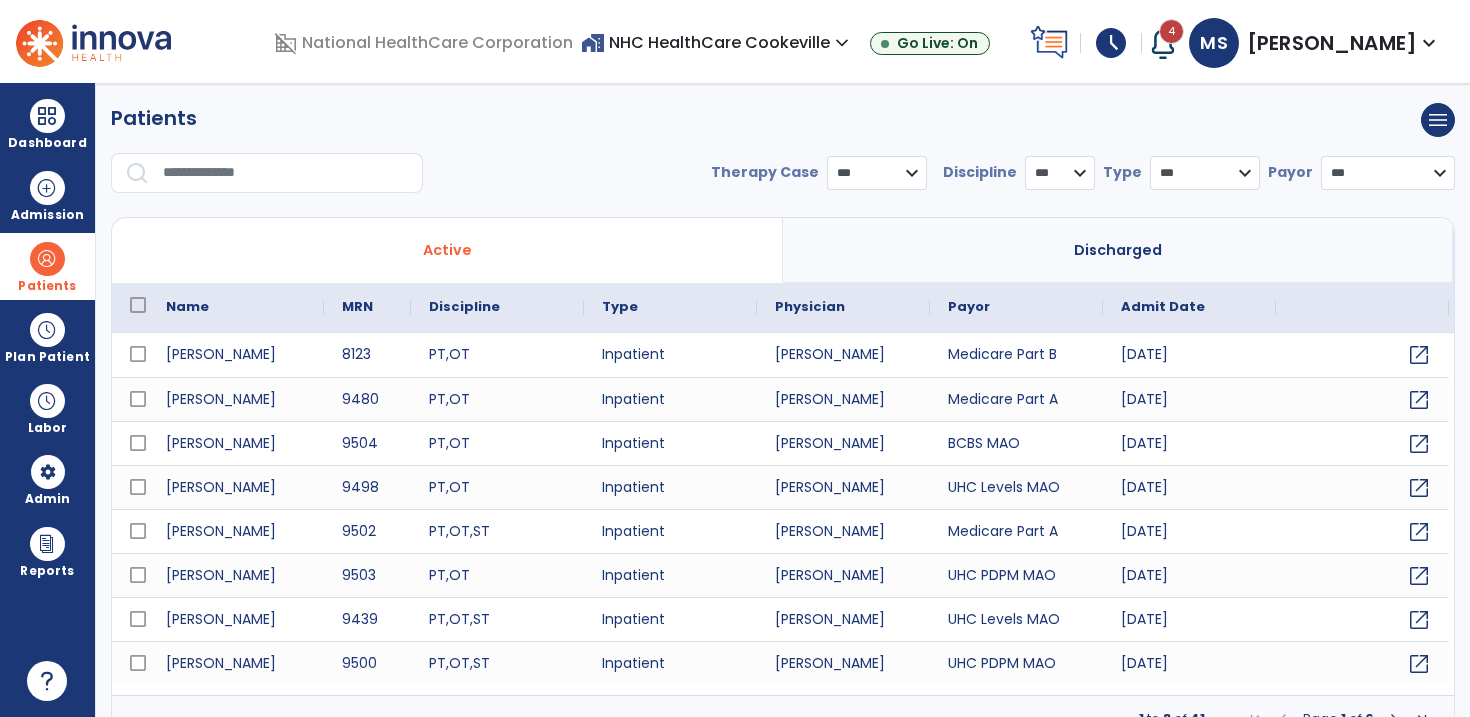click at bounding box center [286, 173] 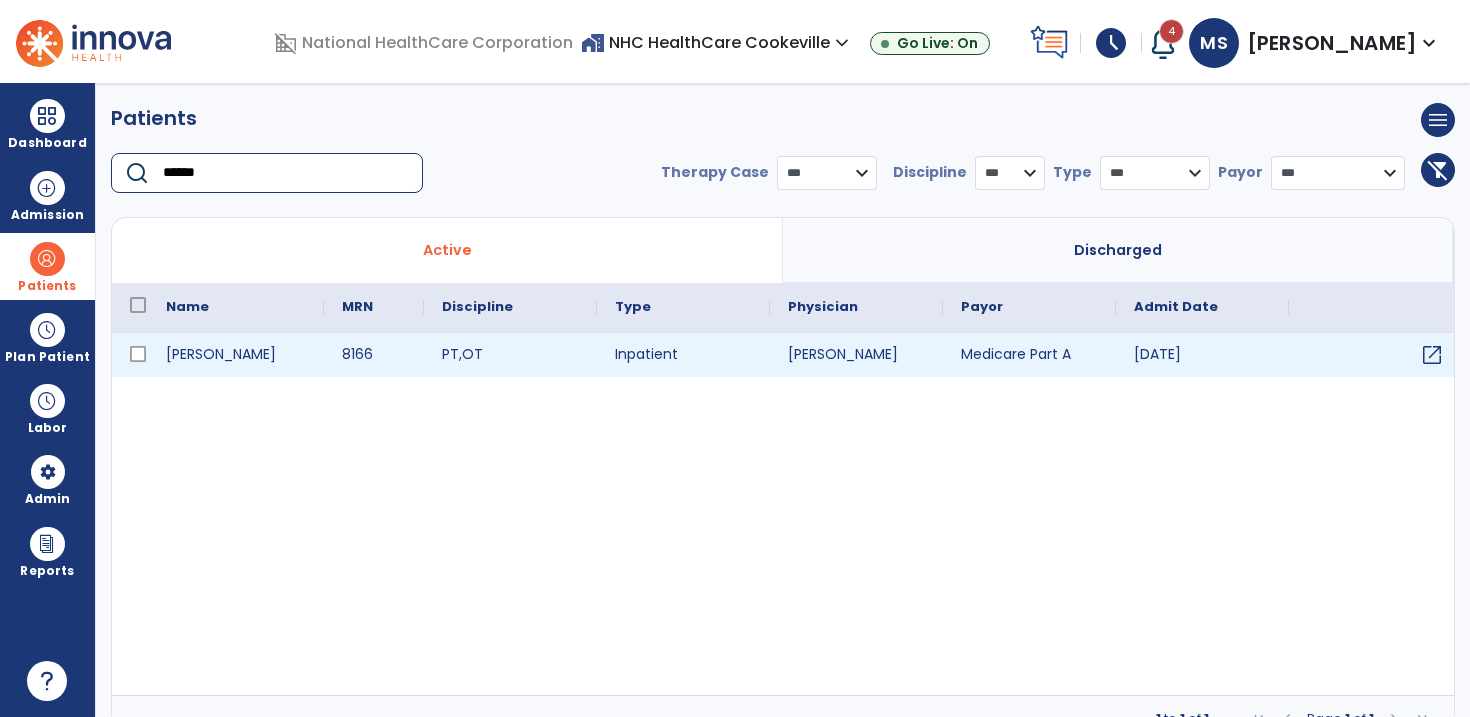 type on "******" 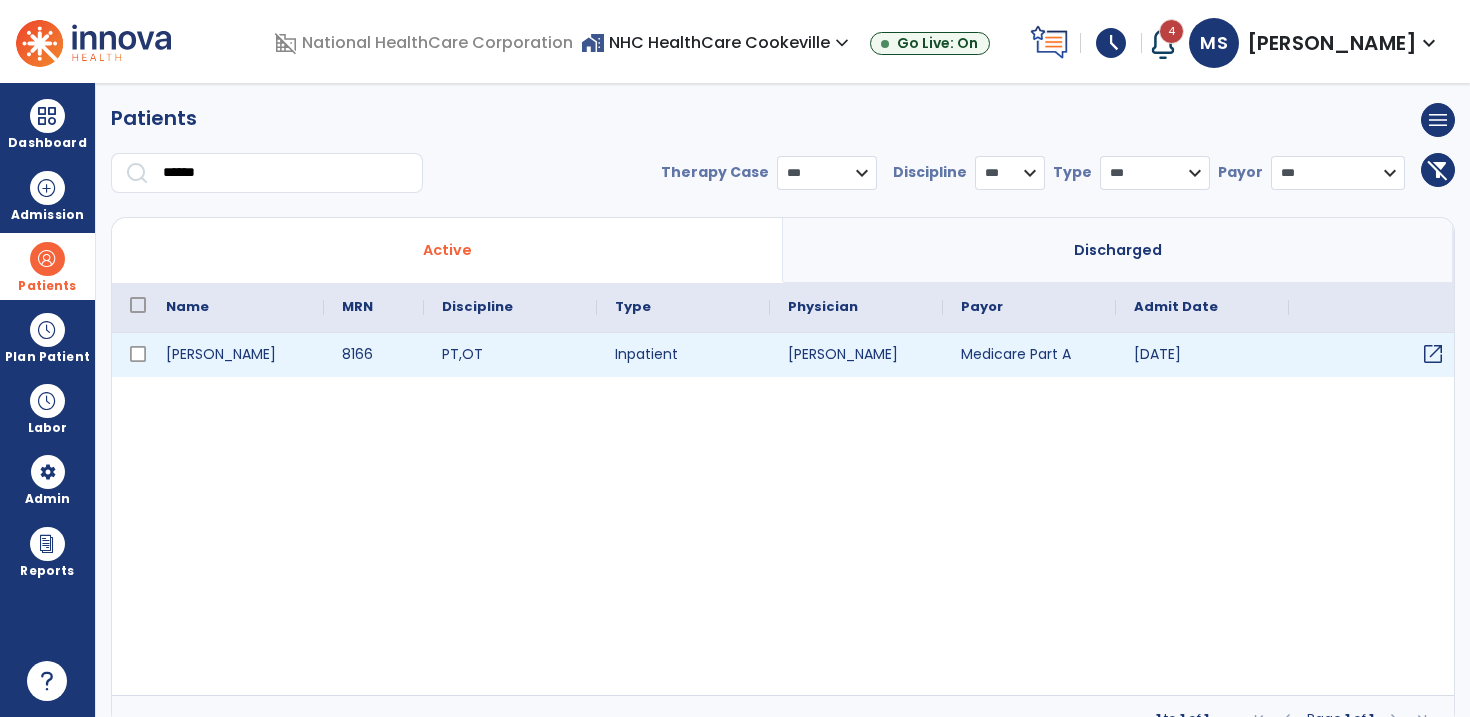 click on "open_in_new" at bounding box center (1433, 354) 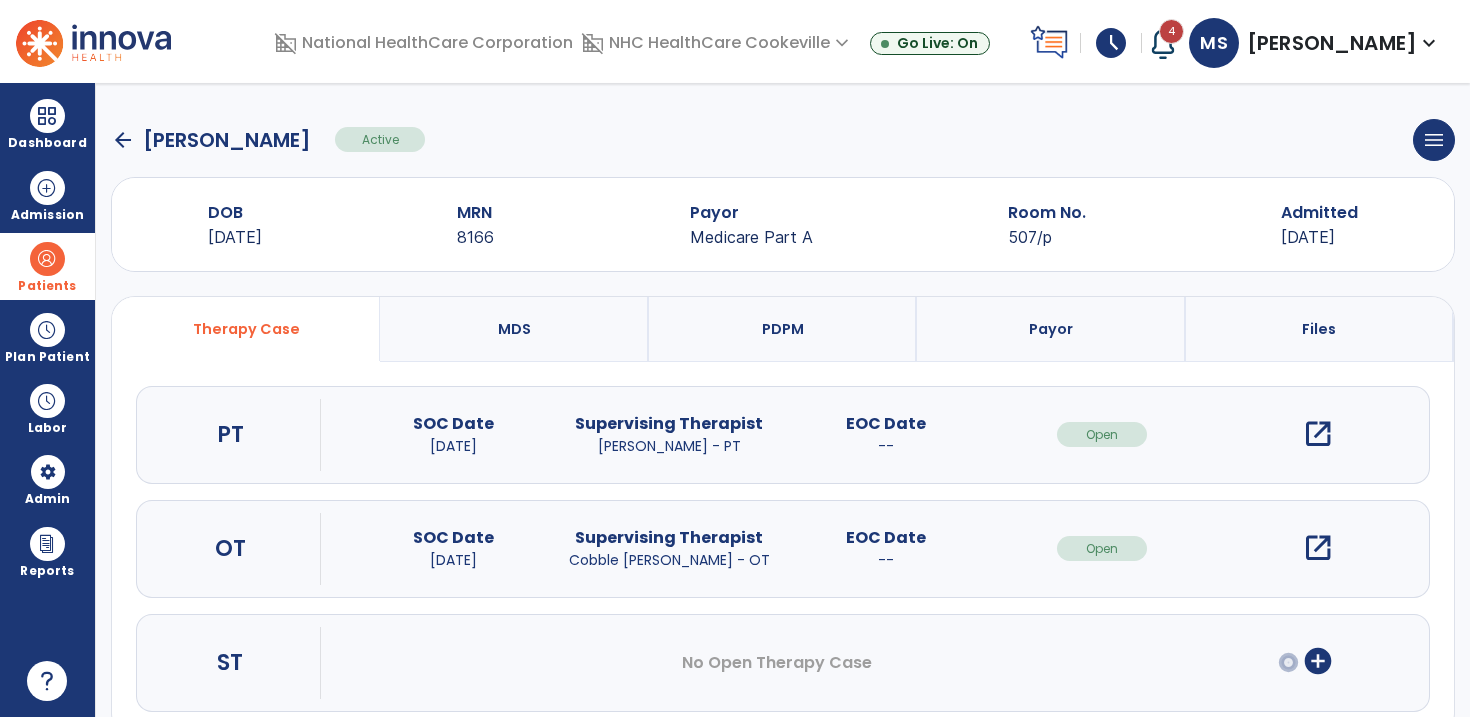 scroll, scrollTop: 43, scrollLeft: 0, axis: vertical 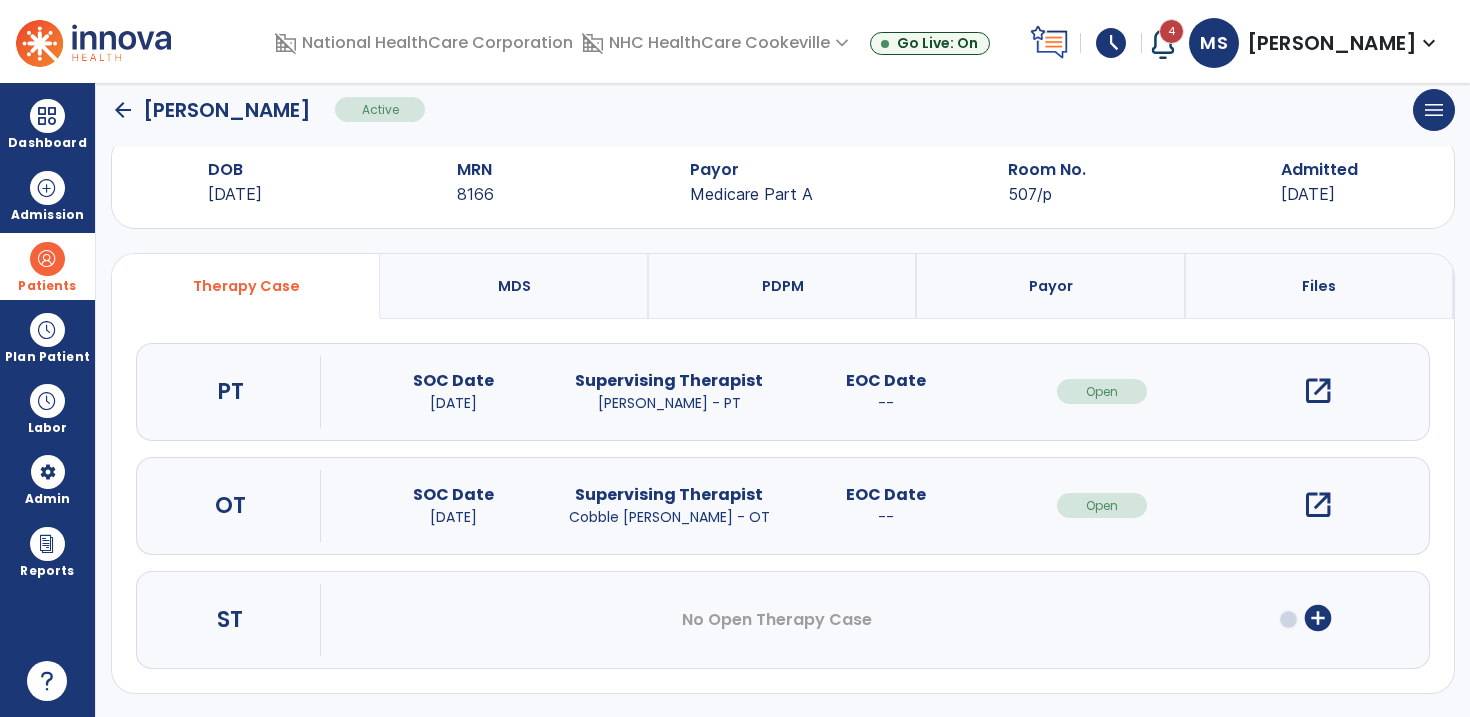click on "open_in_new" at bounding box center [1318, 391] 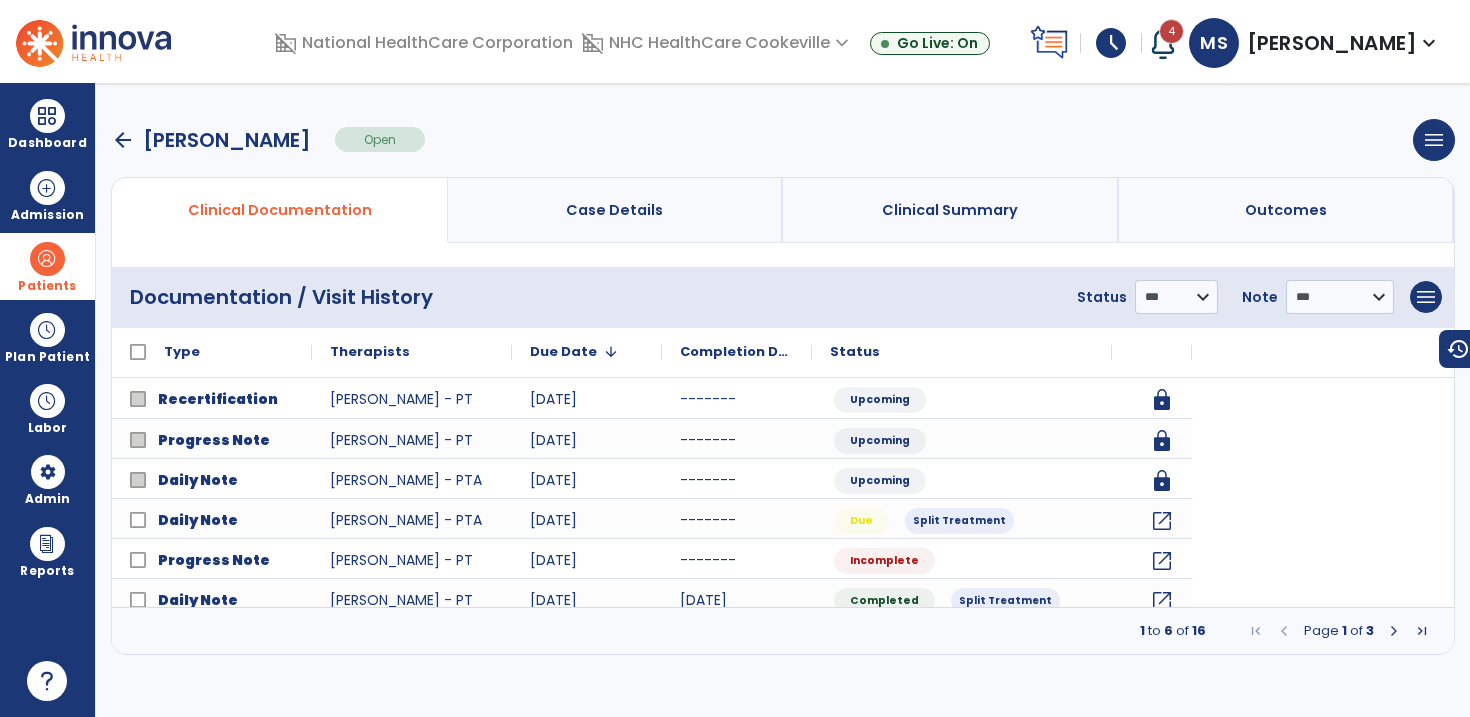 scroll, scrollTop: 0, scrollLeft: 0, axis: both 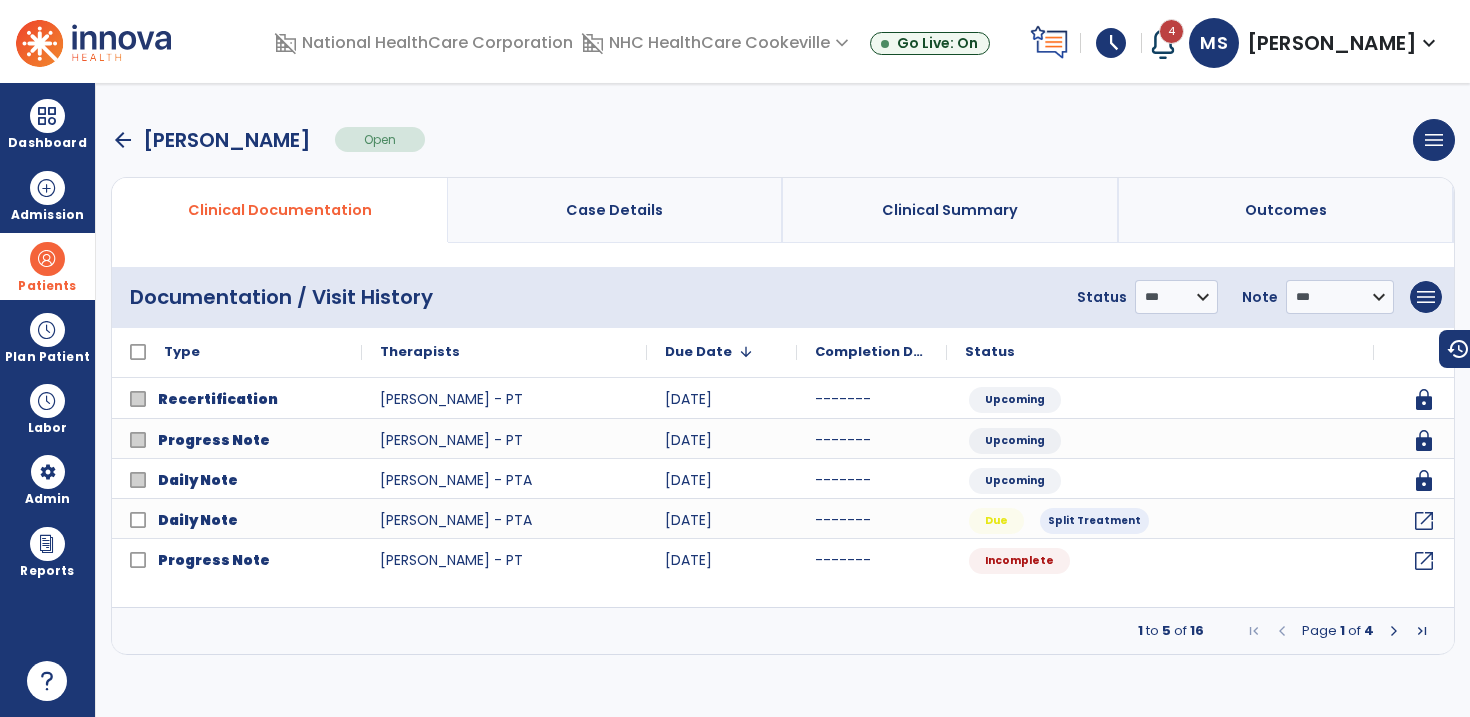 click at bounding box center [1394, 631] 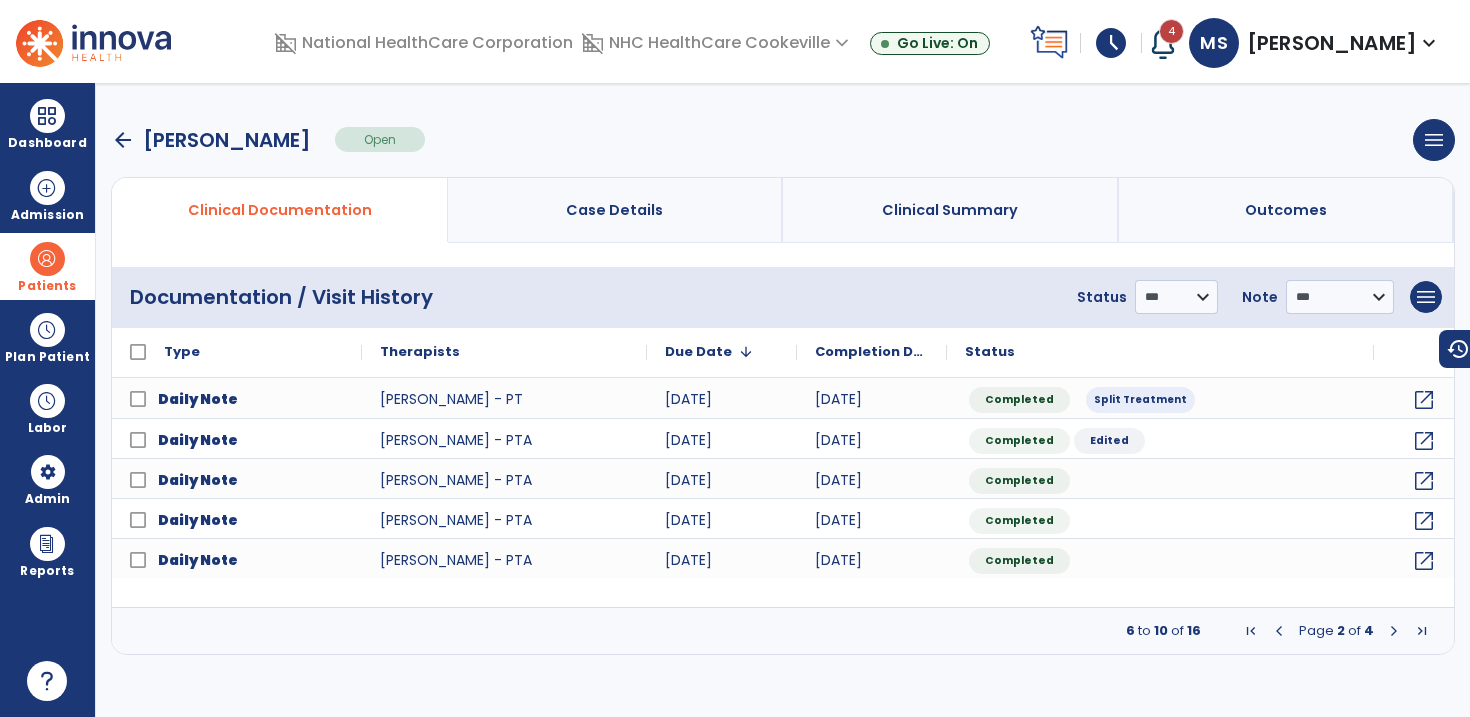 click at bounding box center [1279, 631] 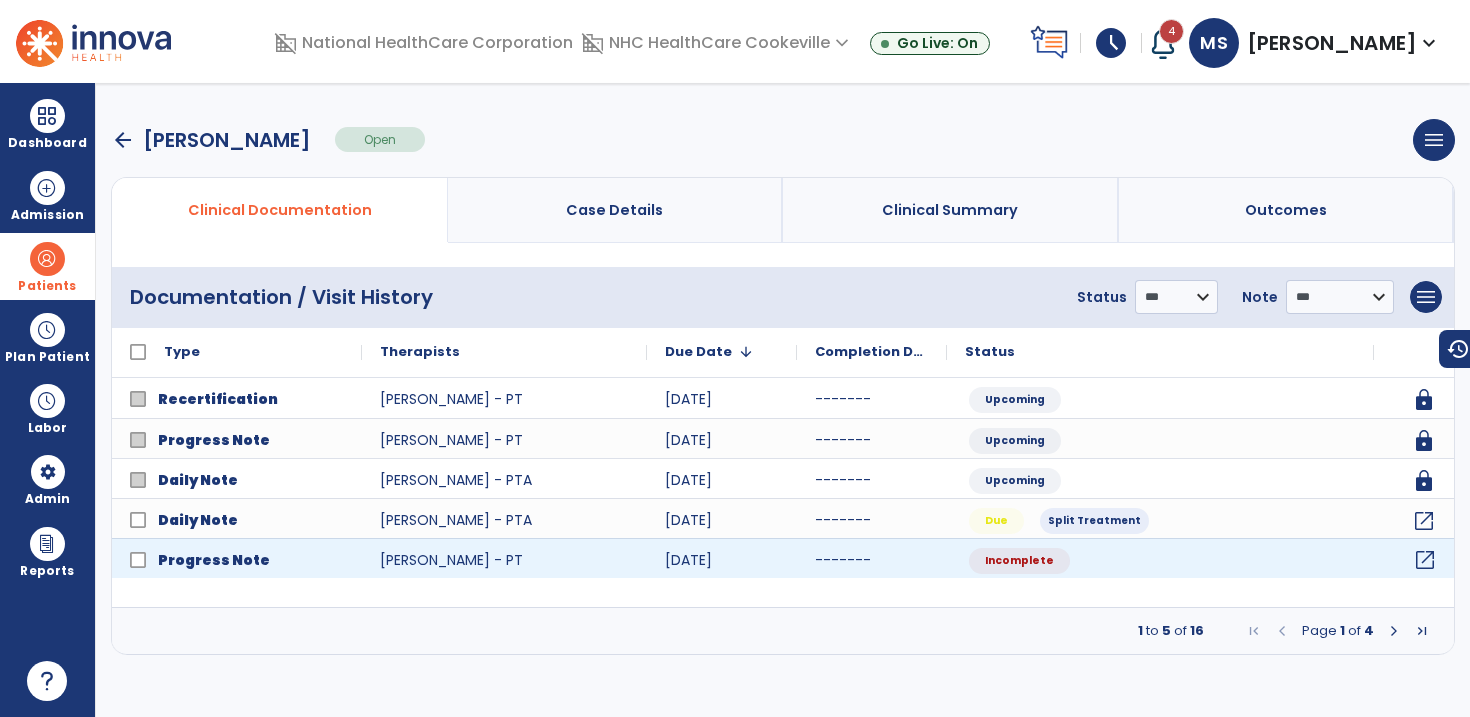 click on "open_in_new" 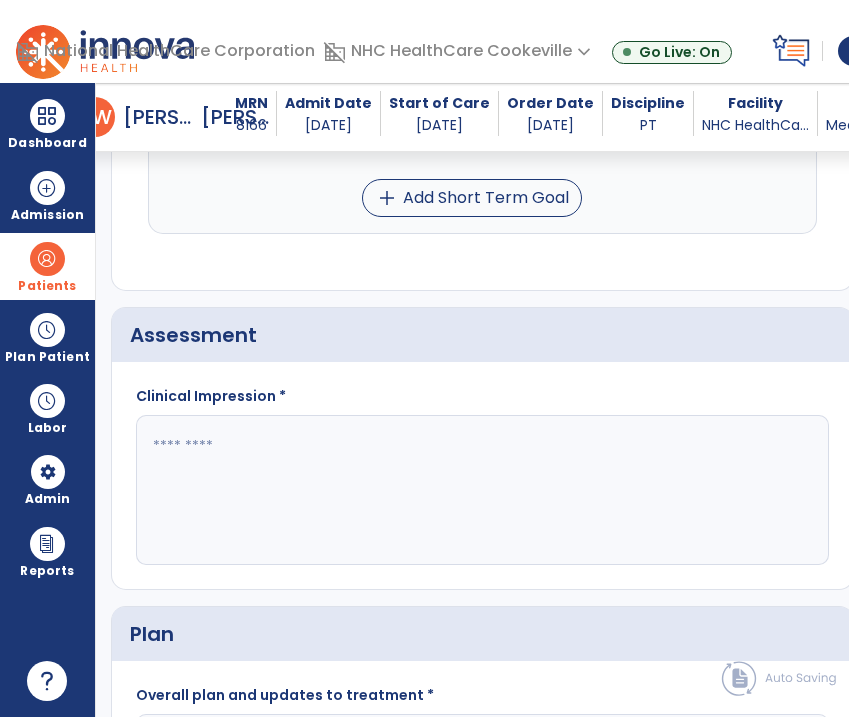 scroll, scrollTop: 2580, scrollLeft: 0, axis: vertical 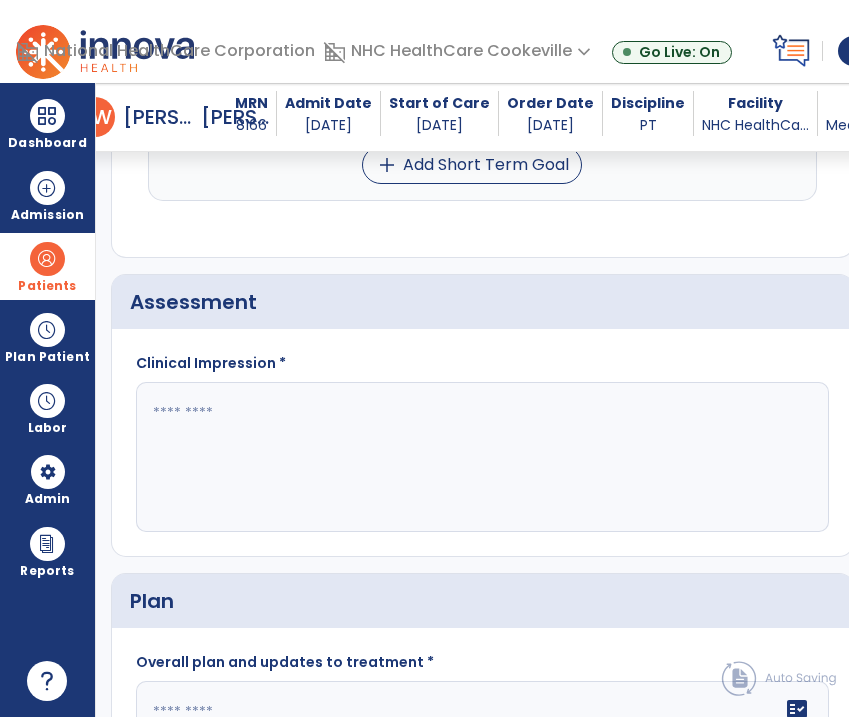 click 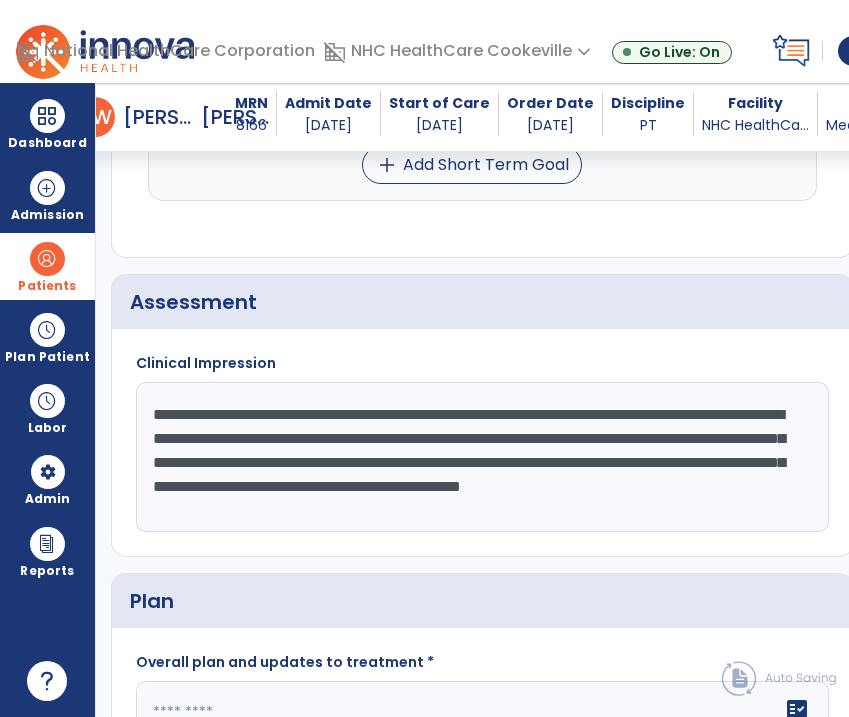 scroll, scrollTop: 15, scrollLeft: 0, axis: vertical 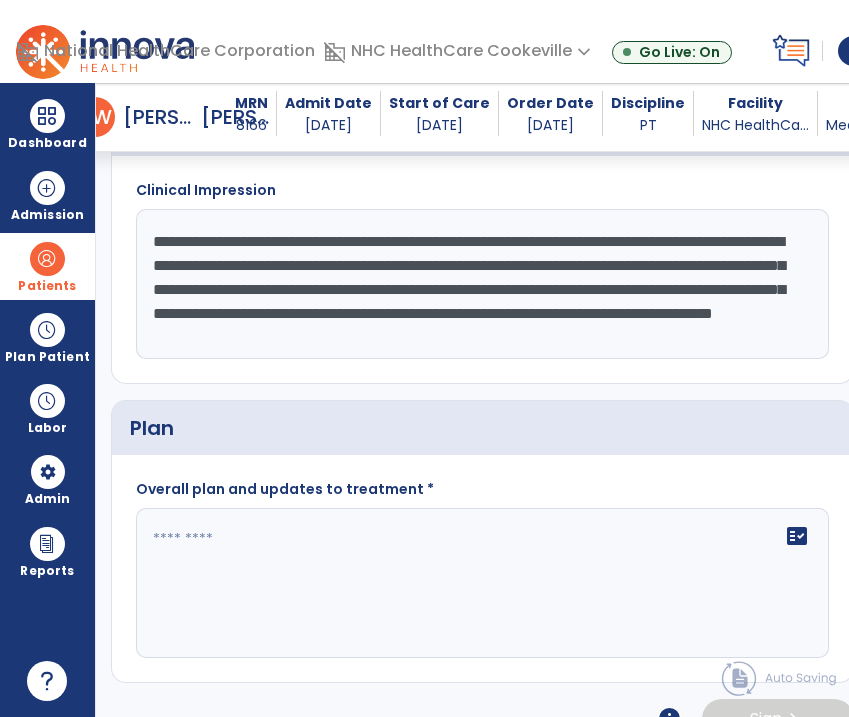 type on "**********" 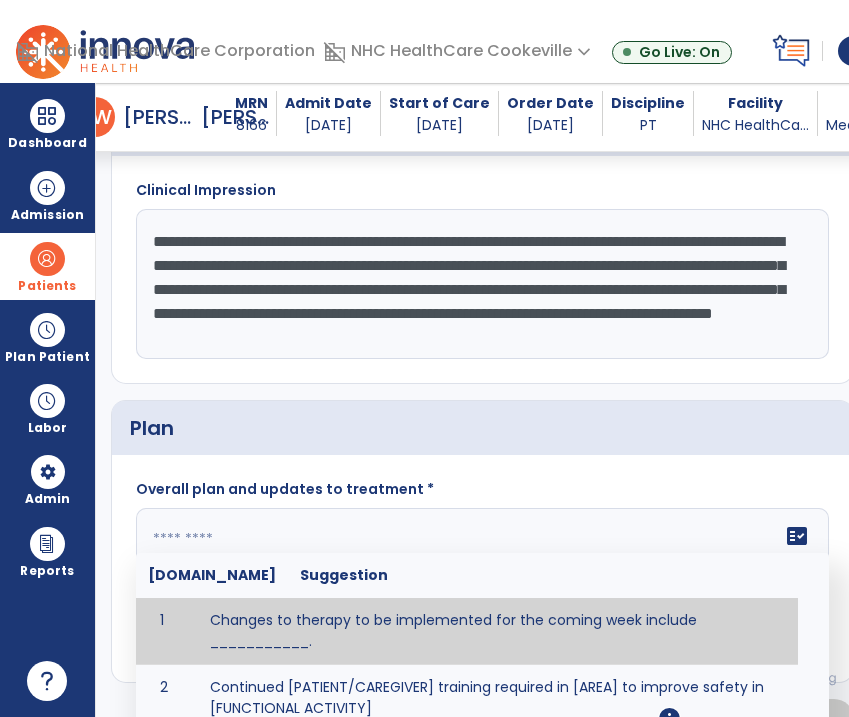 click 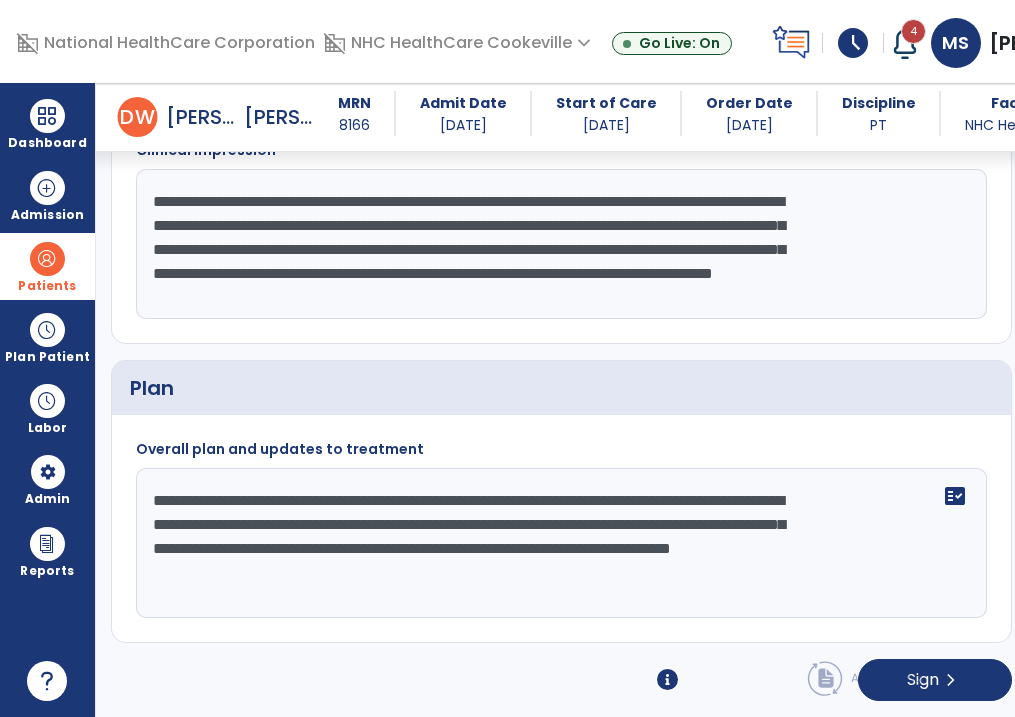 scroll, scrollTop: 2436, scrollLeft: 0, axis: vertical 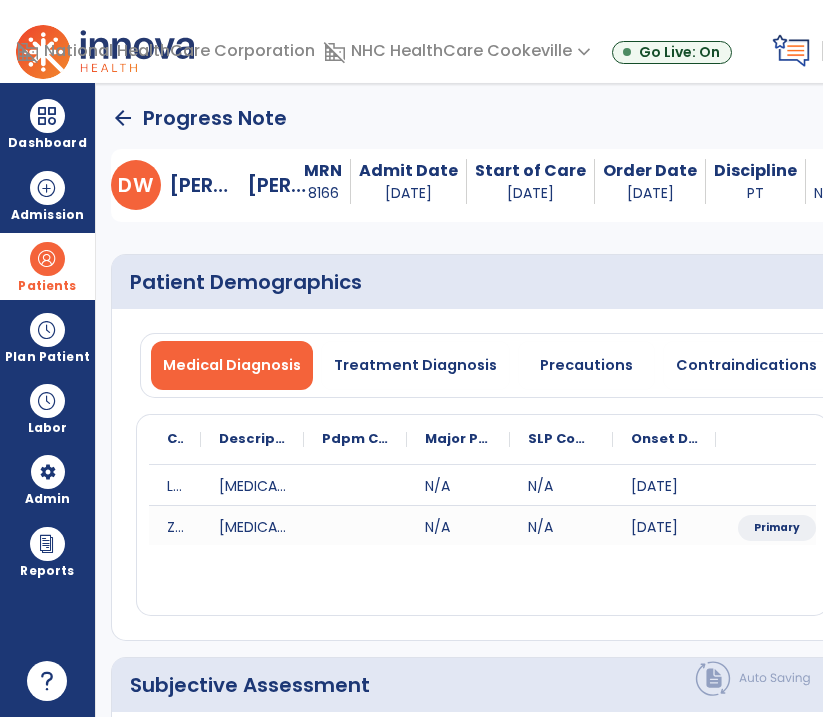 type on "**********" 